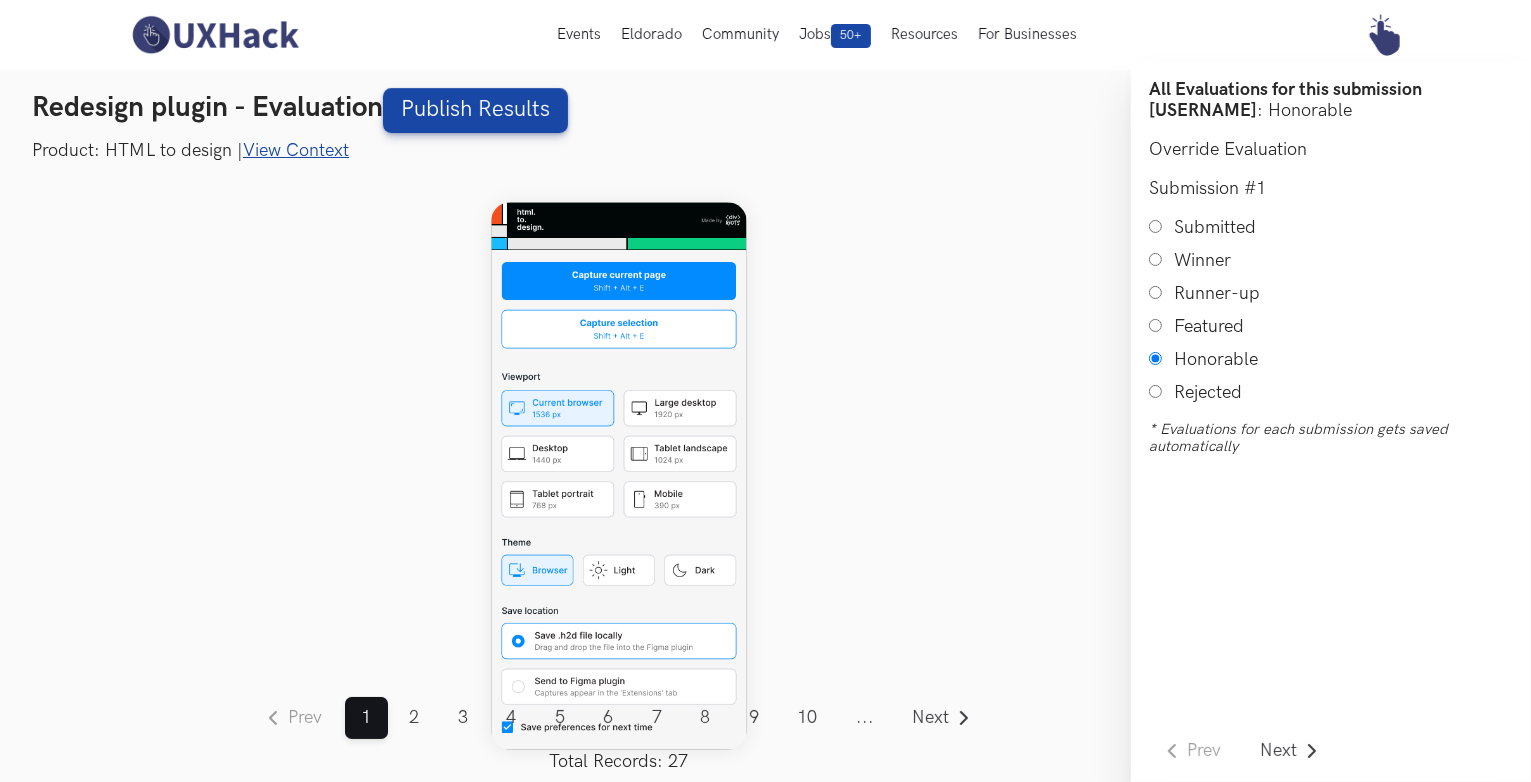 scroll, scrollTop: 24, scrollLeft: 0, axis: vertical 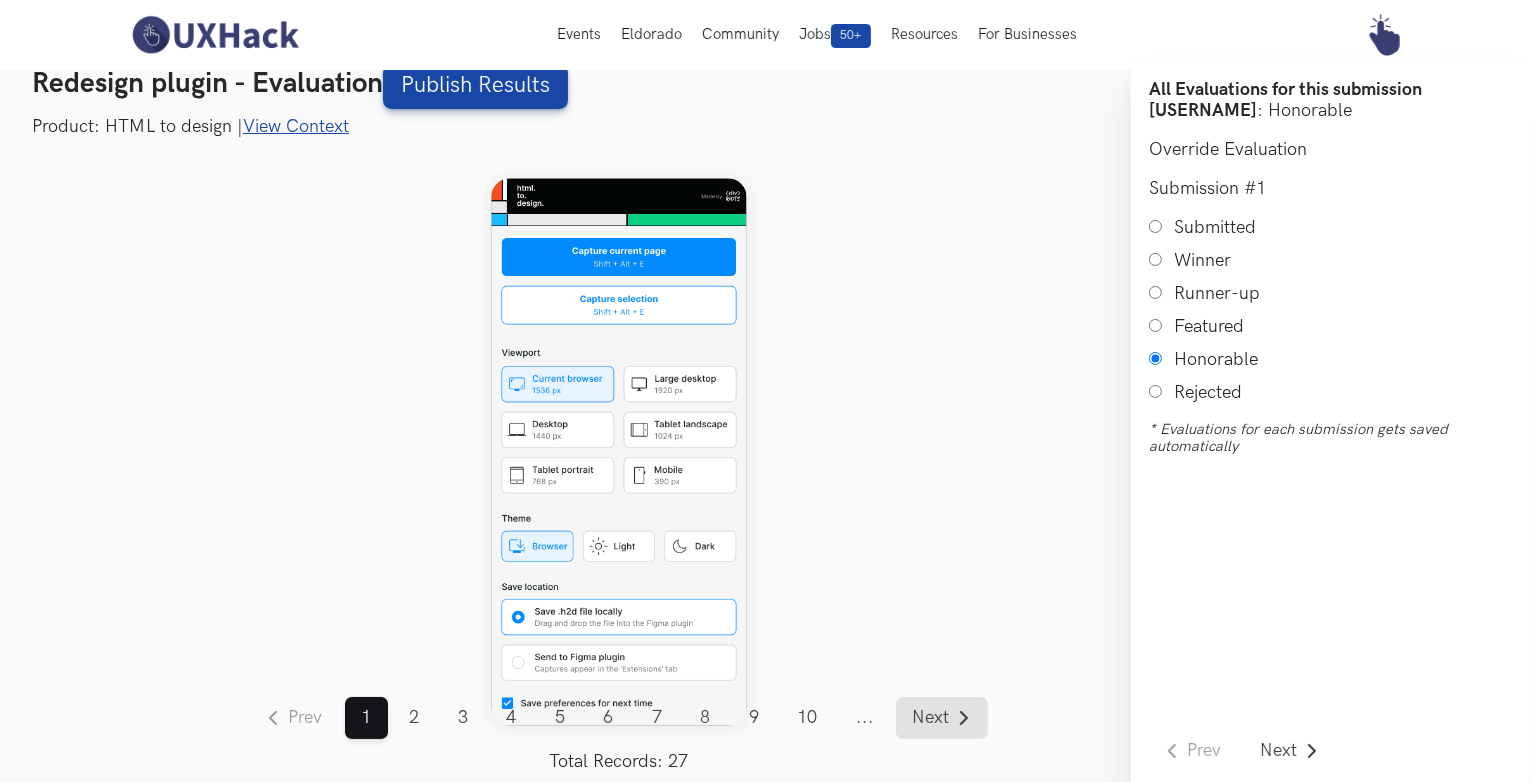 click on "Next" at bounding box center [931, 718] 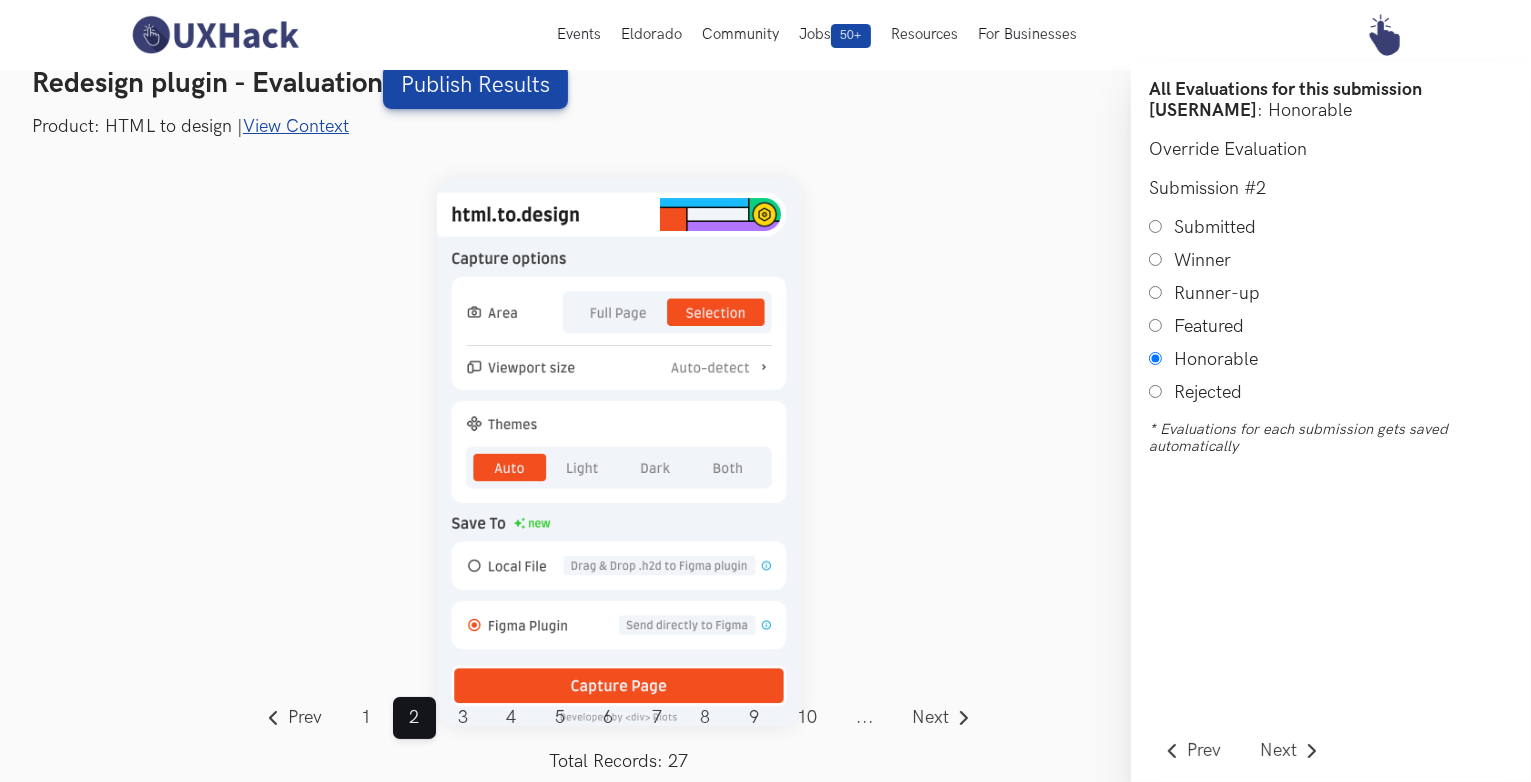 click on "View Context" at bounding box center (296, 126) 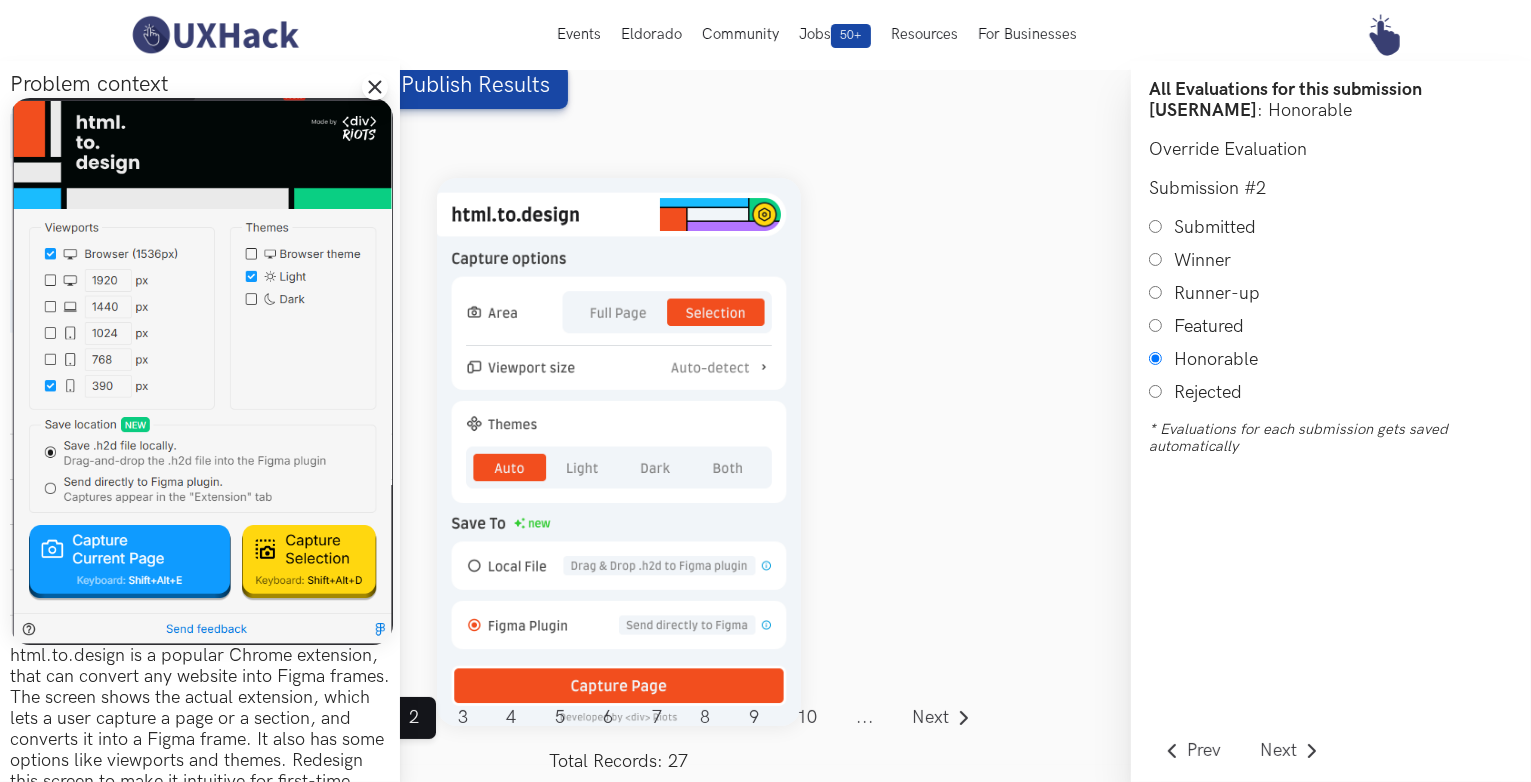 click 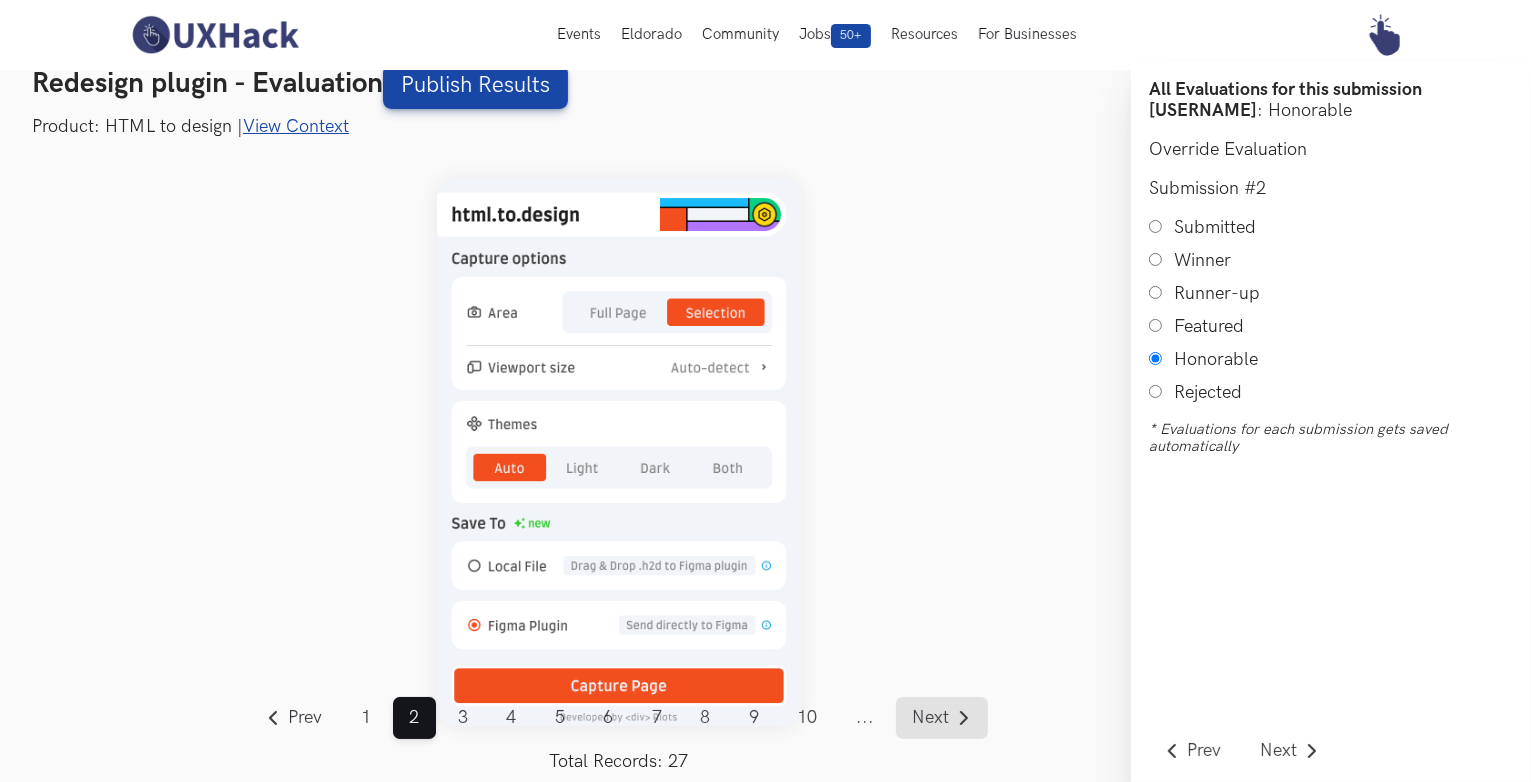 click on "Next" at bounding box center (942, 718) 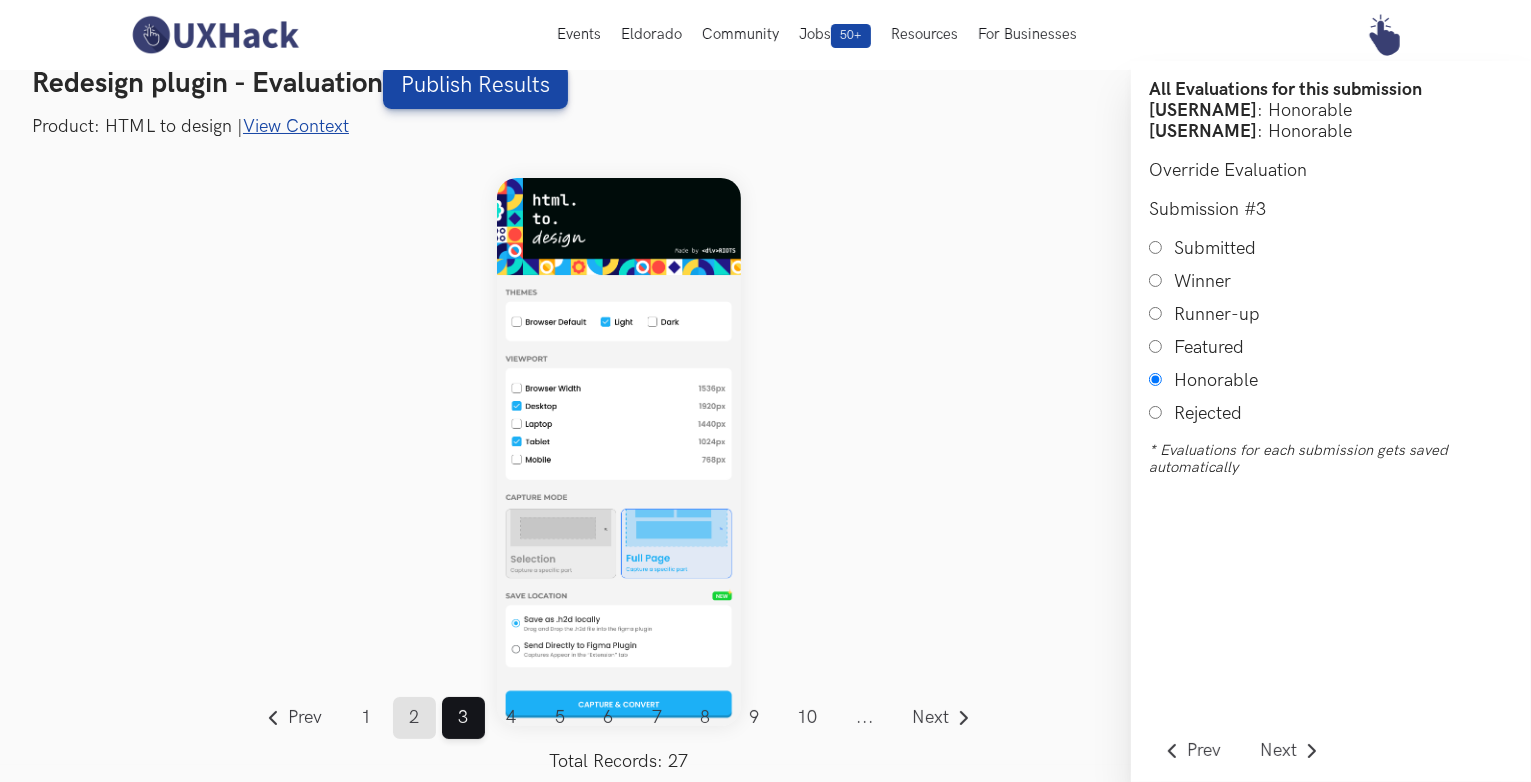 click on "2" at bounding box center [414, 718] 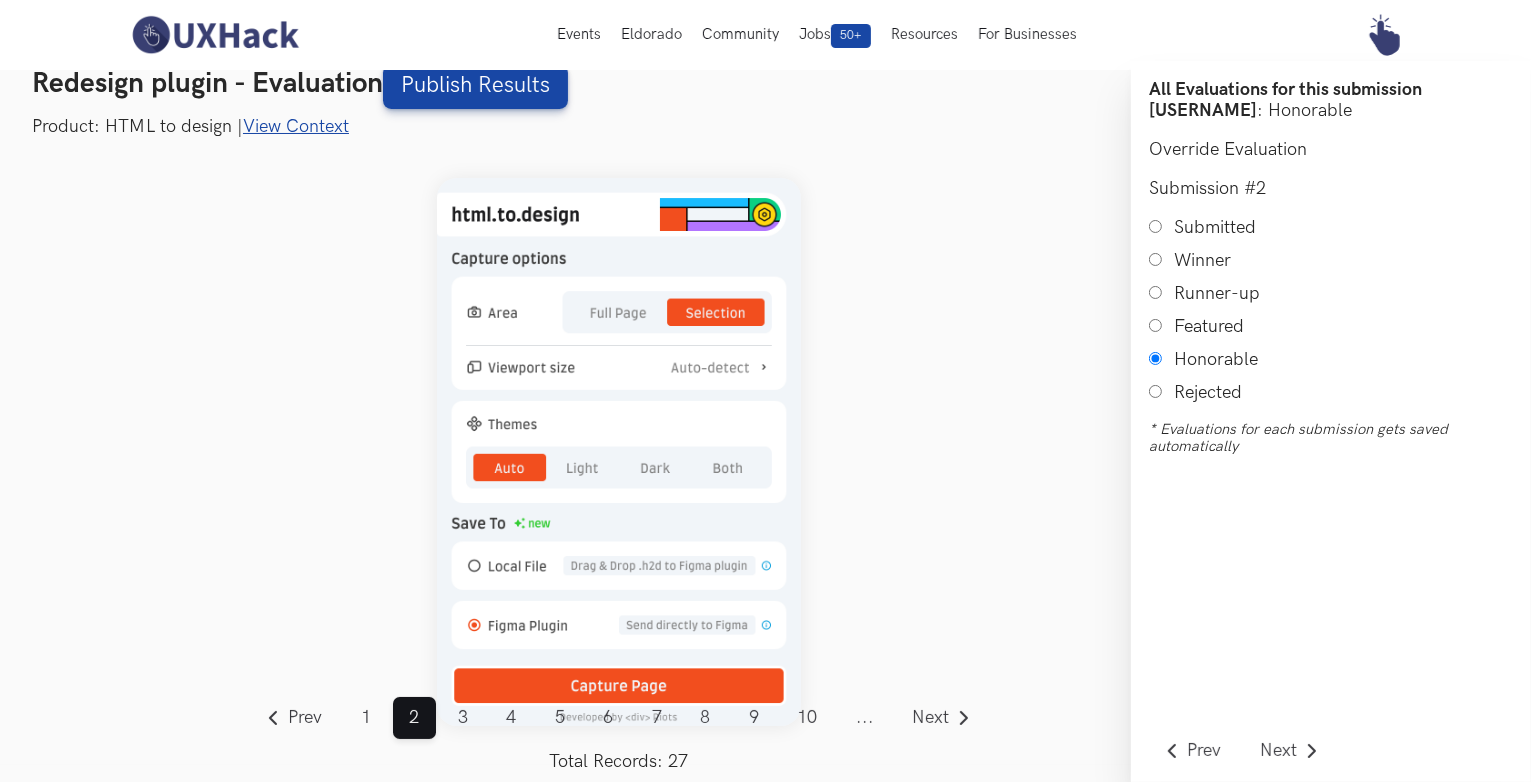 click on "View Context" at bounding box center (296, 126) 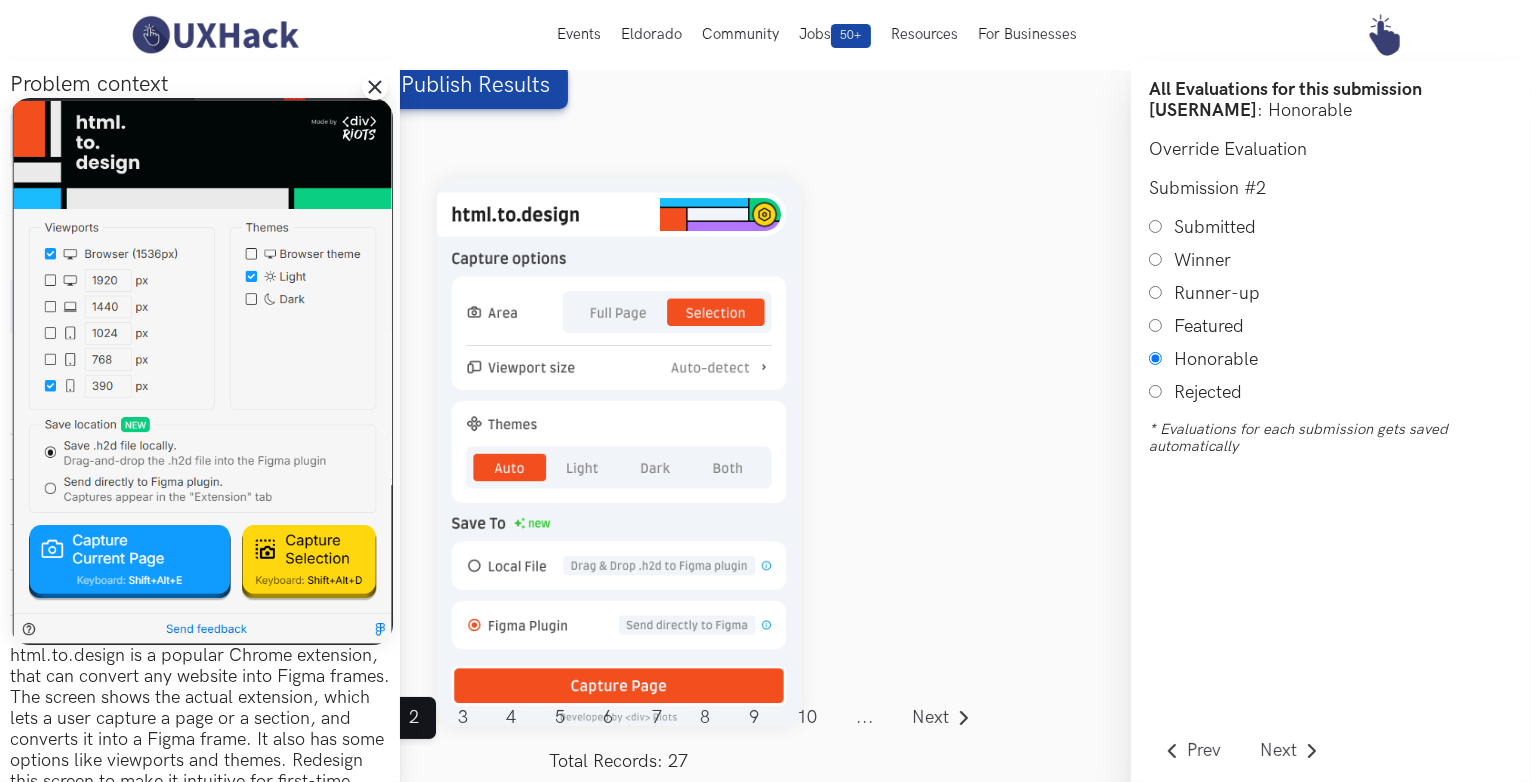 click 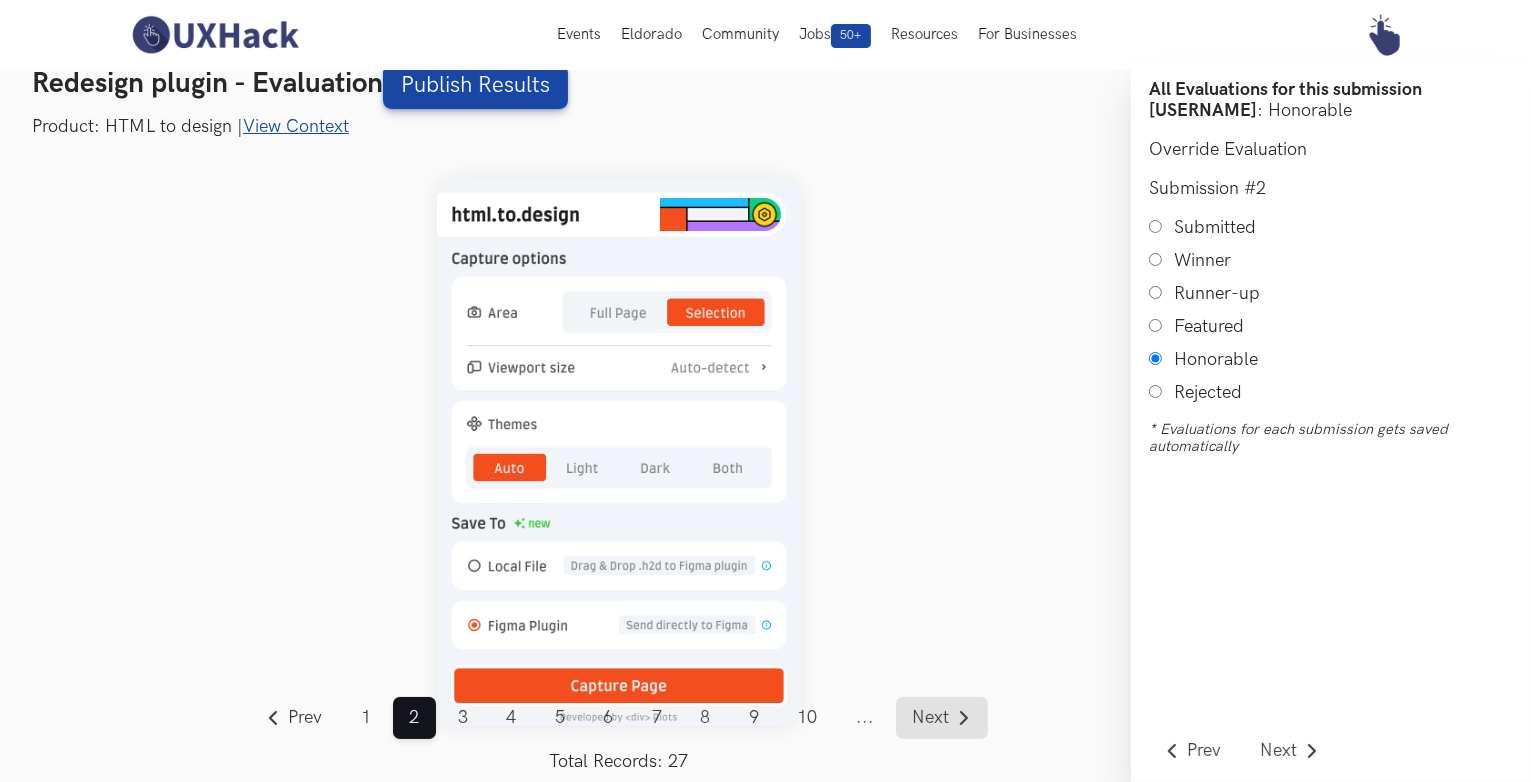 click on "Next" at bounding box center [931, 718] 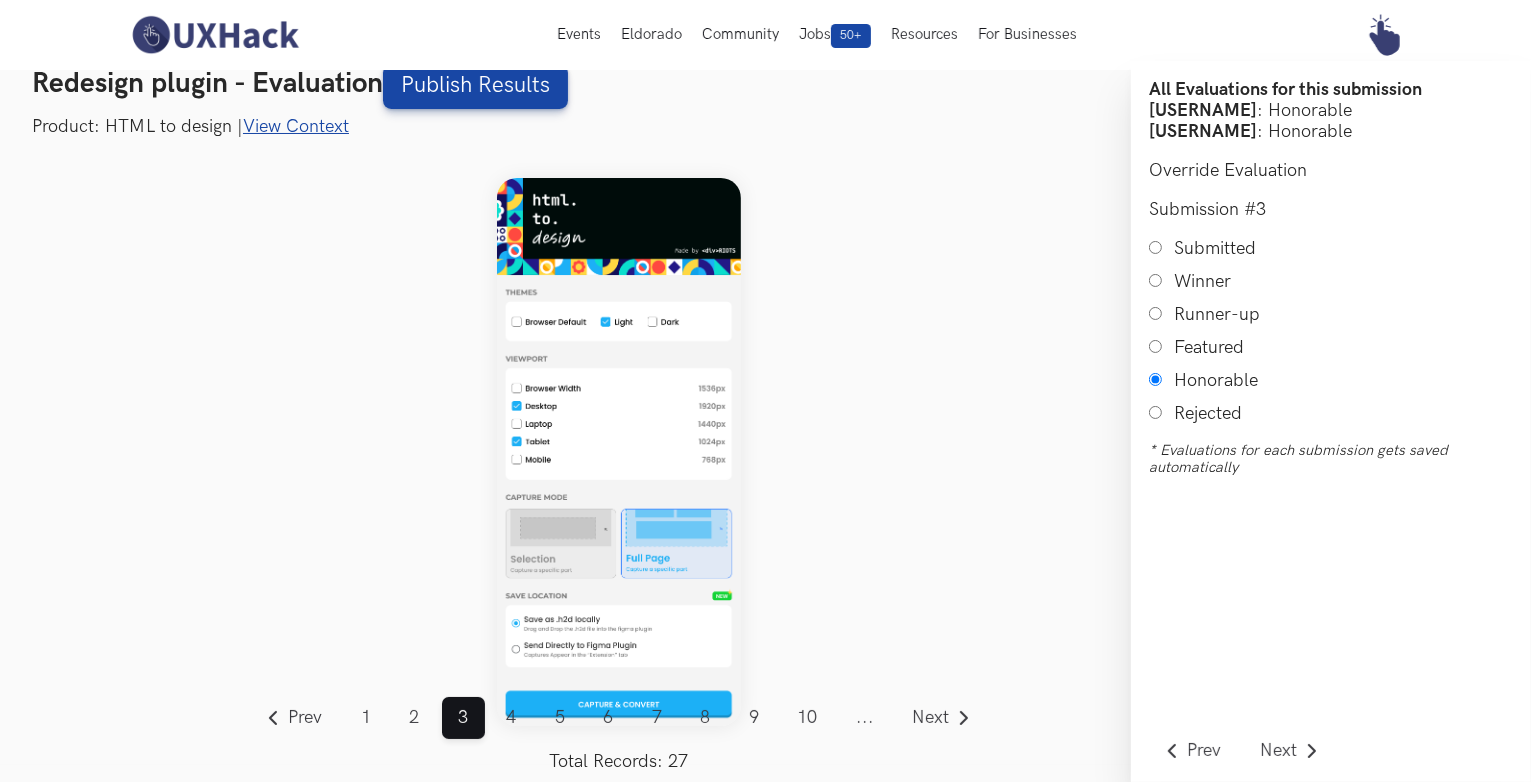 click on "View Context" at bounding box center (296, 126) 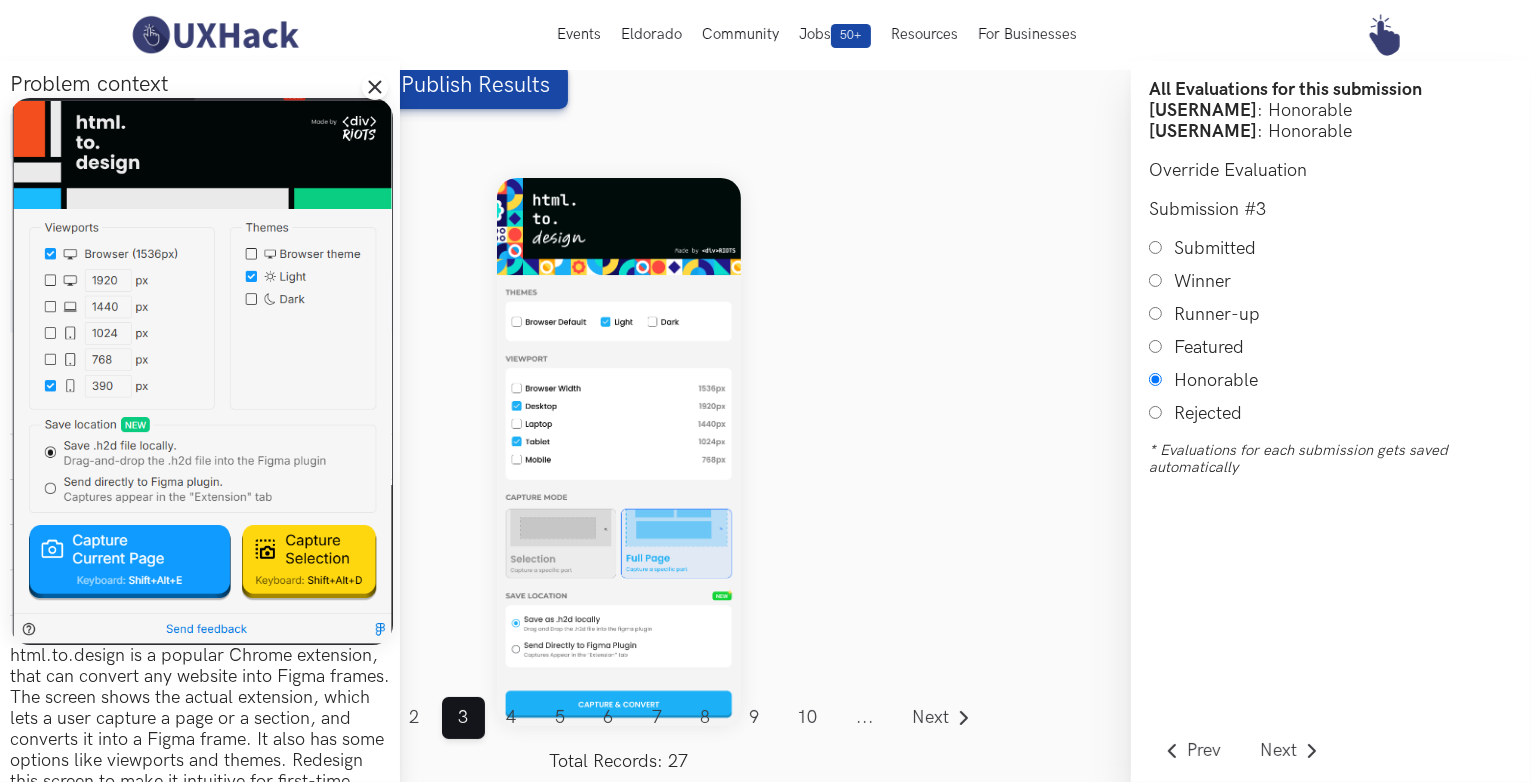scroll, scrollTop: 132, scrollLeft: 0, axis: vertical 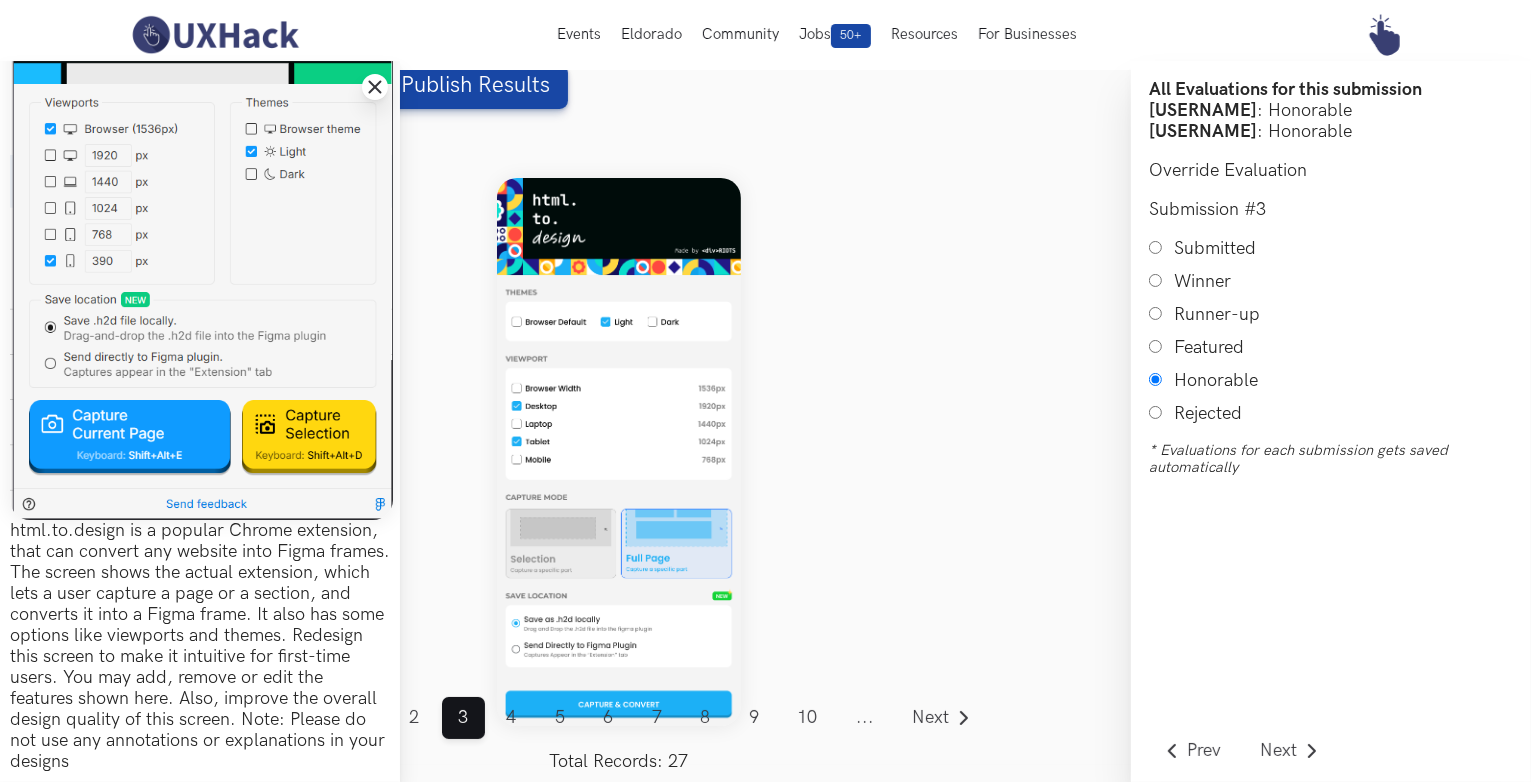 click on "Close drawer panel" at bounding box center [375, 87] 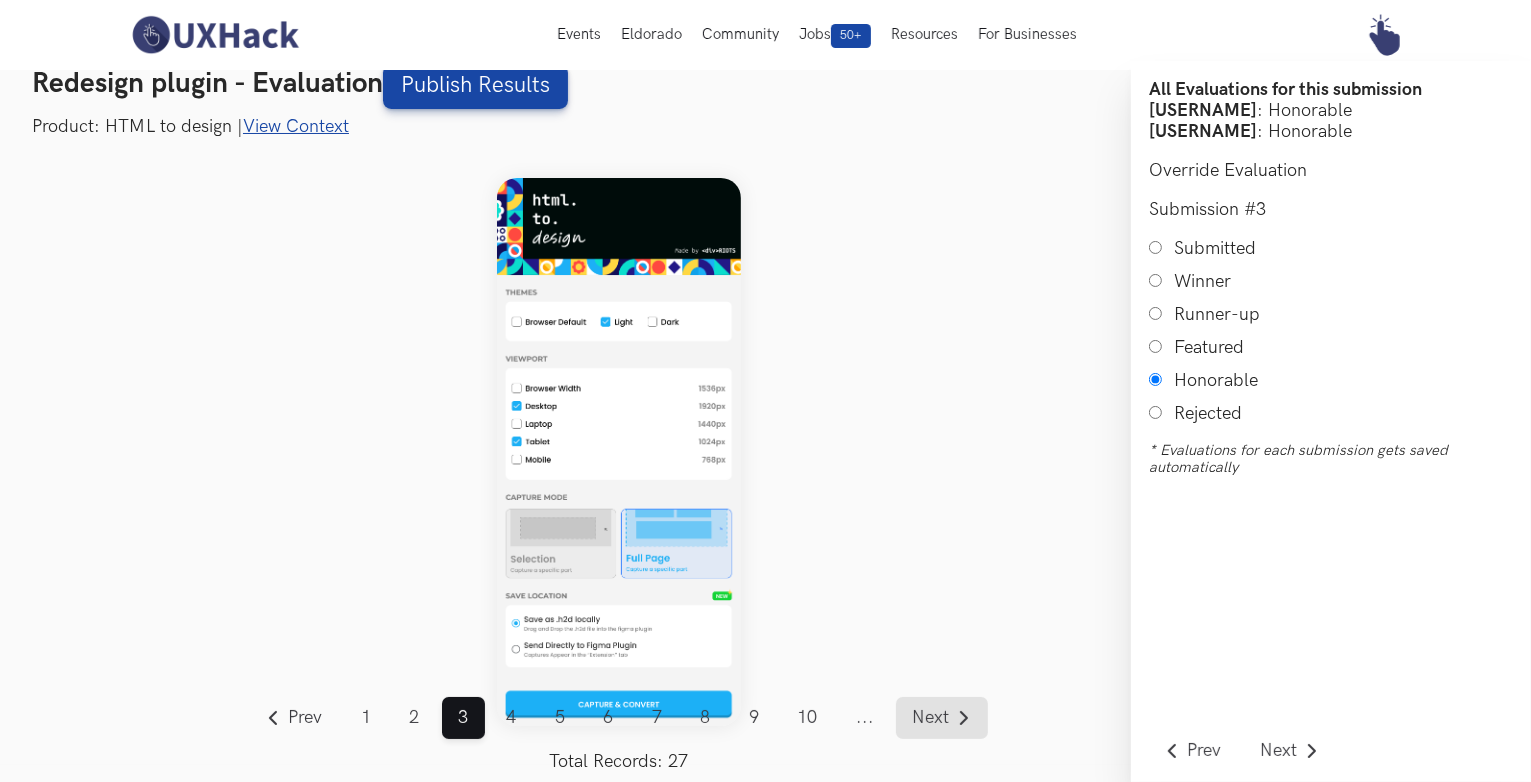 click on "Next" at bounding box center [931, 718] 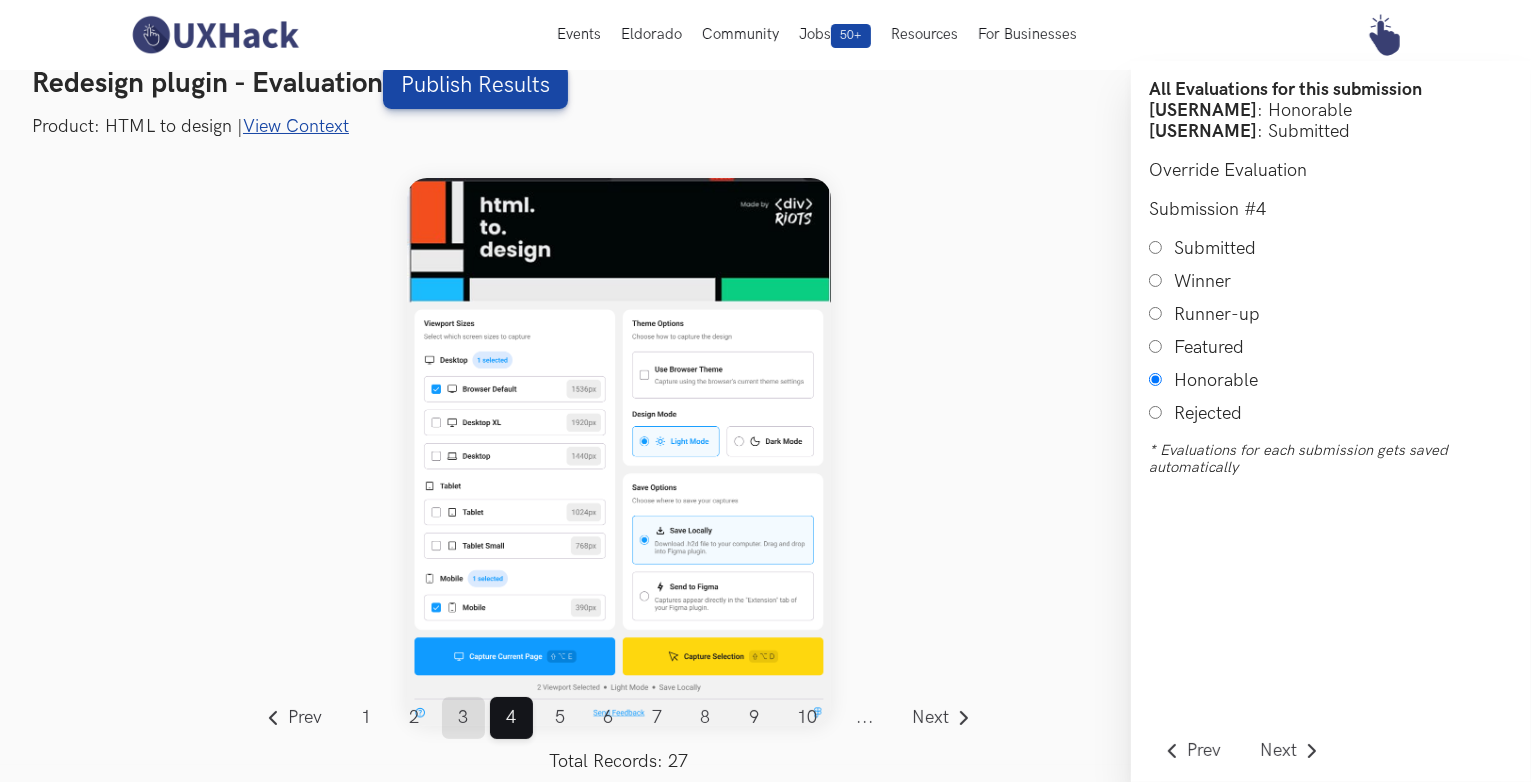 click on "3" at bounding box center [463, 718] 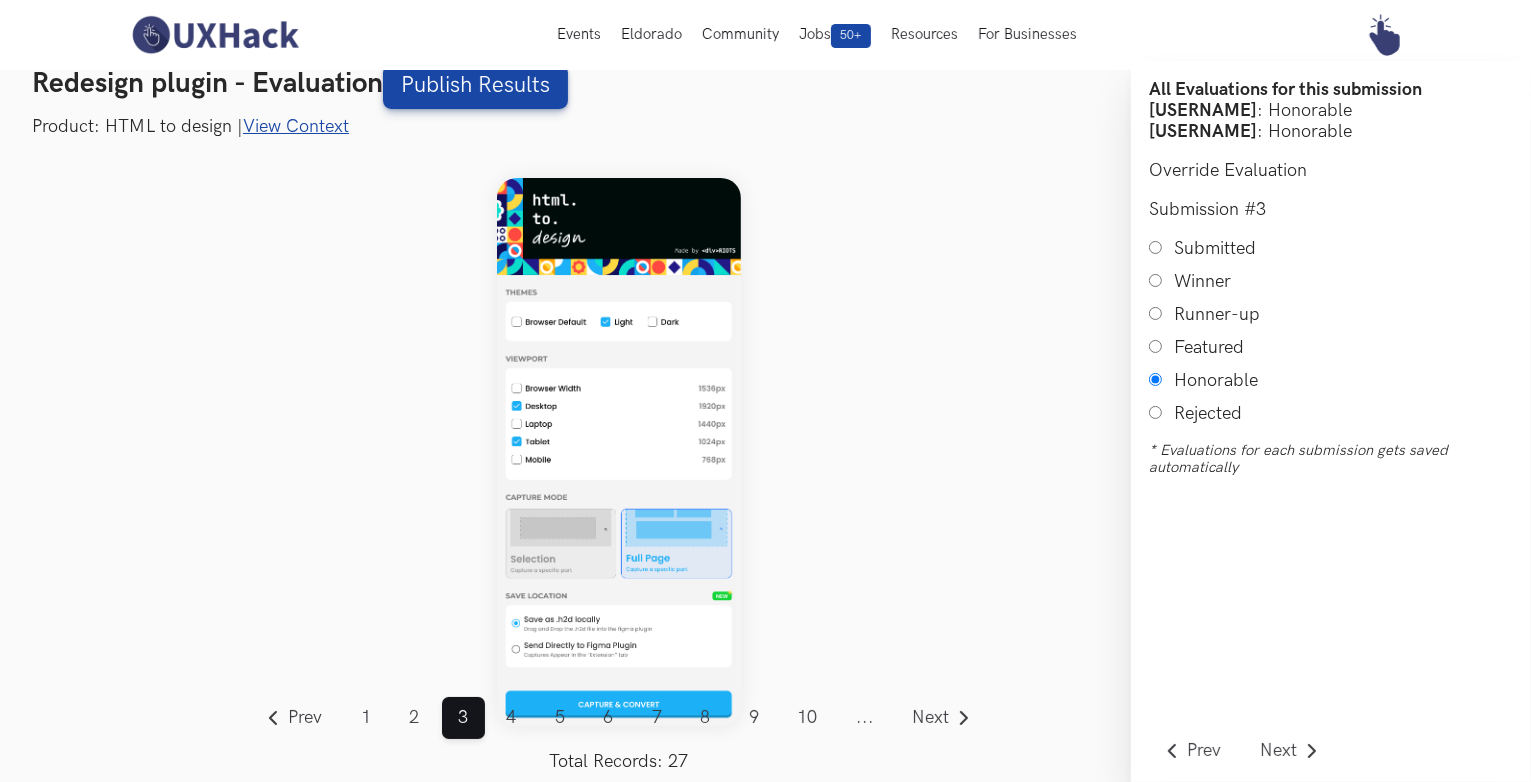 click on "Winner" at bounding box center [1155, 280] 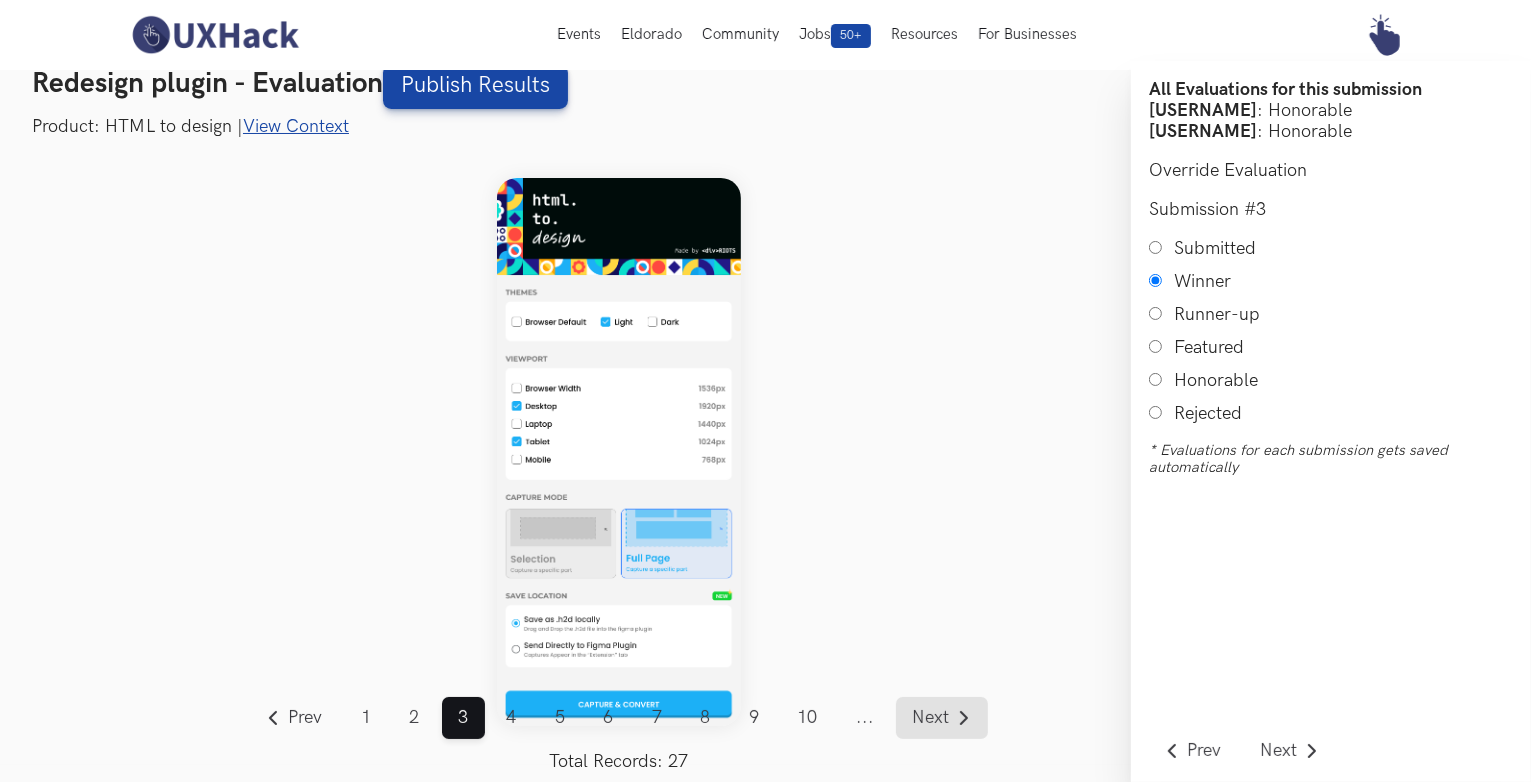 click on "Next" at bounding box center (931, 718) 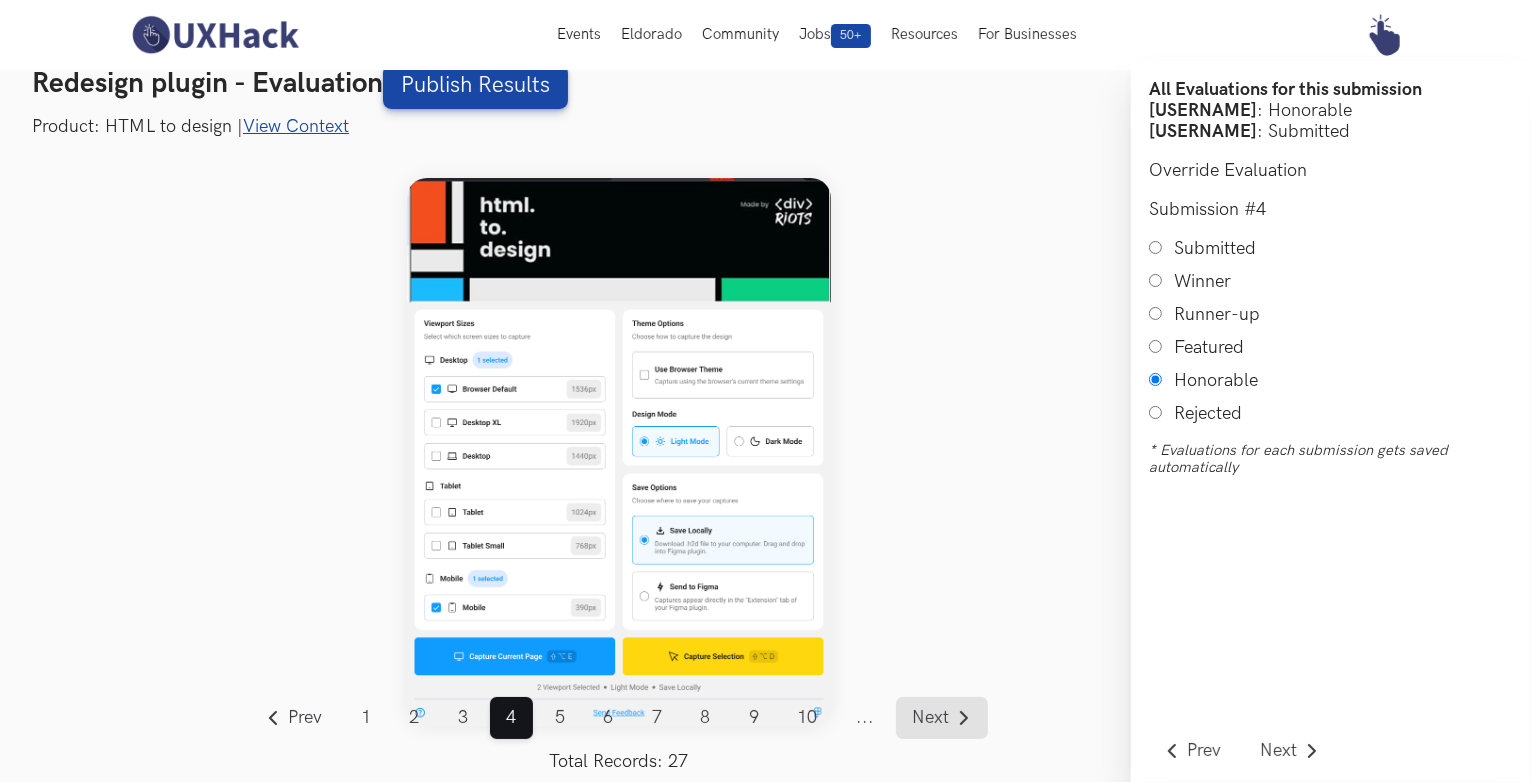 click on "Next" at bounding box center (931, 718) 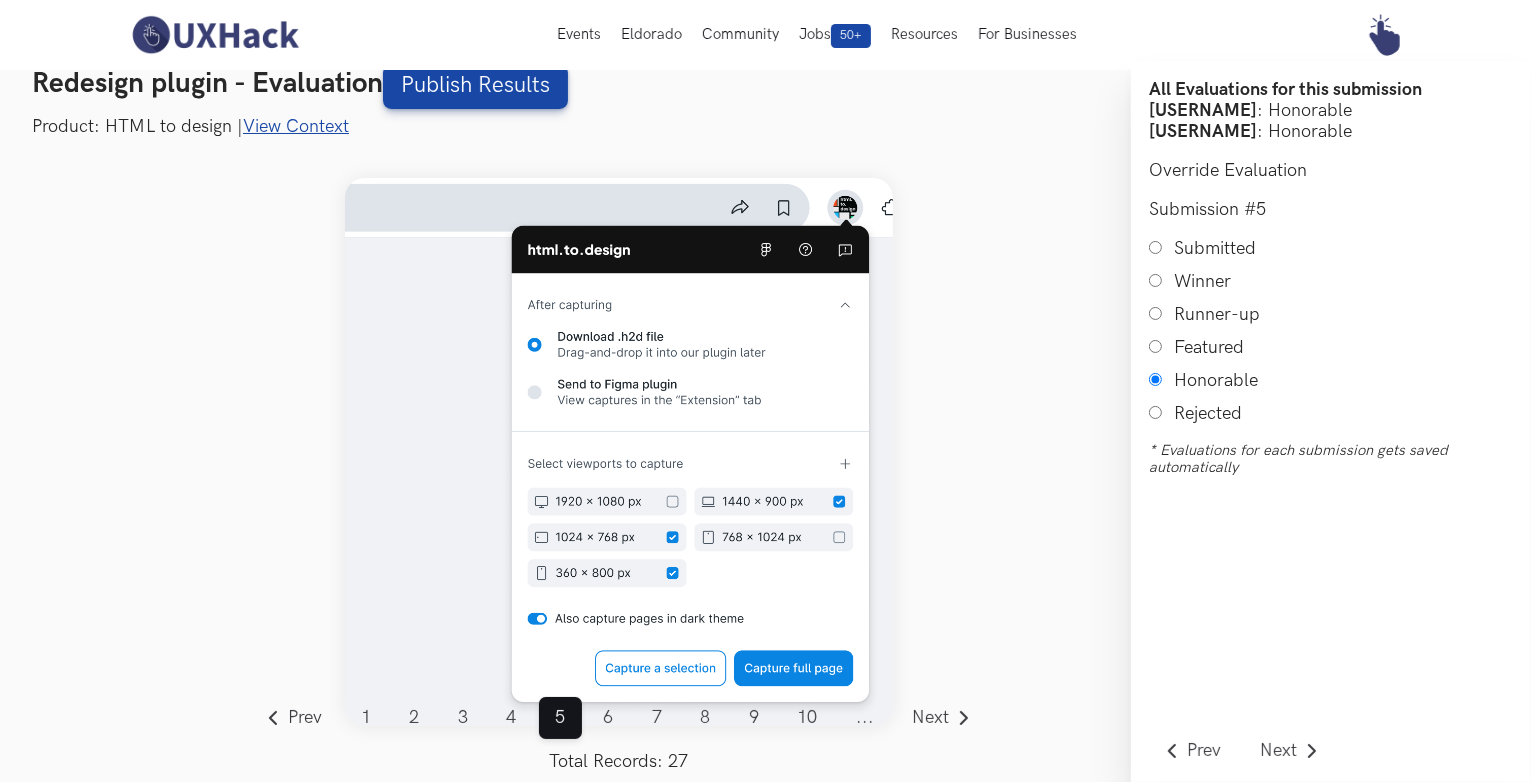 scroll, scrollTop: 24, scrollLeft: 0, axis: vertical 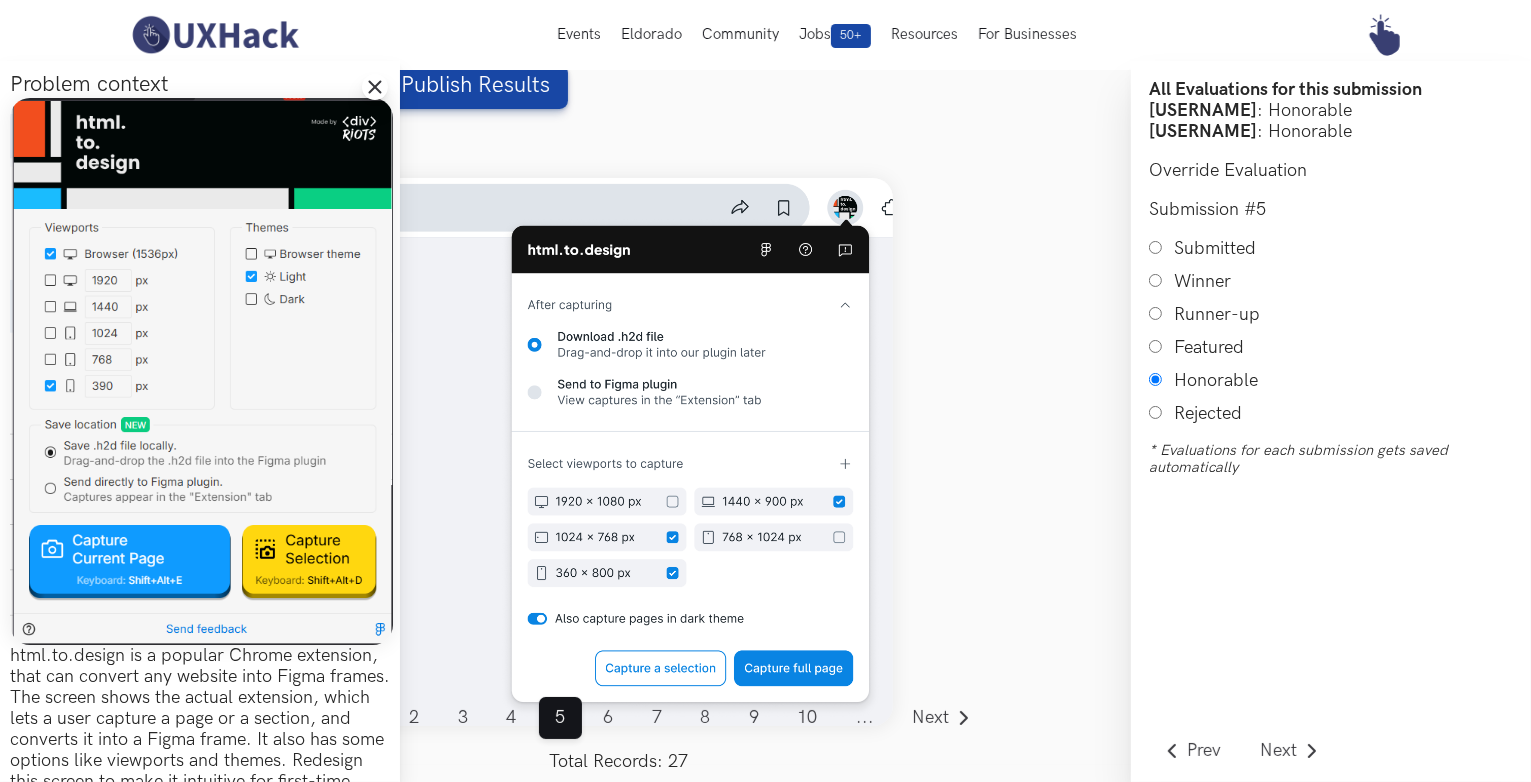 click on "Close drawer panel" 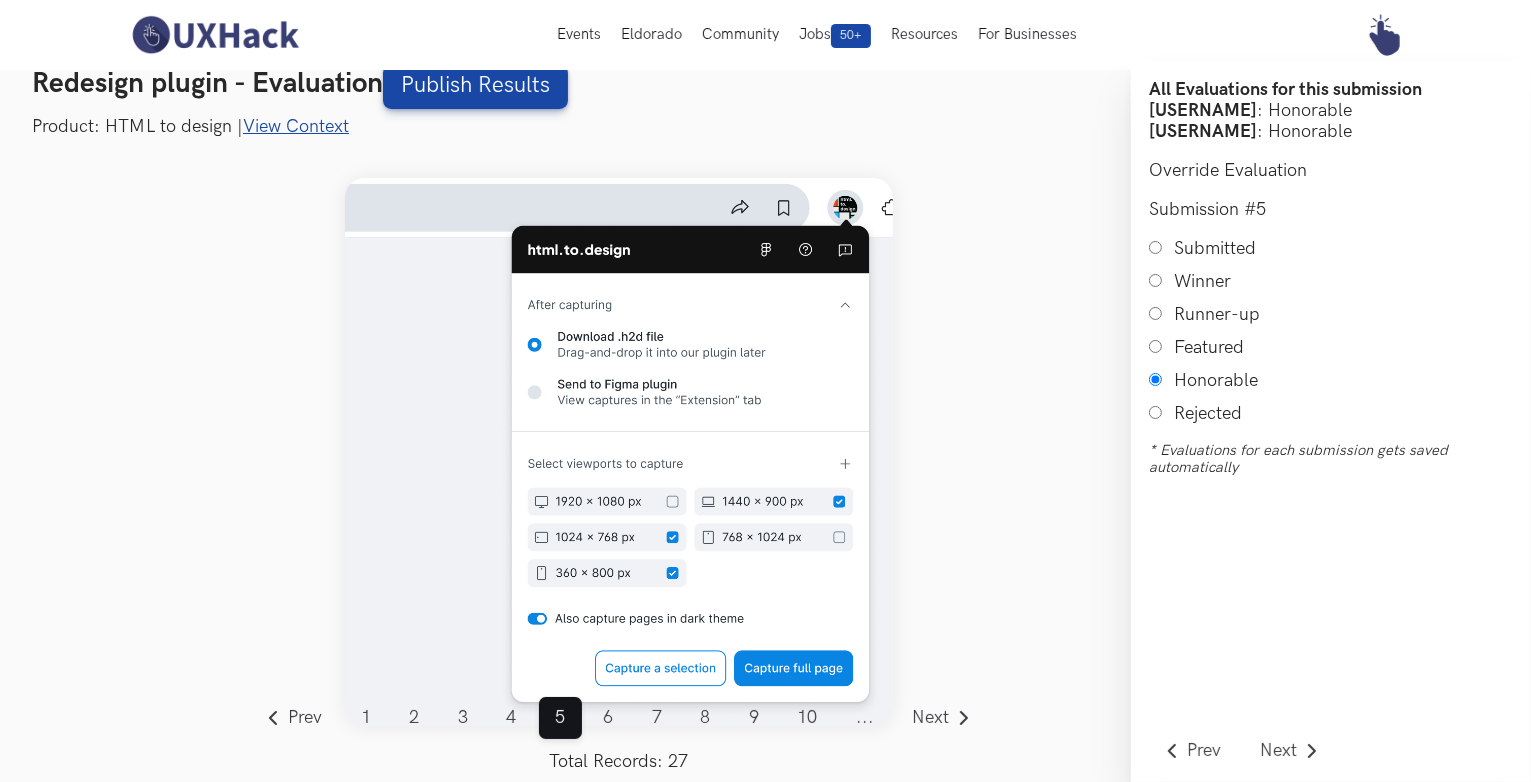 click on "View Context" at bounding box center [296, 126] 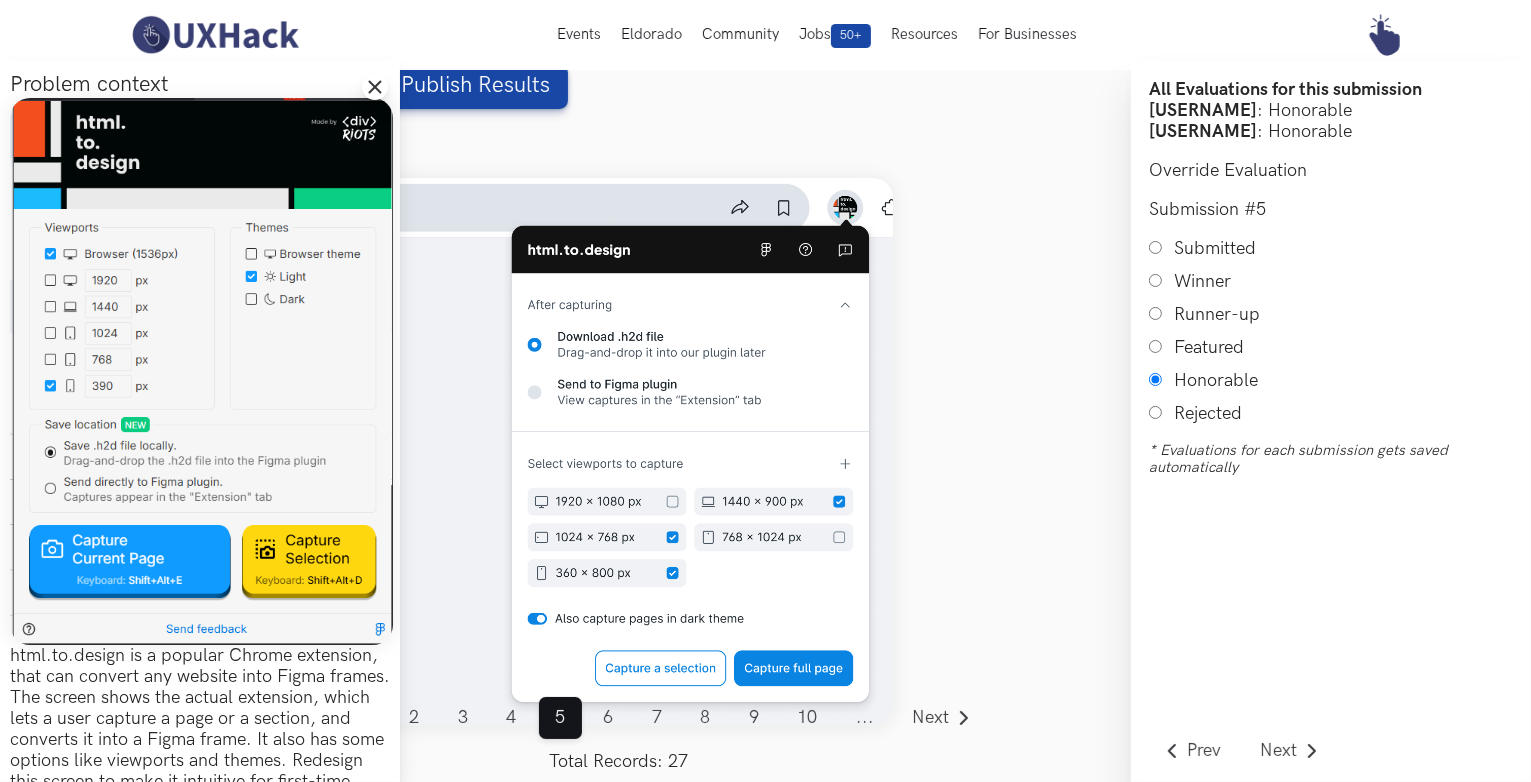 click 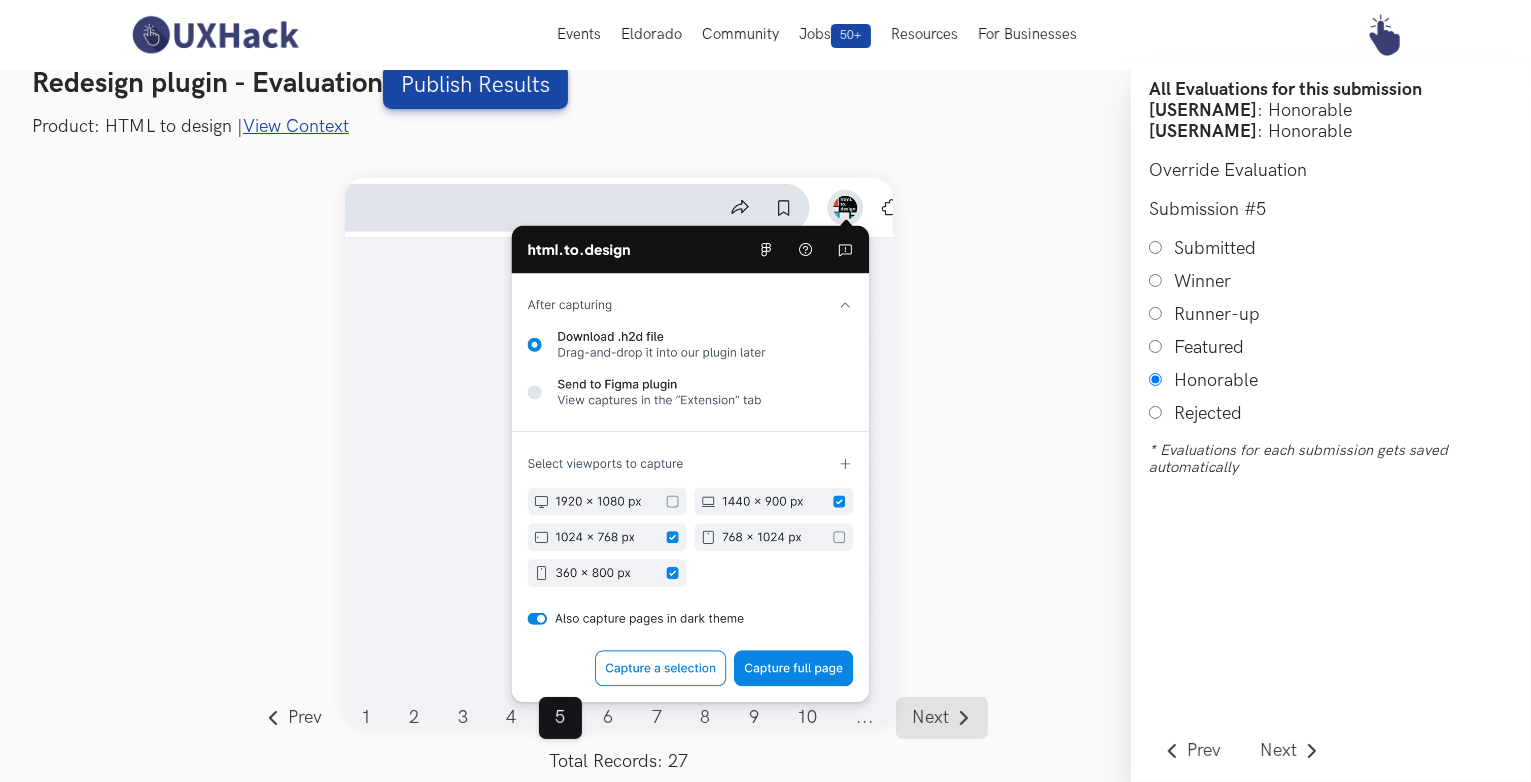 click on "Next" at bounding box center (931, 718) 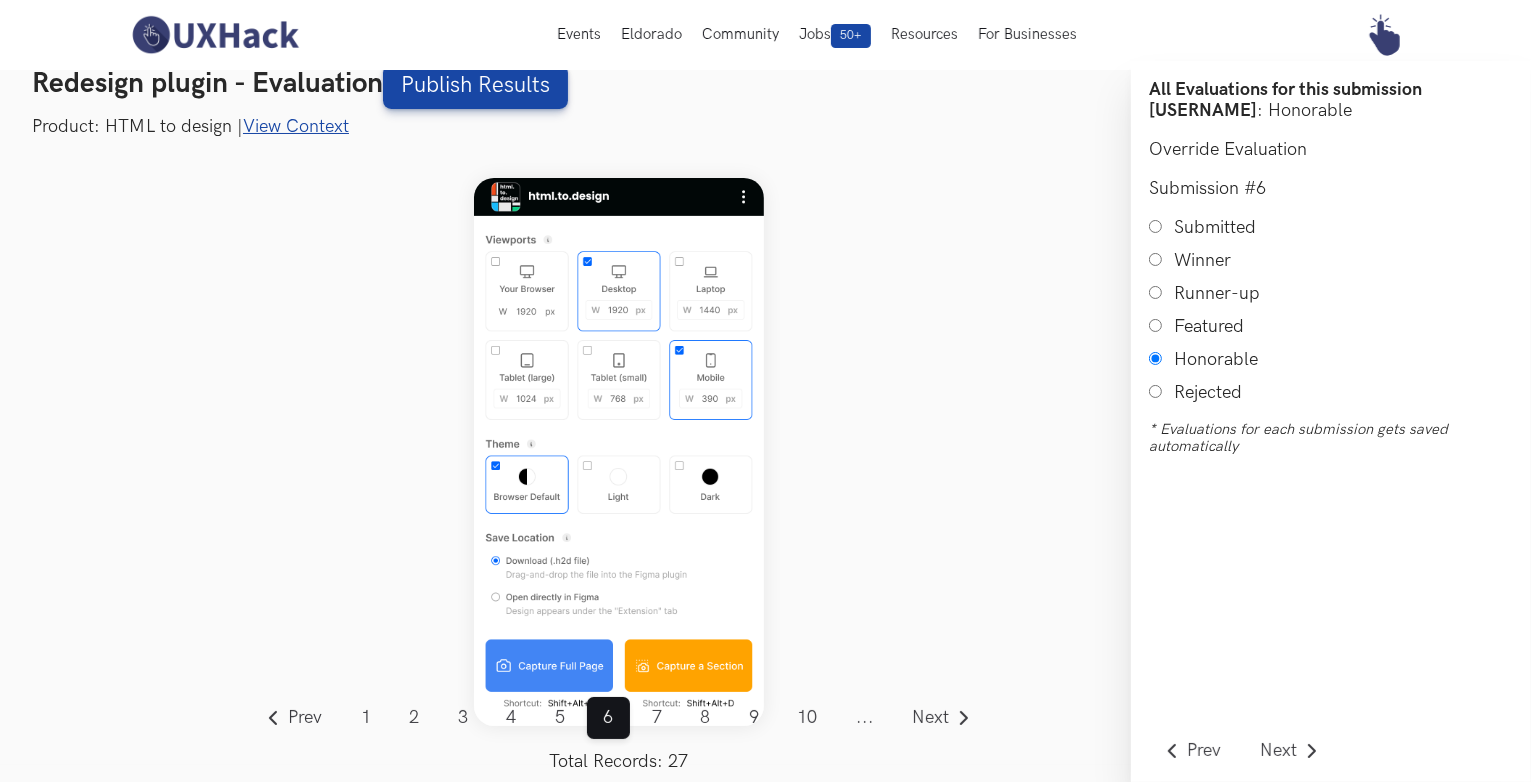 scroll, scrollTop: 24, scrollLeft: 0, axis: vertical 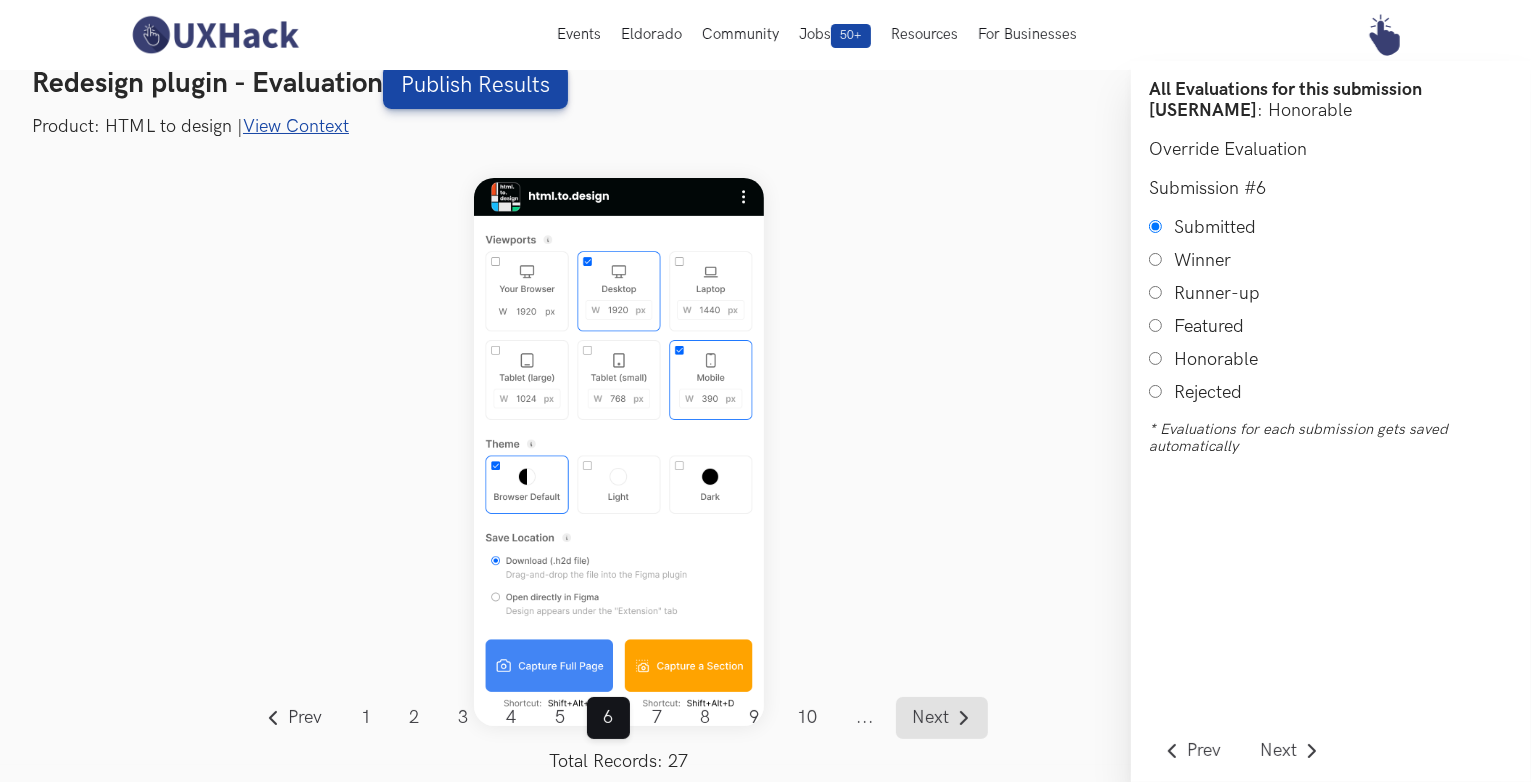 click on "Next" at bounding box center [931, 718] 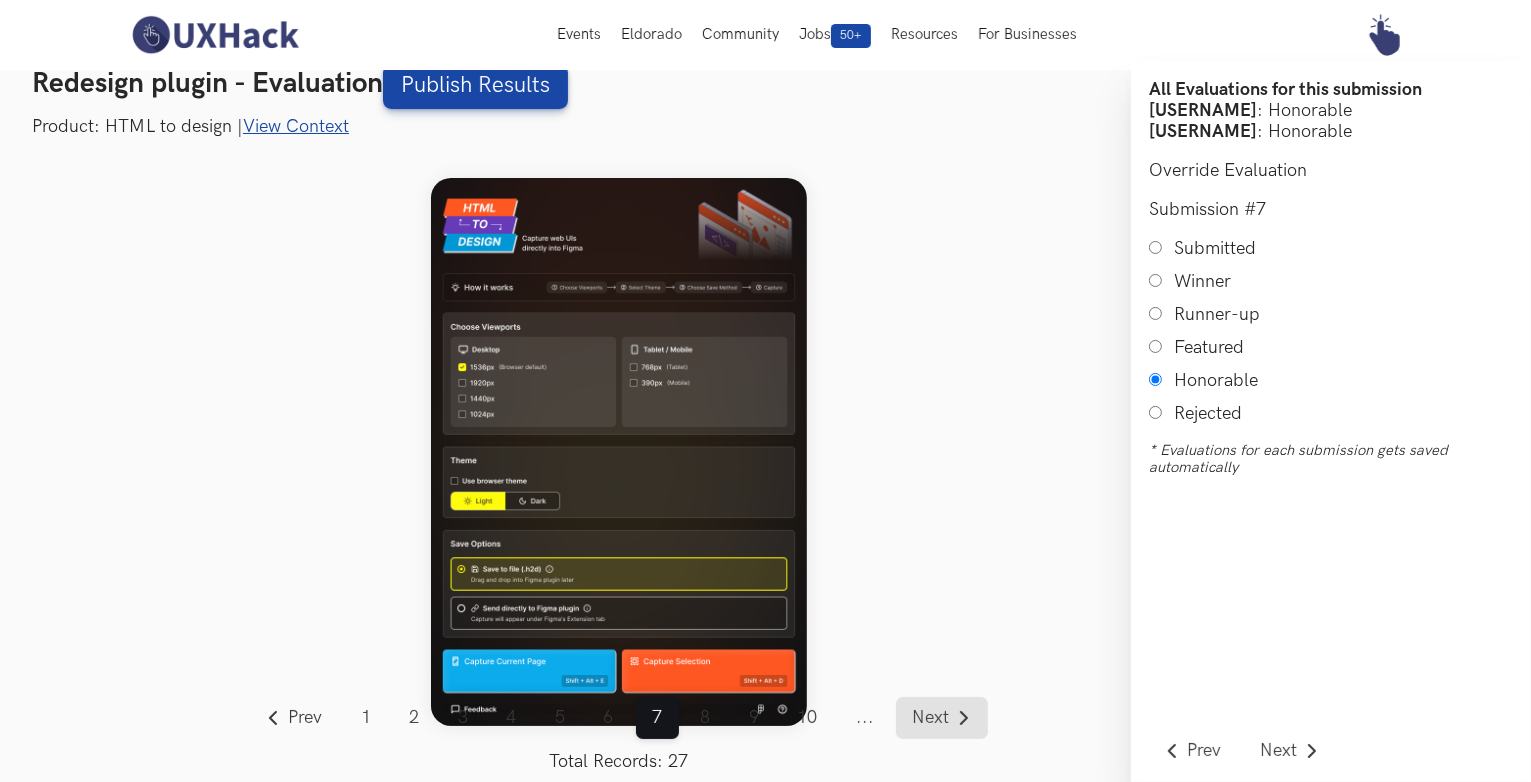 click on "Next" at bounding box center (931, 718) 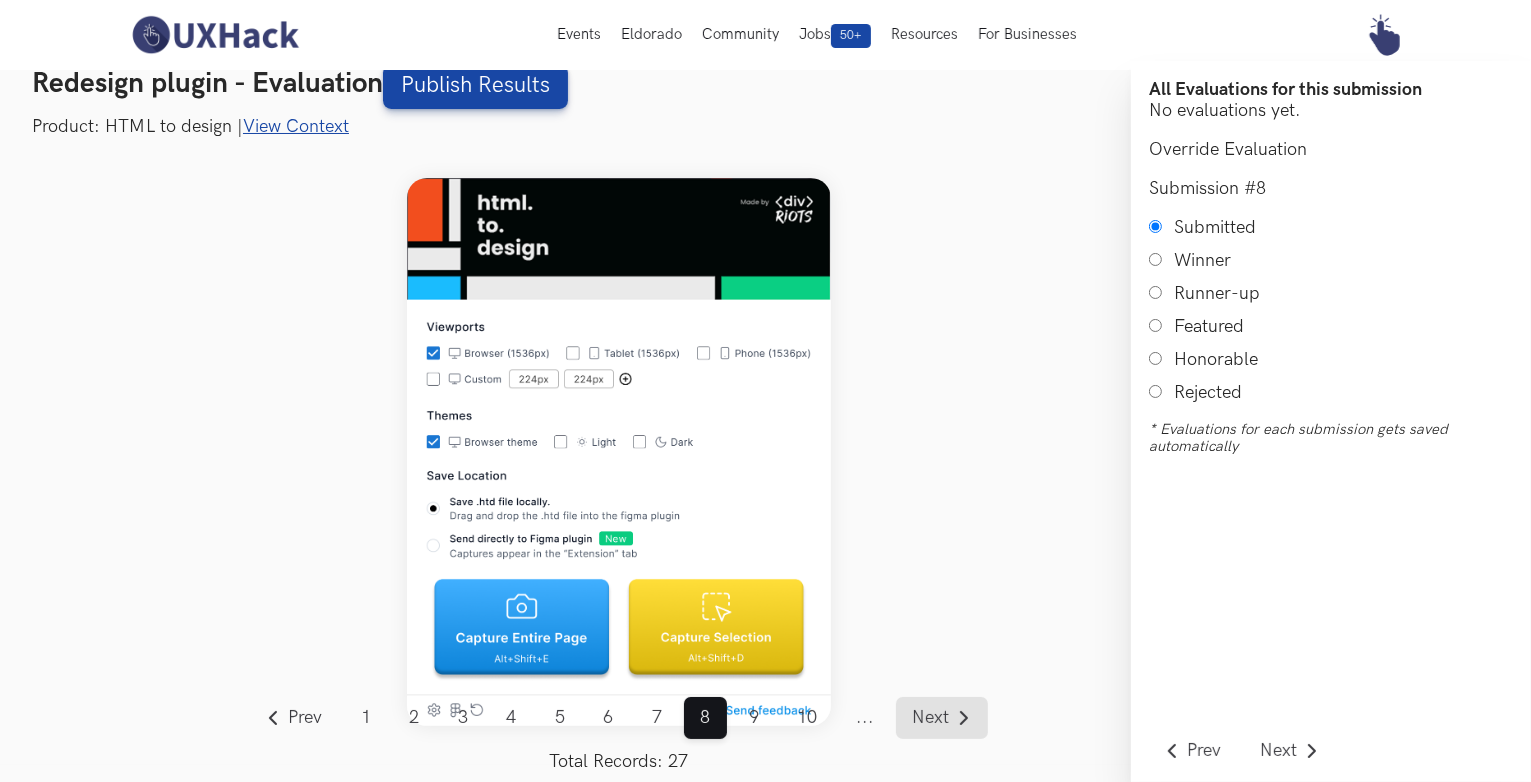 click on "Next" at bounding box center [931, 718] 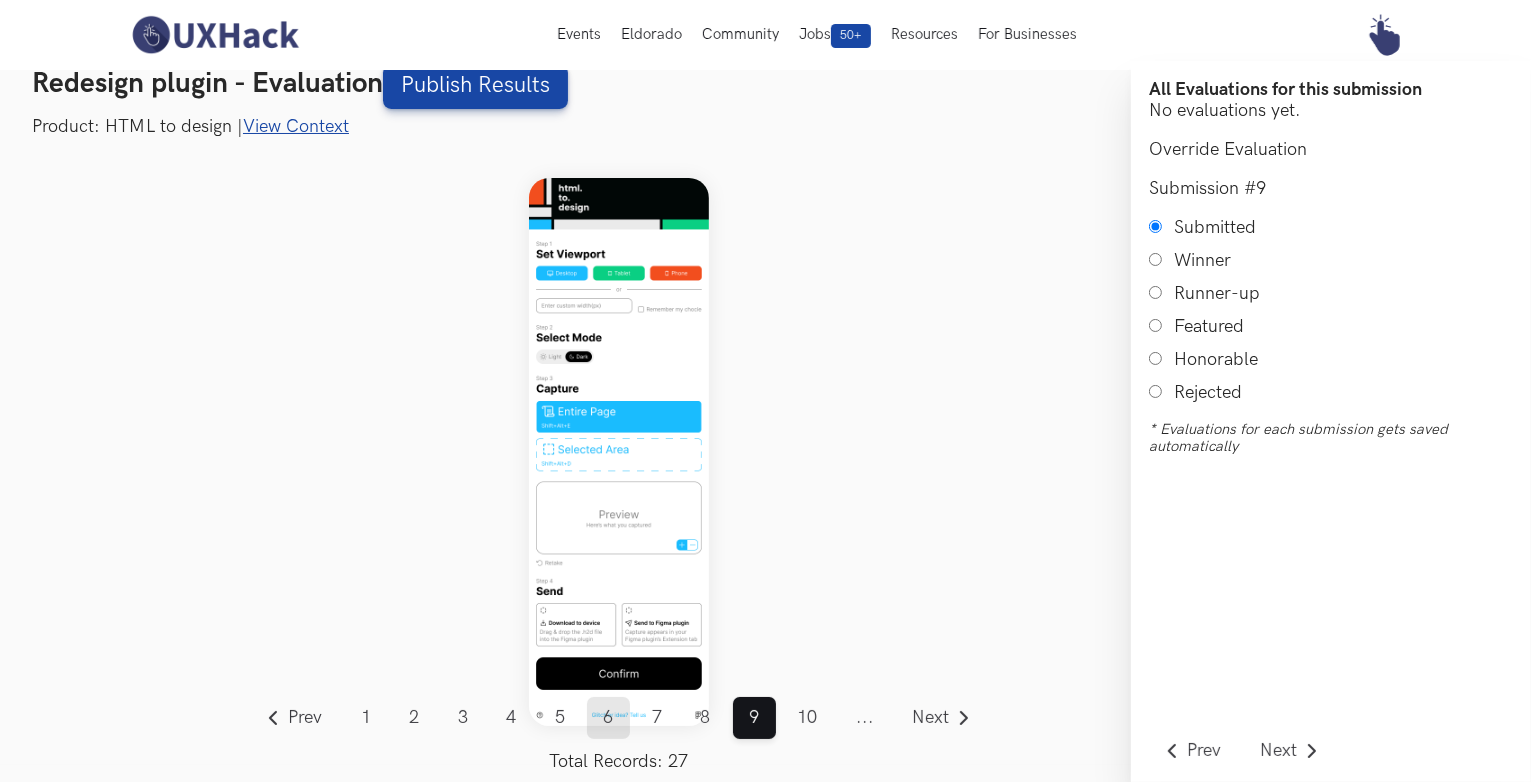 click on "6" at bounding box center (608, 718) 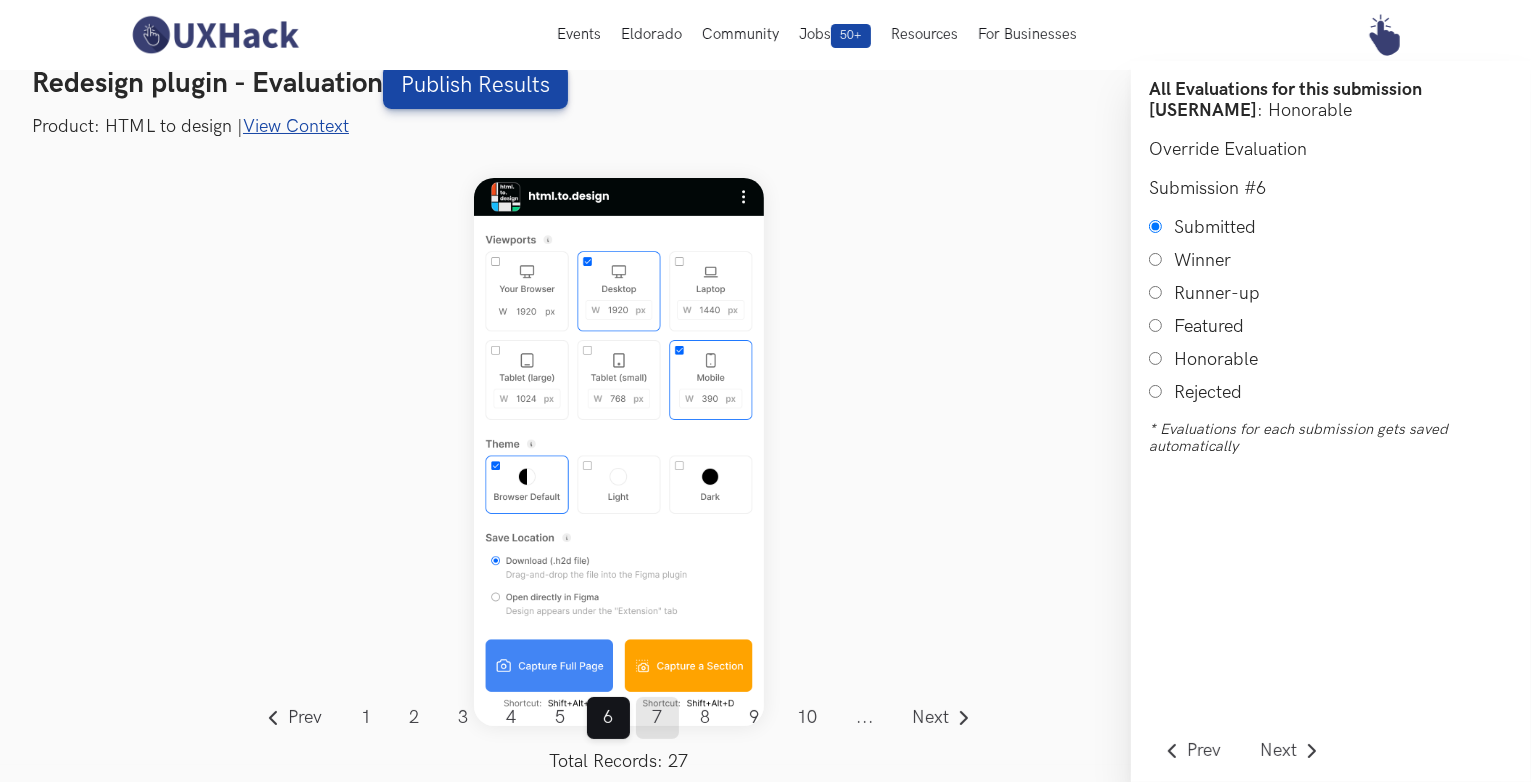 click on "7" at bounding box center (657, 718) 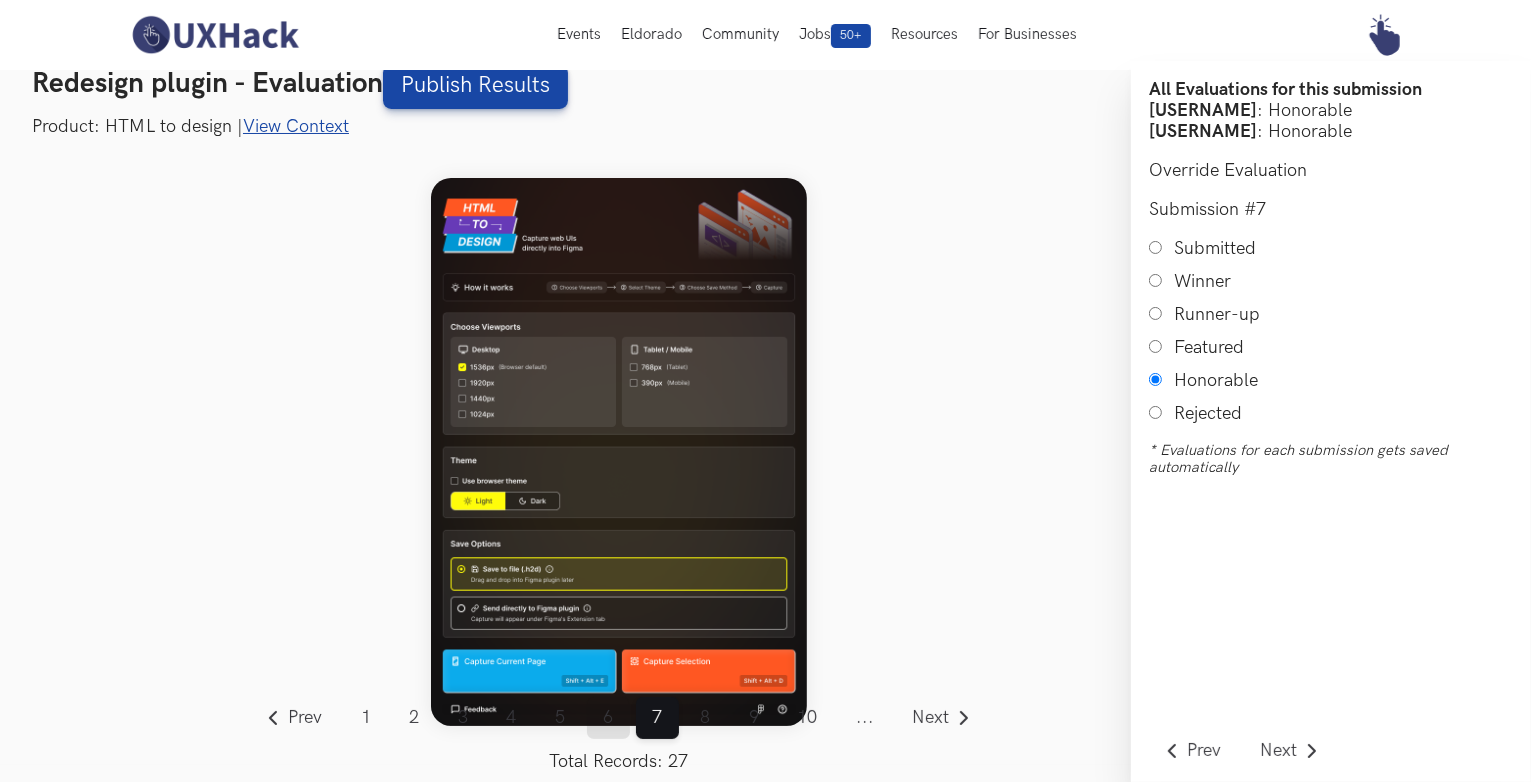 click on "6" at bounding box center (608, 718) 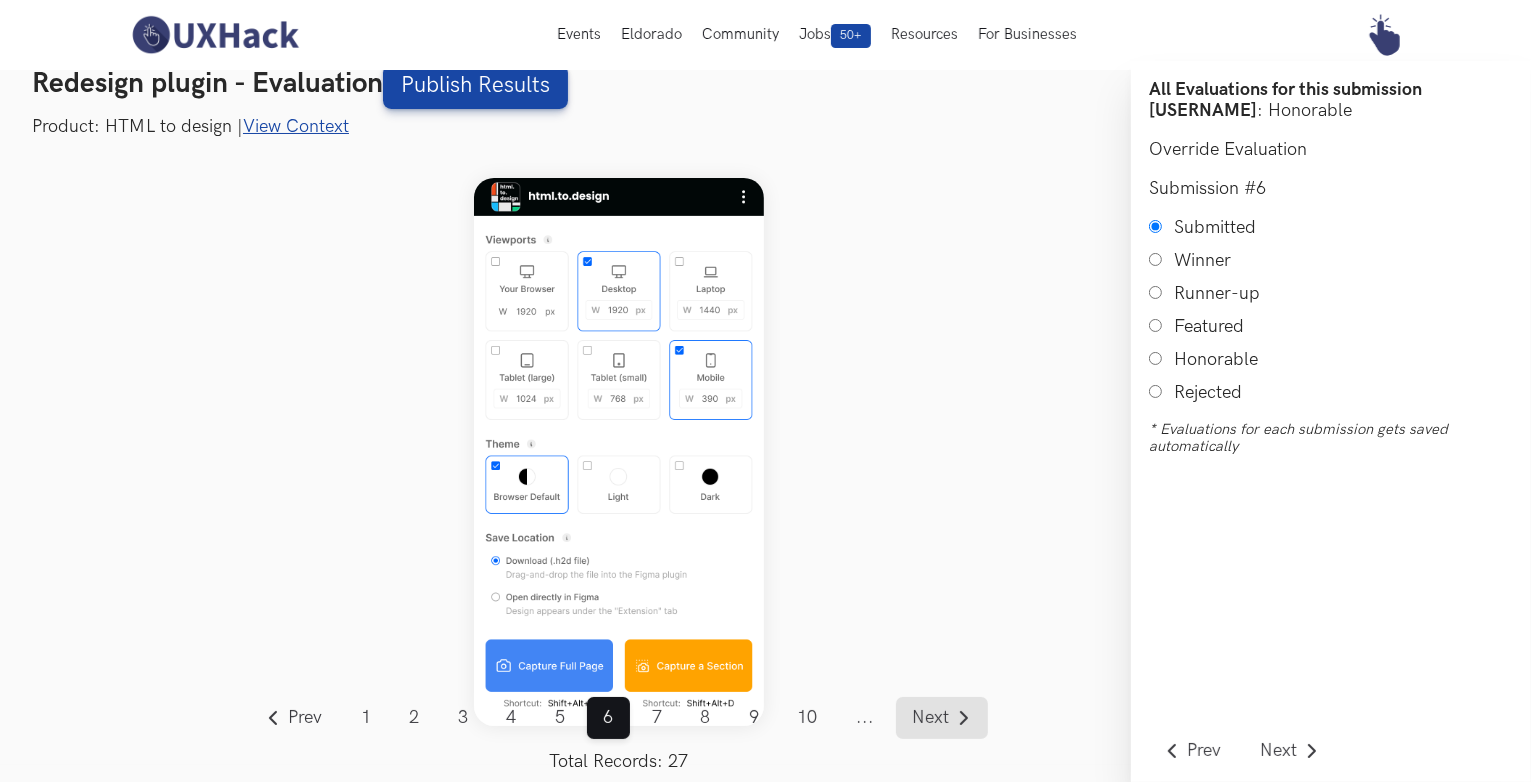 click on "Next" at bounding box center [931, 718] 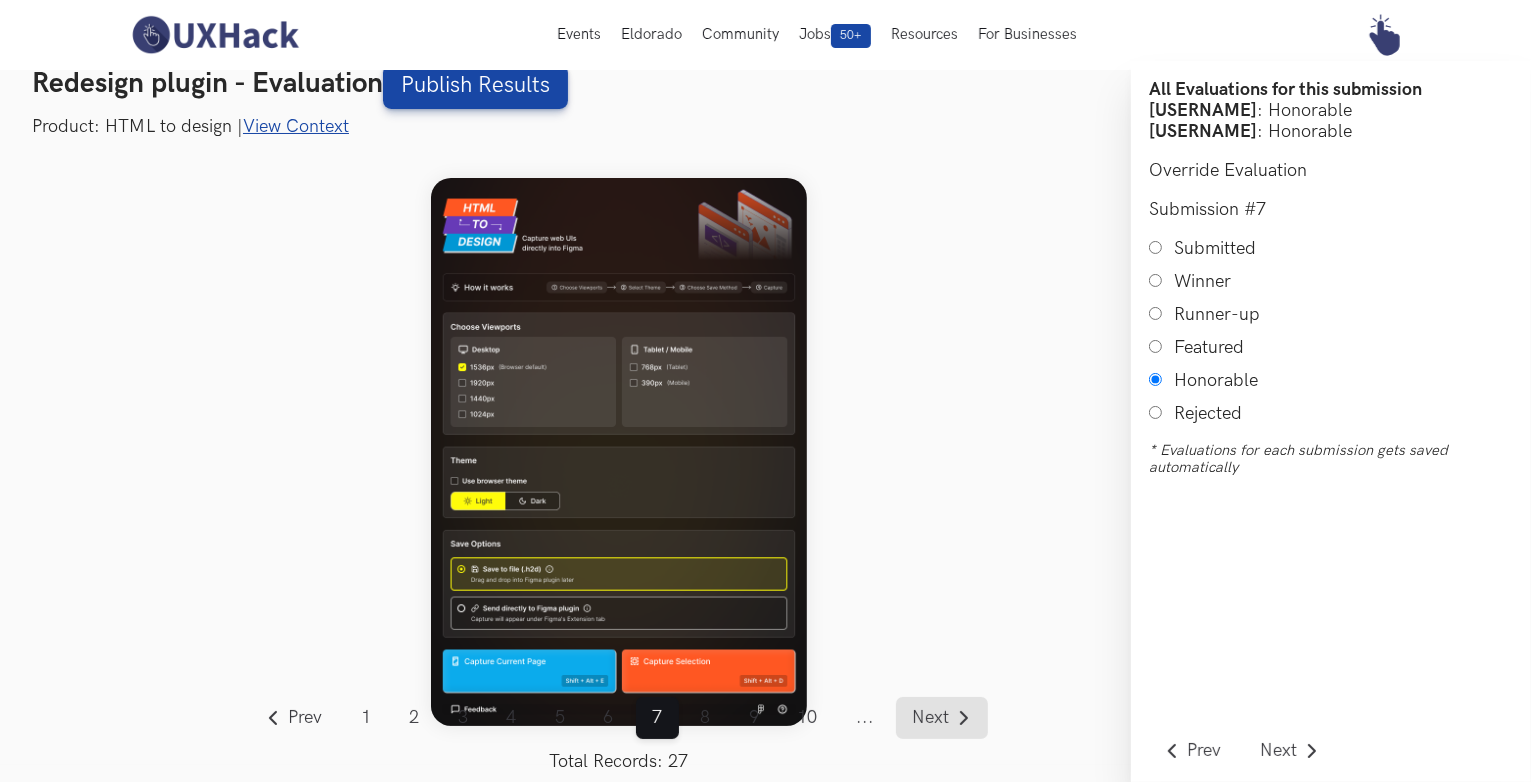 click on "Next" at bounding box center [931, 718] 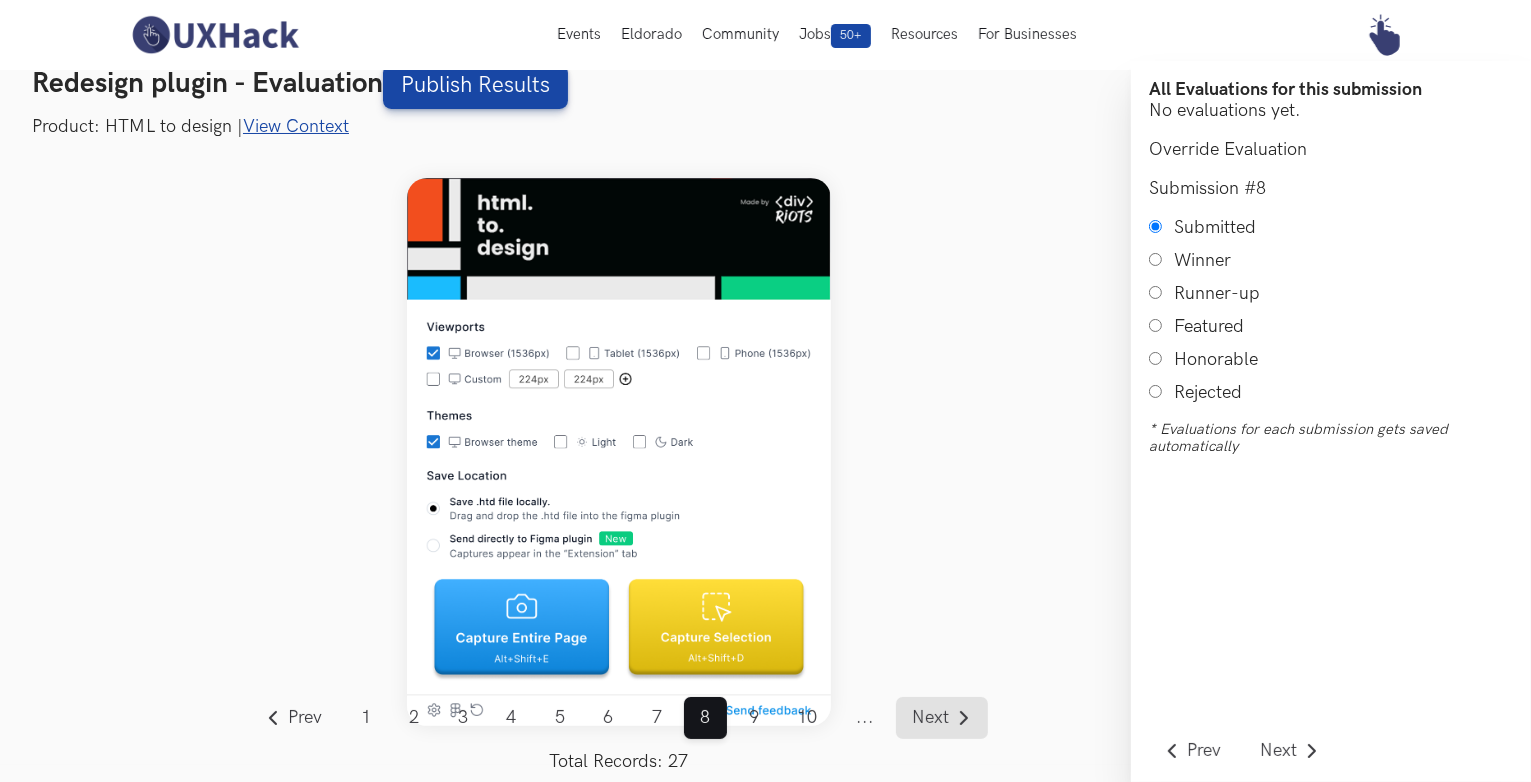 click on "Next" at bounding box center (931, 718) 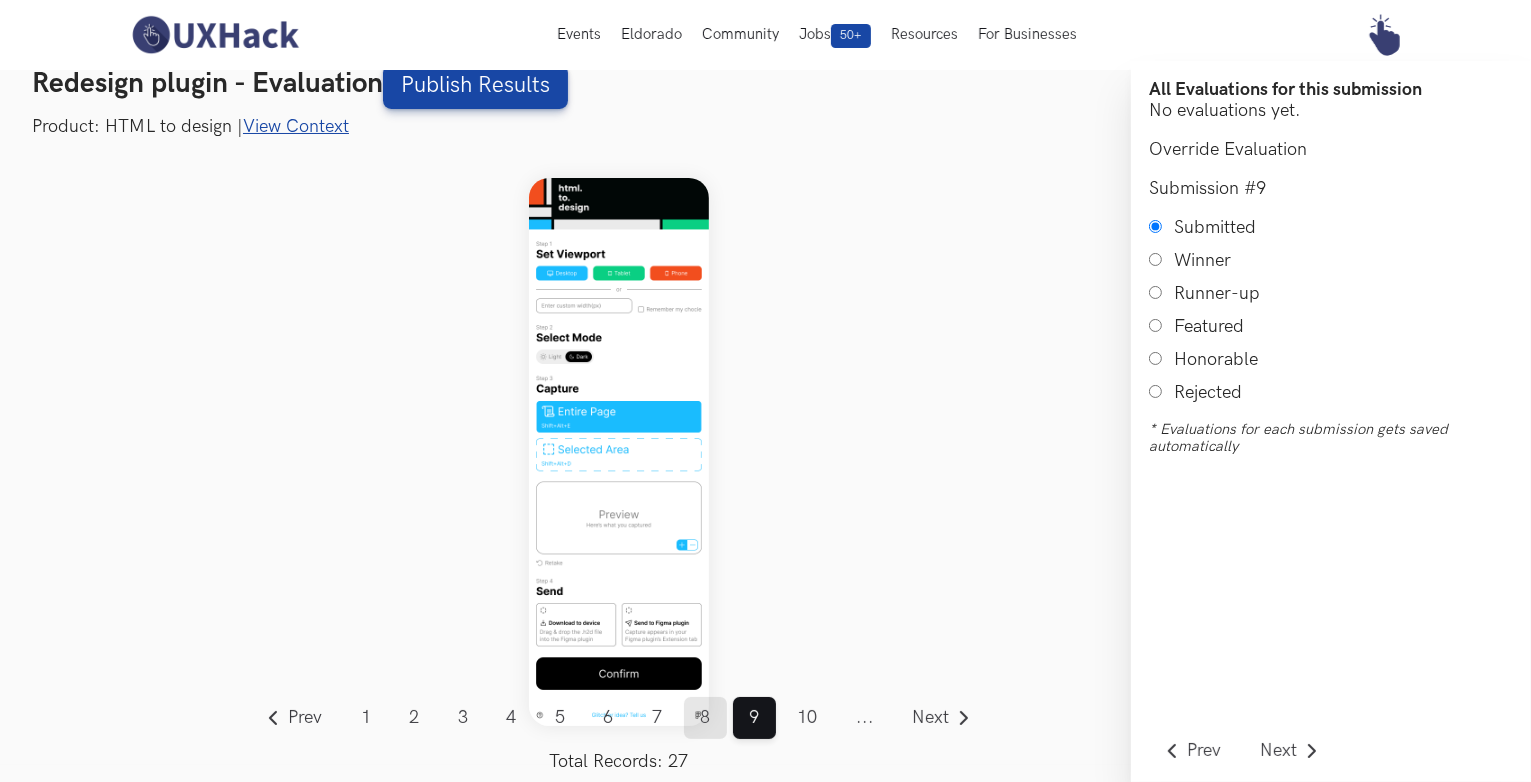 click on "8" at bounding box center (705, 718) 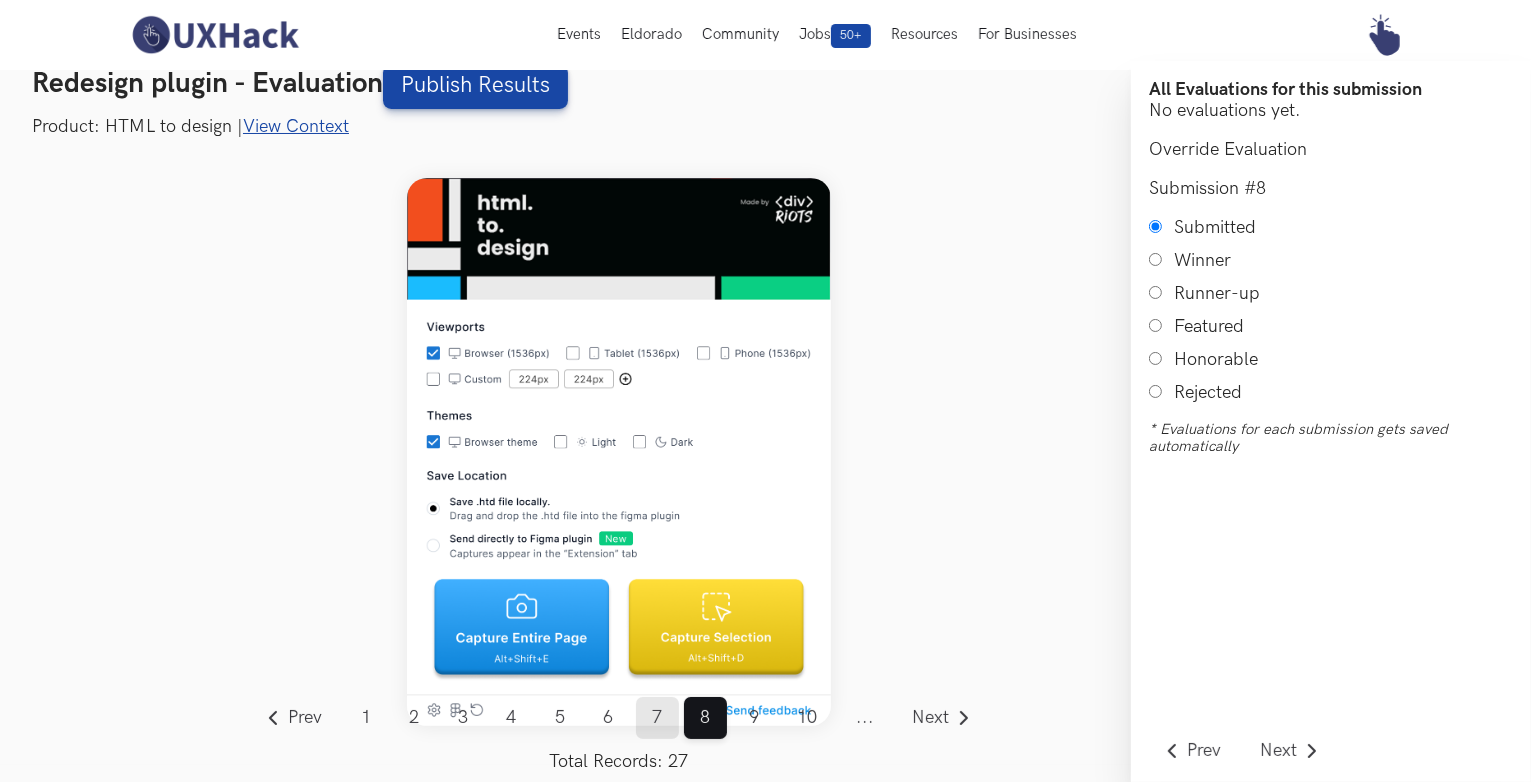 click on "7" at bounding box center [657, 718] 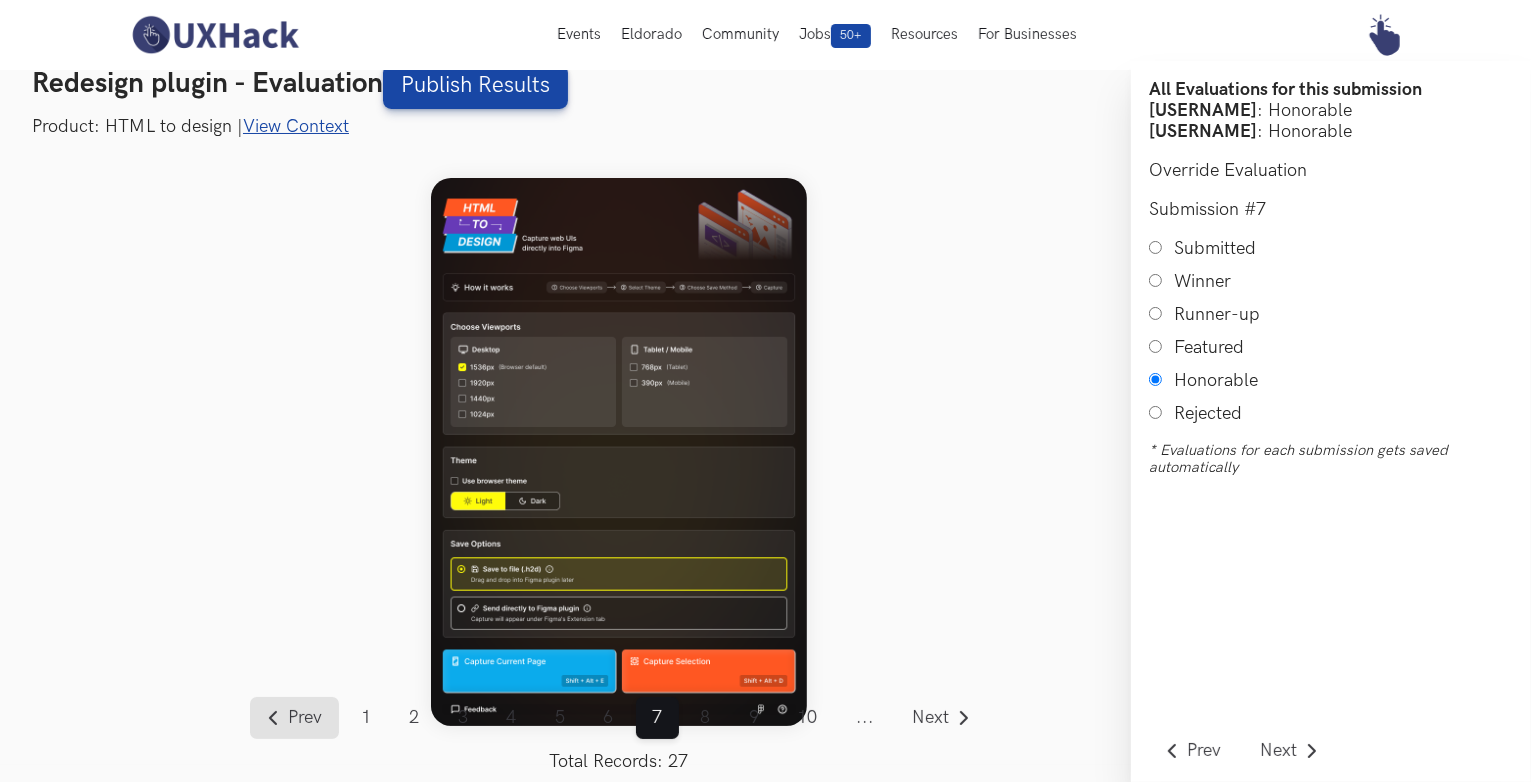 click on "Prev" at bounding box center [306, 718] 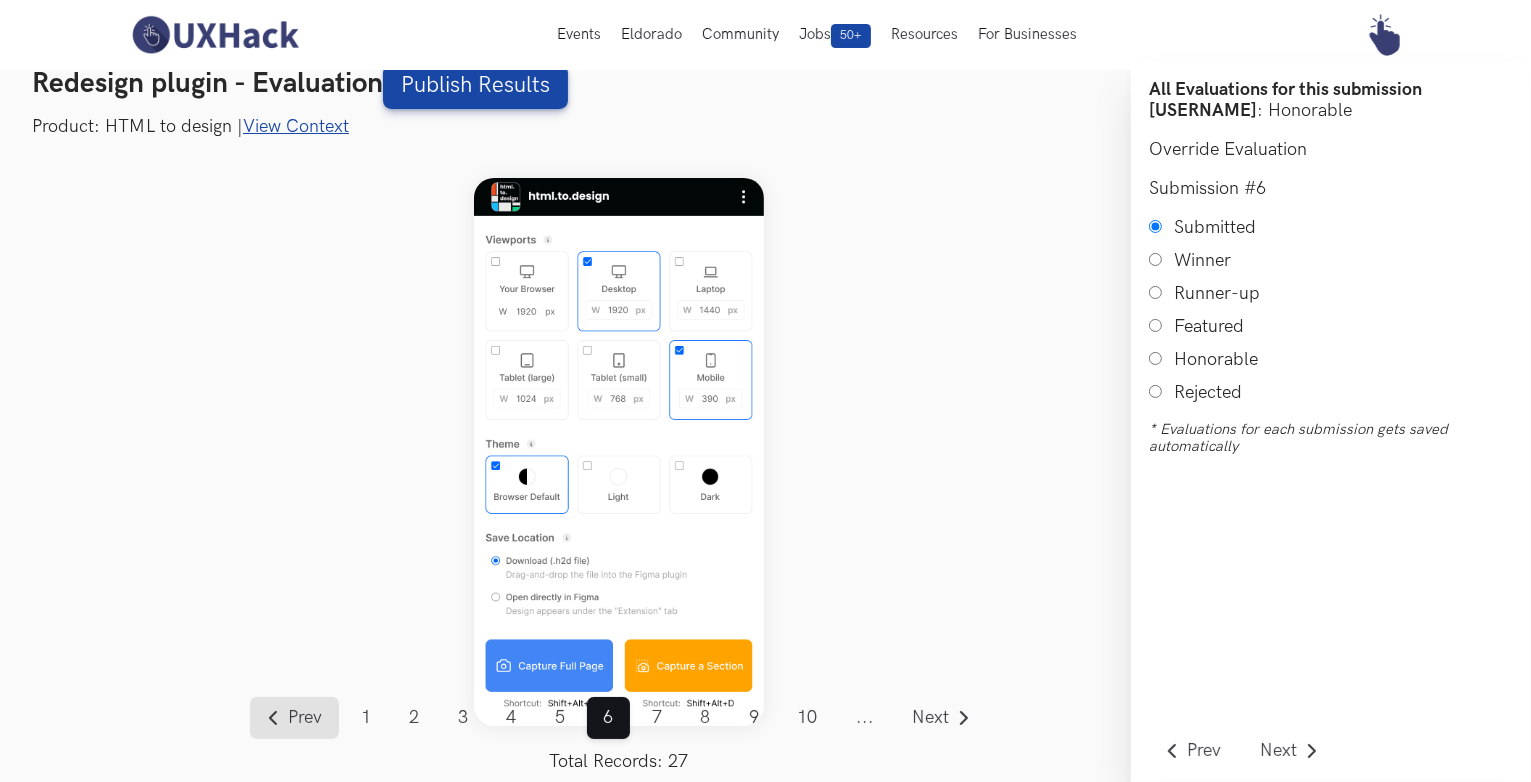 click on "Prev" at bounding box center [306, 718] 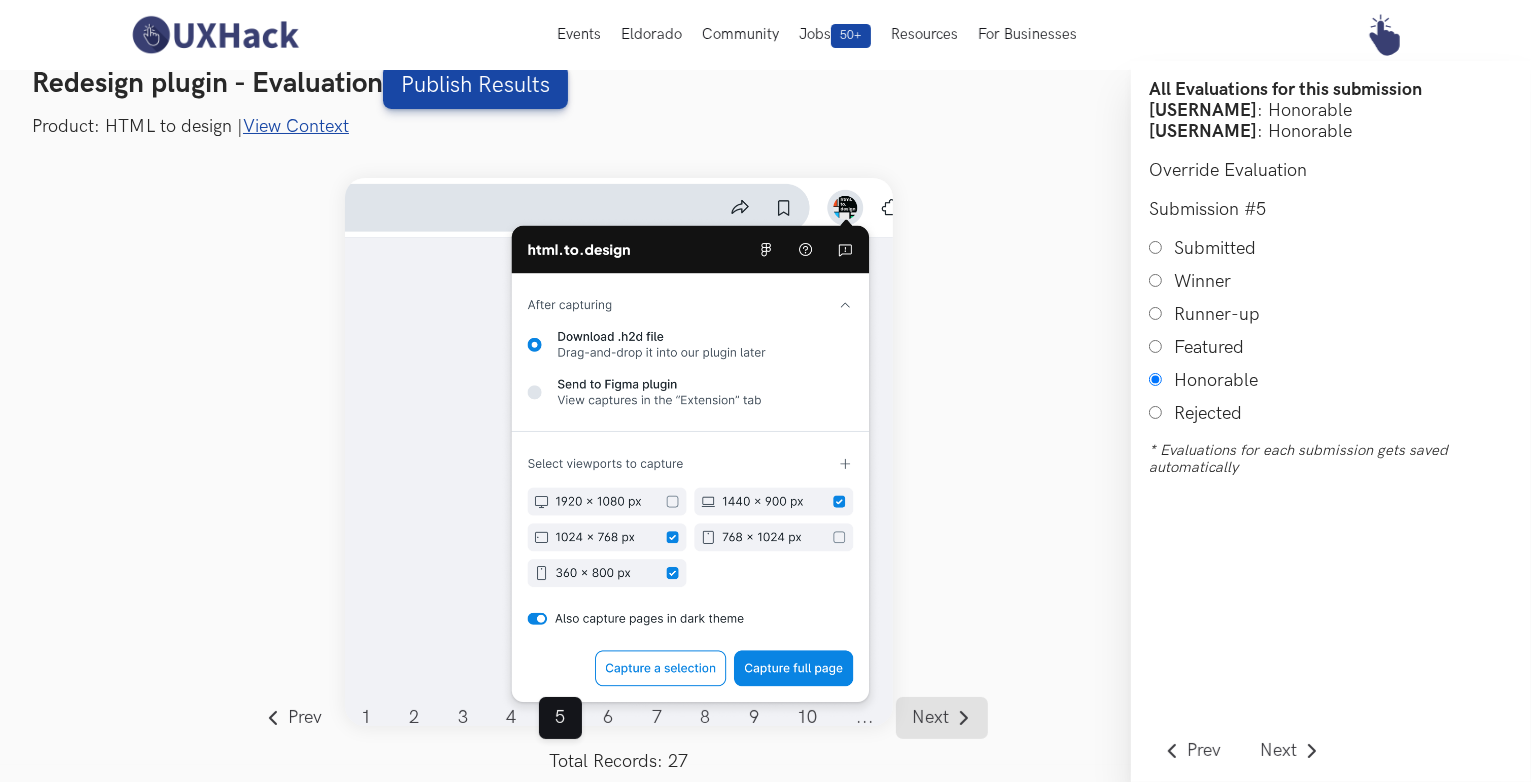click on "Next" at bounding box center [931, 718] 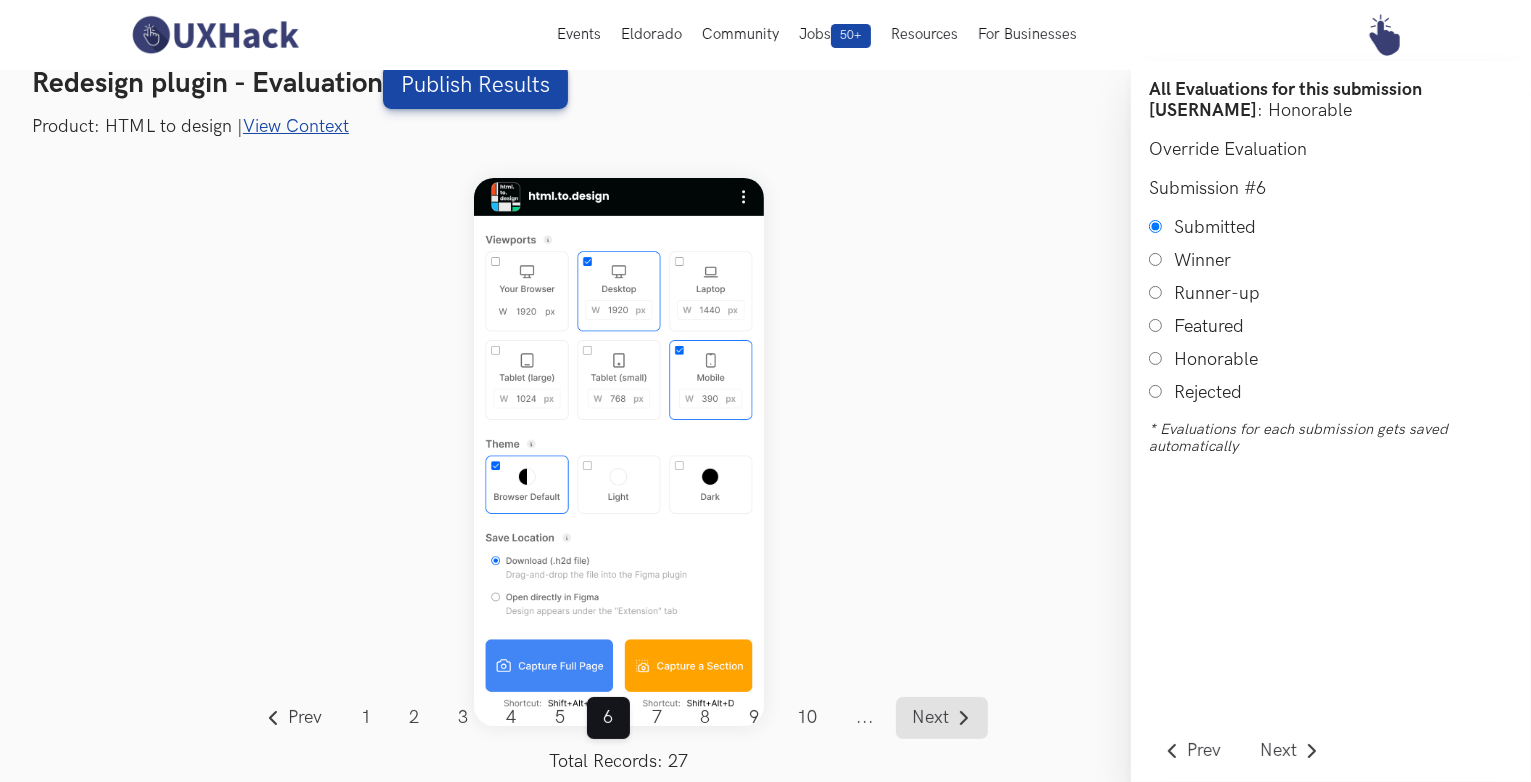 click on "Next" at bounding box center [931, 718] 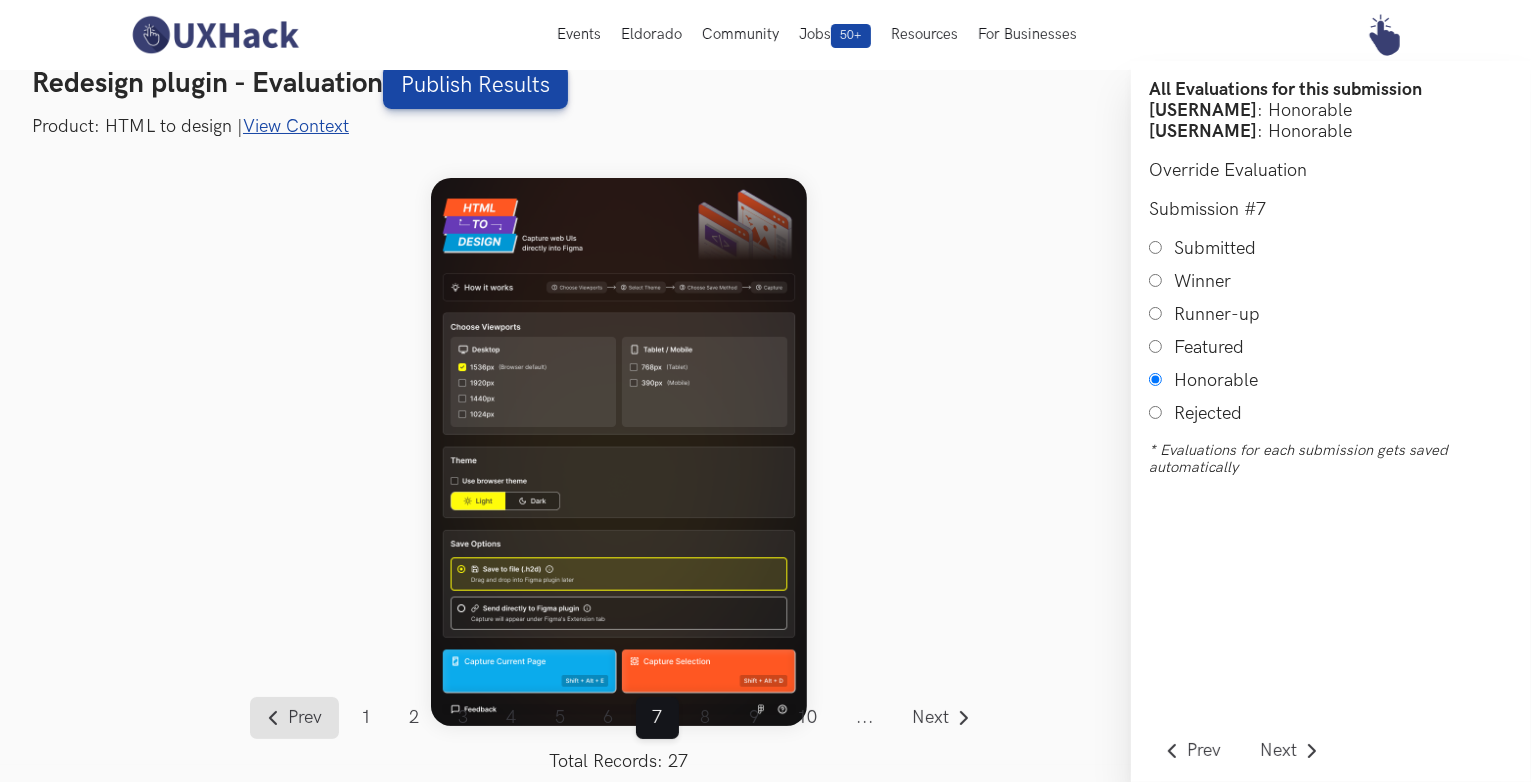 click on "Prev" at bounding box center [306, 718] 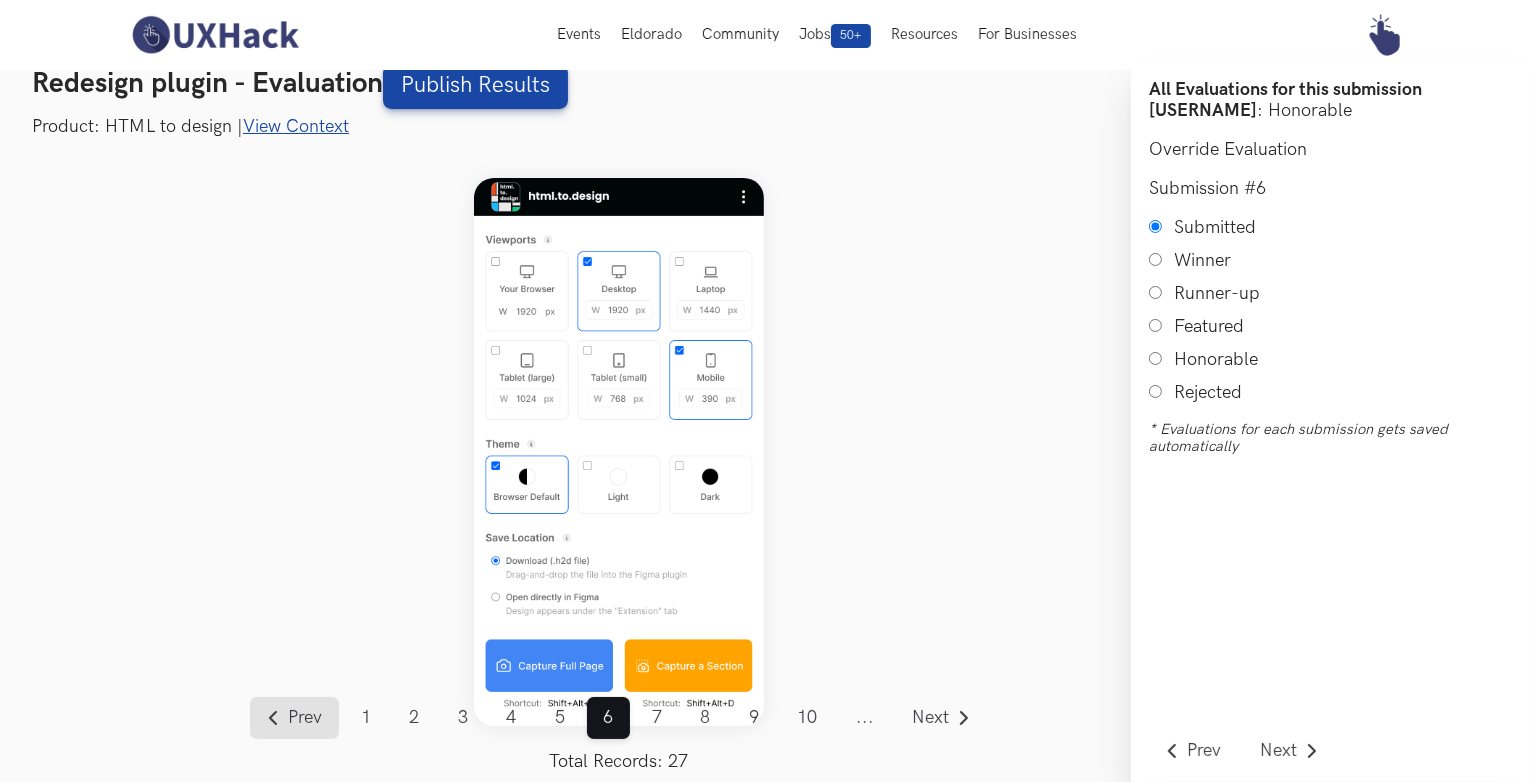 click on "Prev" at bounding box center [306, 718] 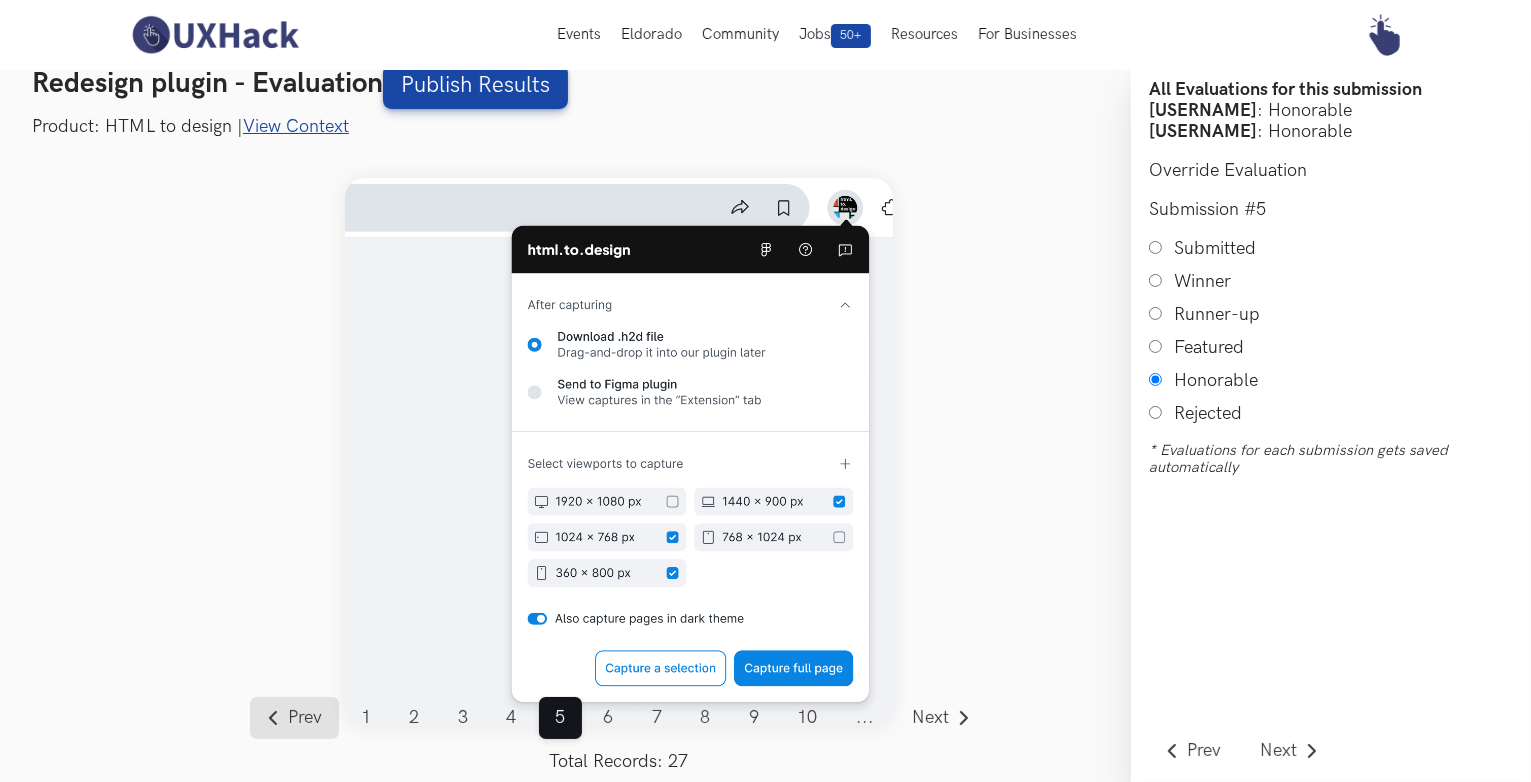 click on "Prev" at bounding box center (306, 718) 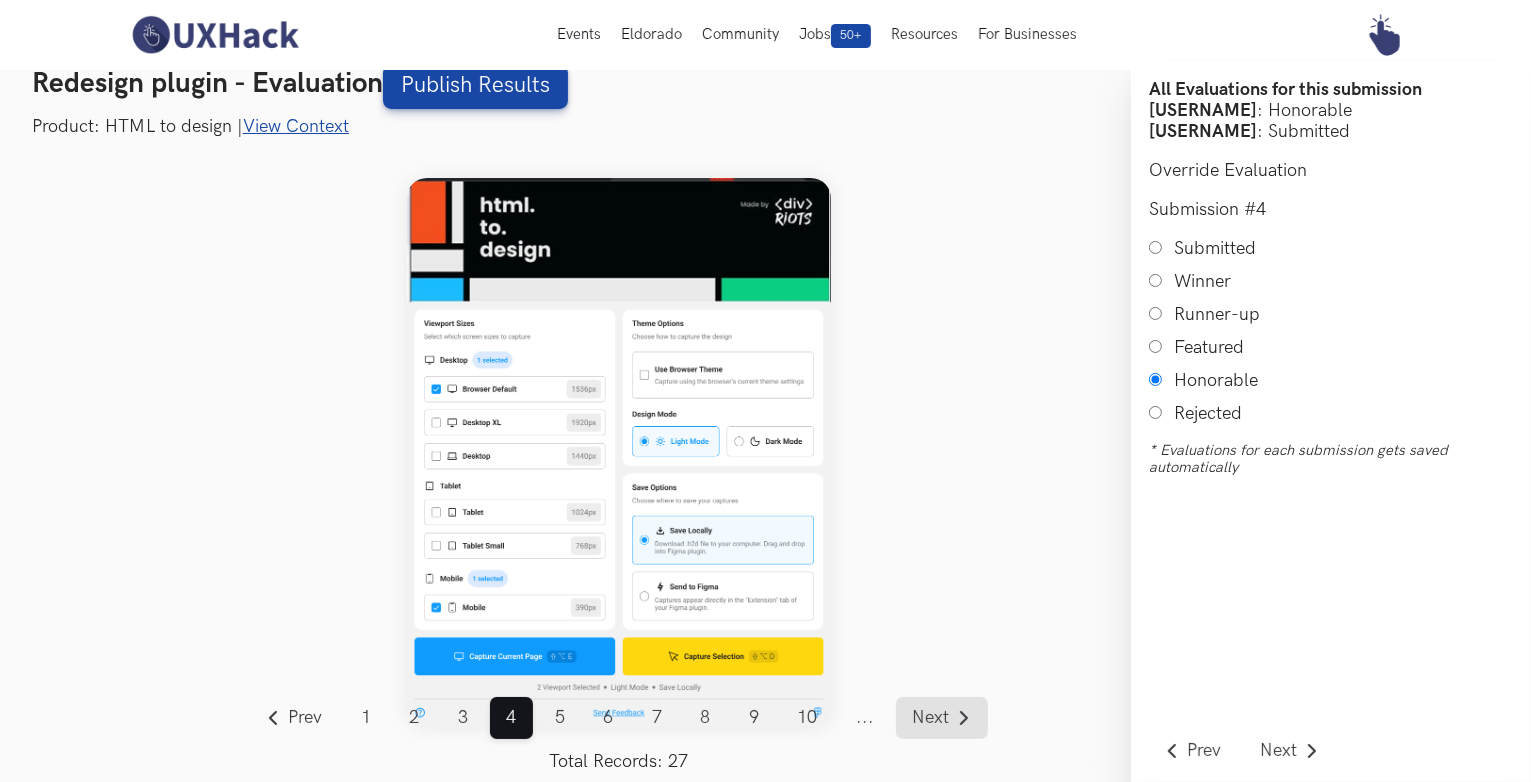 click on "Next" at bounding box center (931, 718) 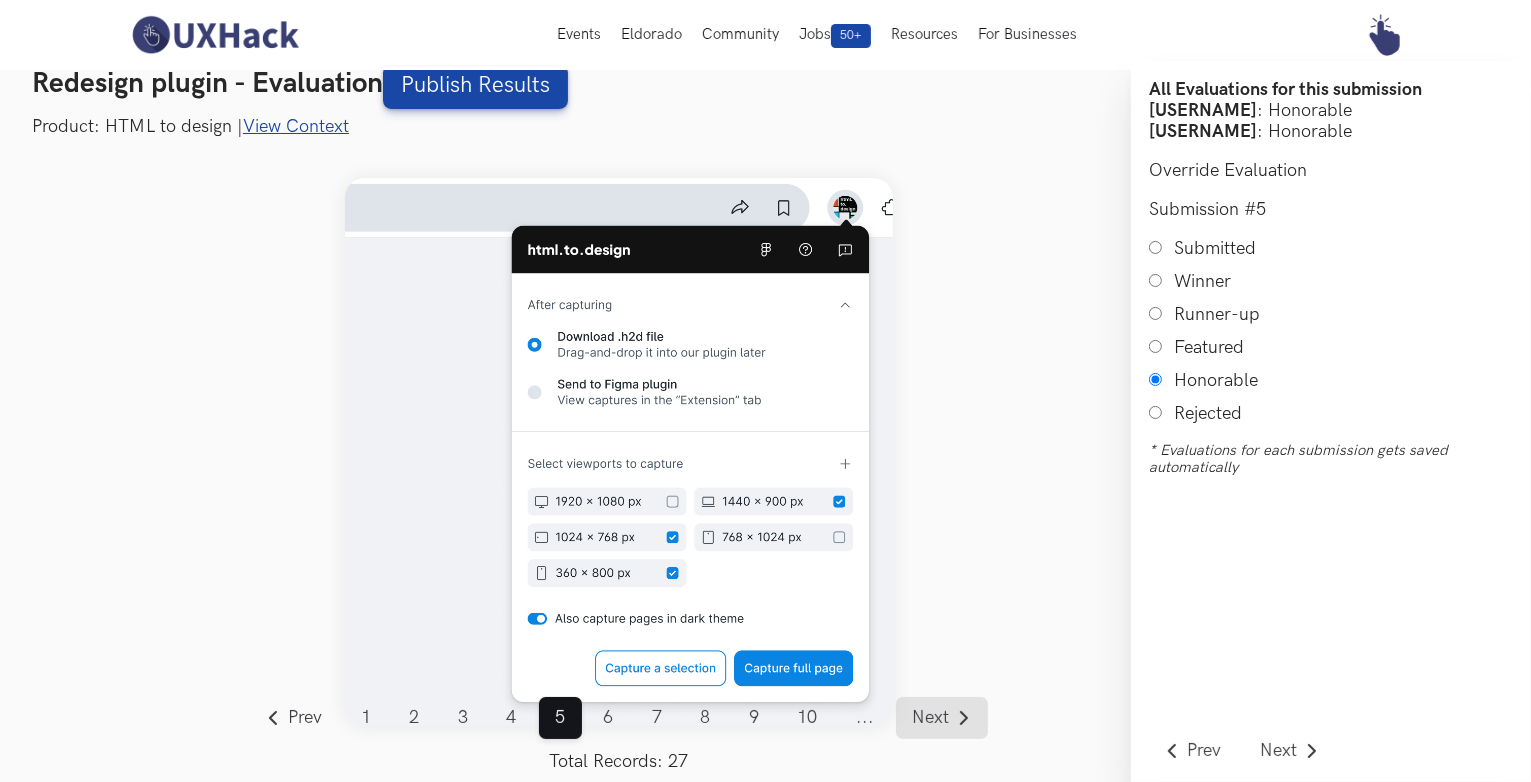 click on "Next" at bounding box center (931, 718) 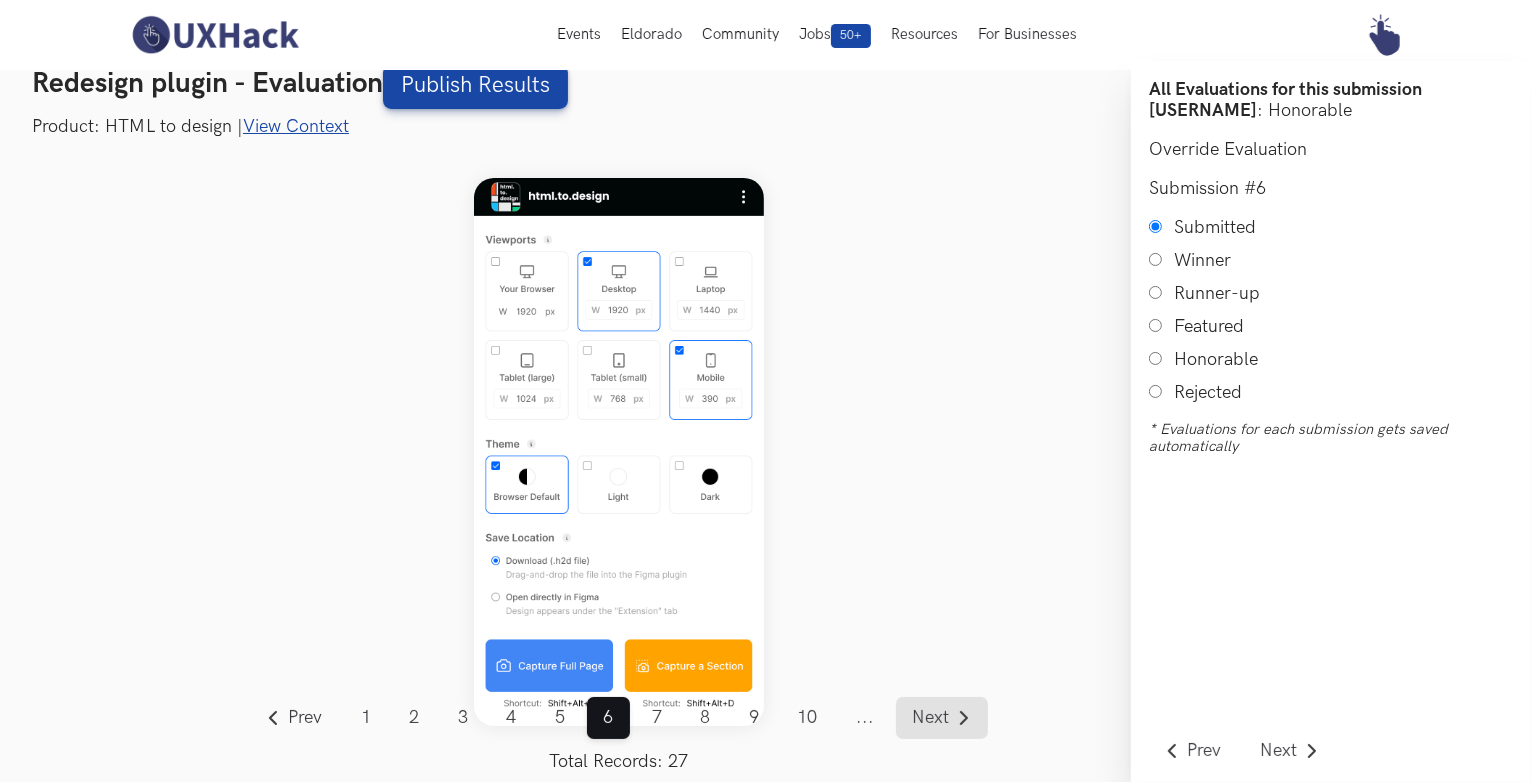 click on "Next" at bounding box center [931, 718] 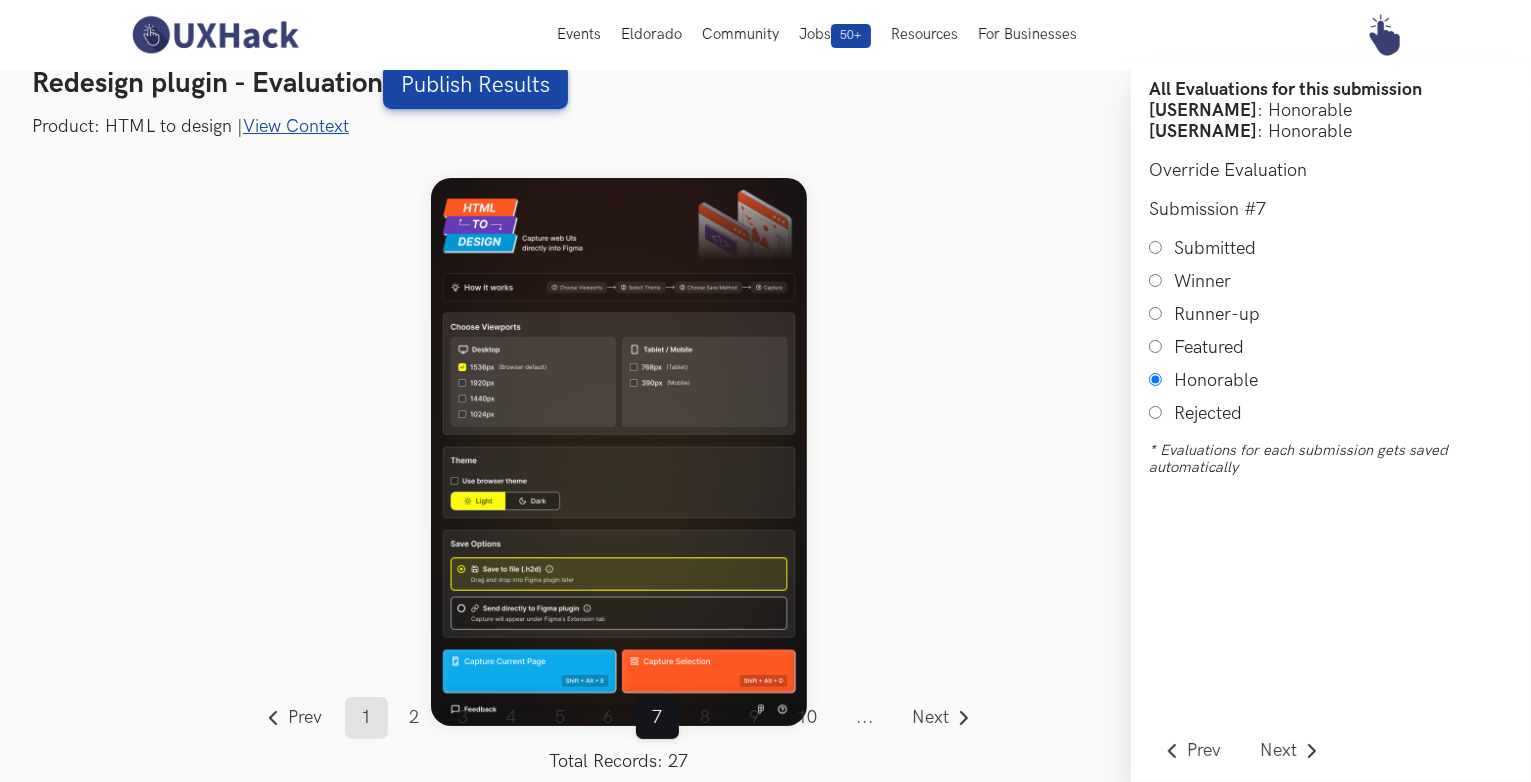 click on "1" at bounding box center [366, 718] 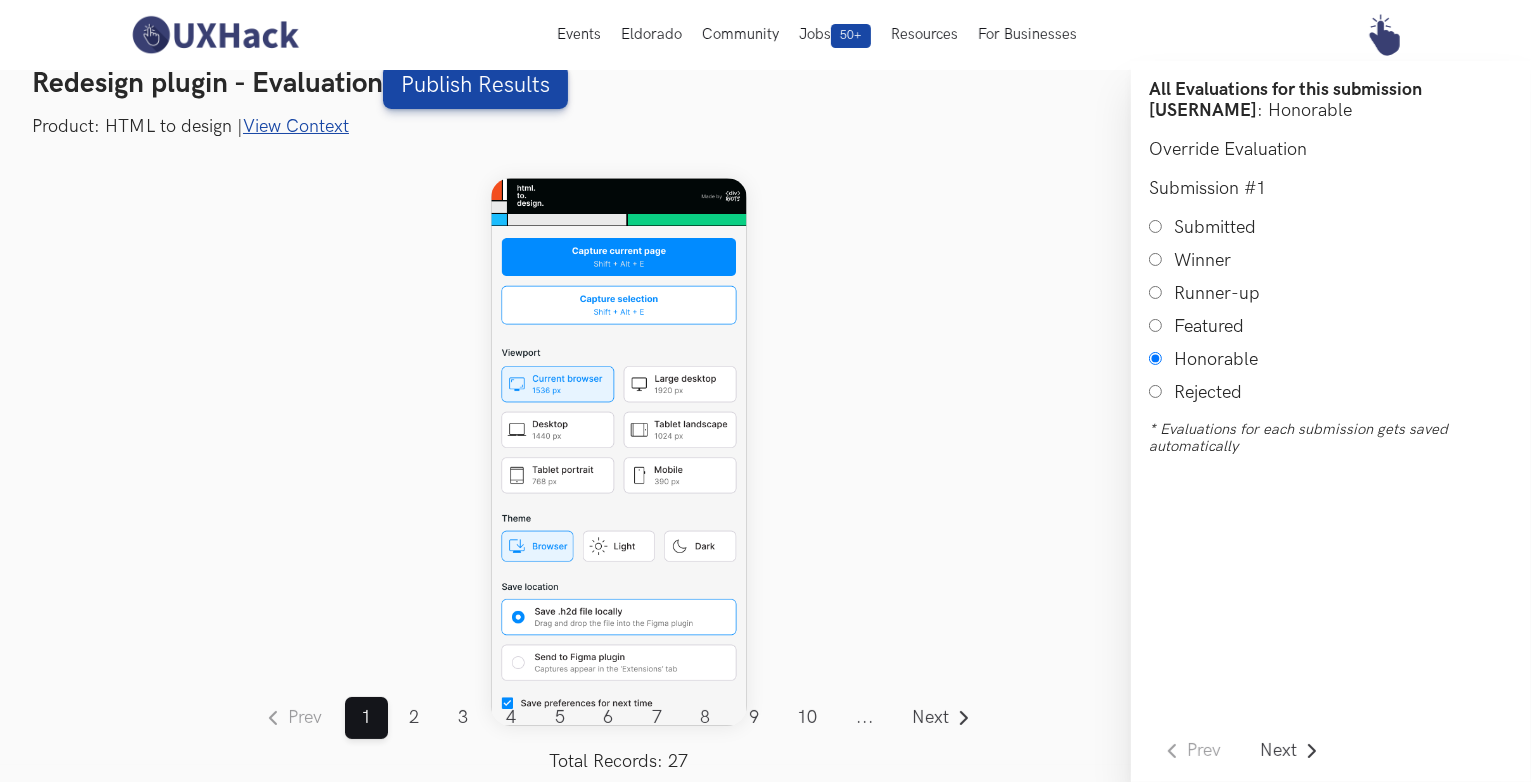 click on "Submitted" at bounding box center (1155, 226) 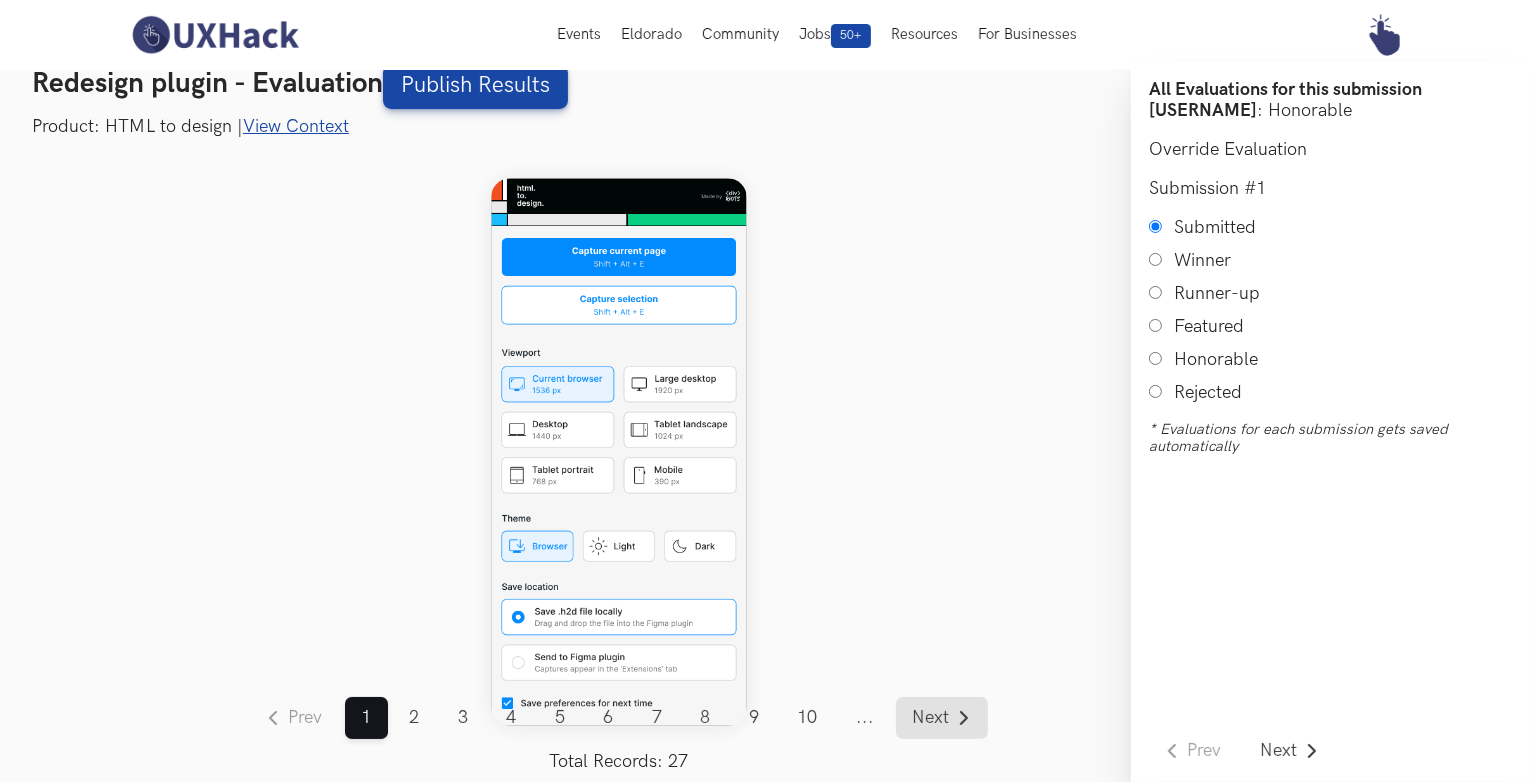 click on "Next" at bounding box center (931, 718) 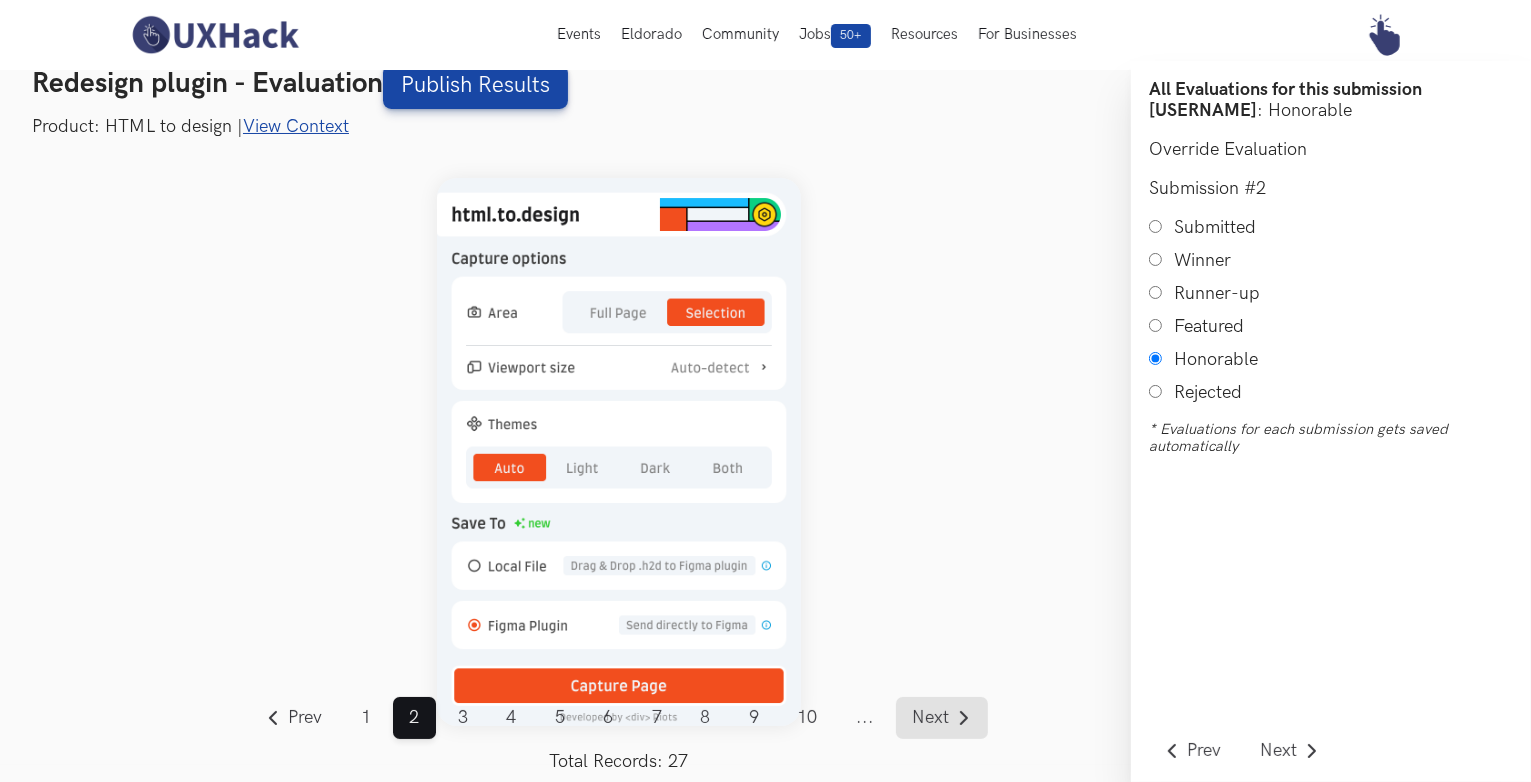 click on "Next" at bounding box center (931, 718) 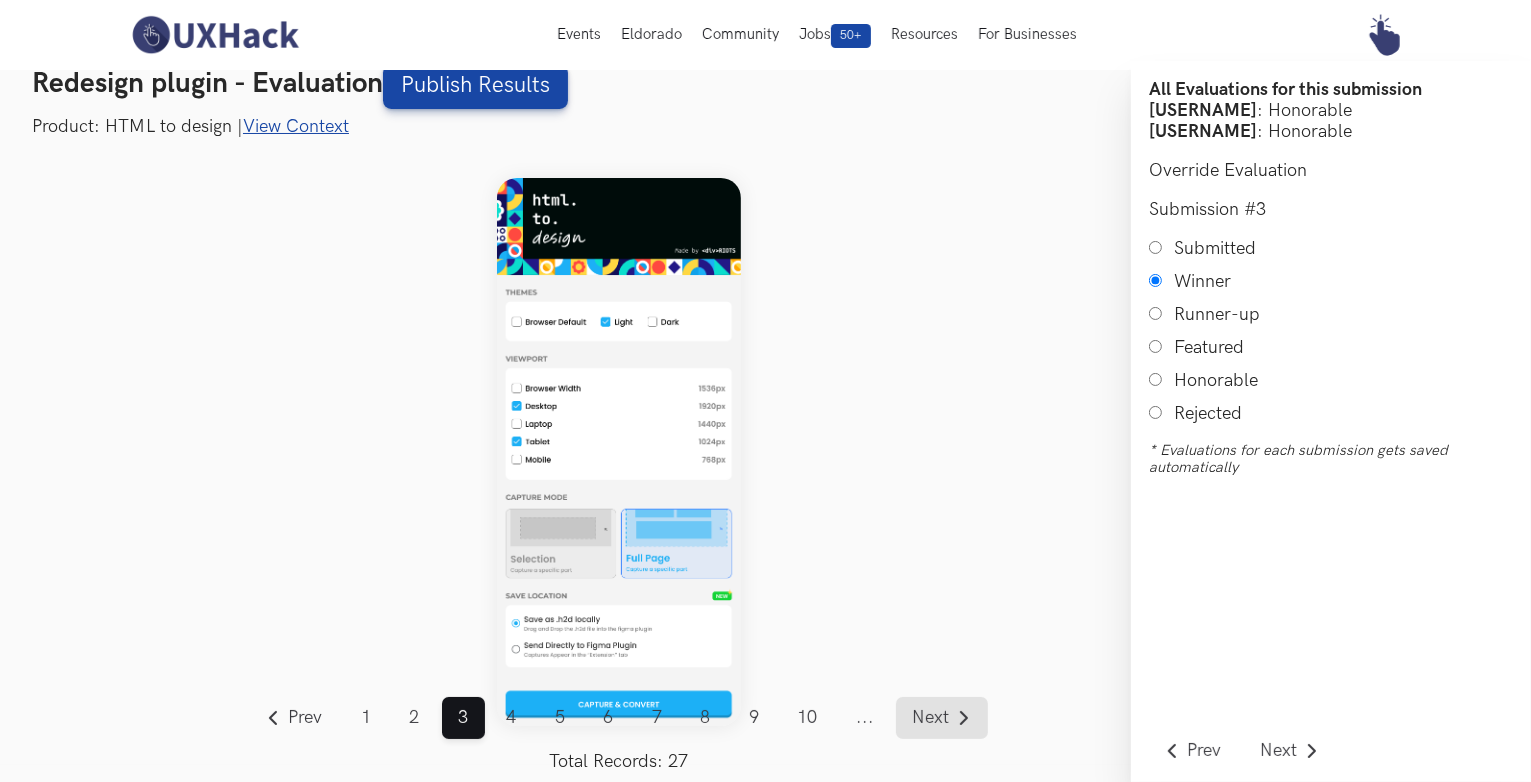 click on "Next" at bounding box center [931, 718] 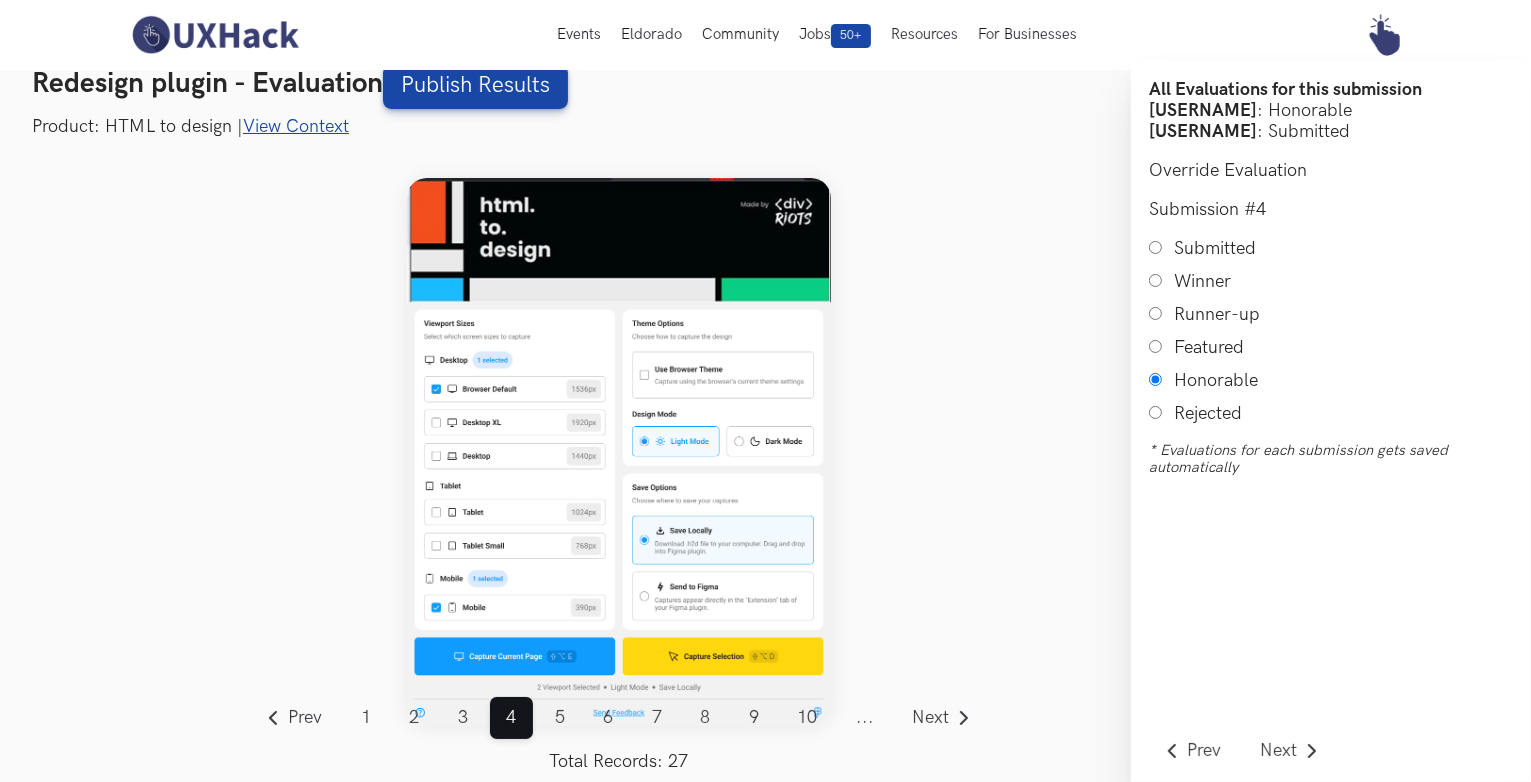 click on "Submitted" at bounding box center (1155, 247) 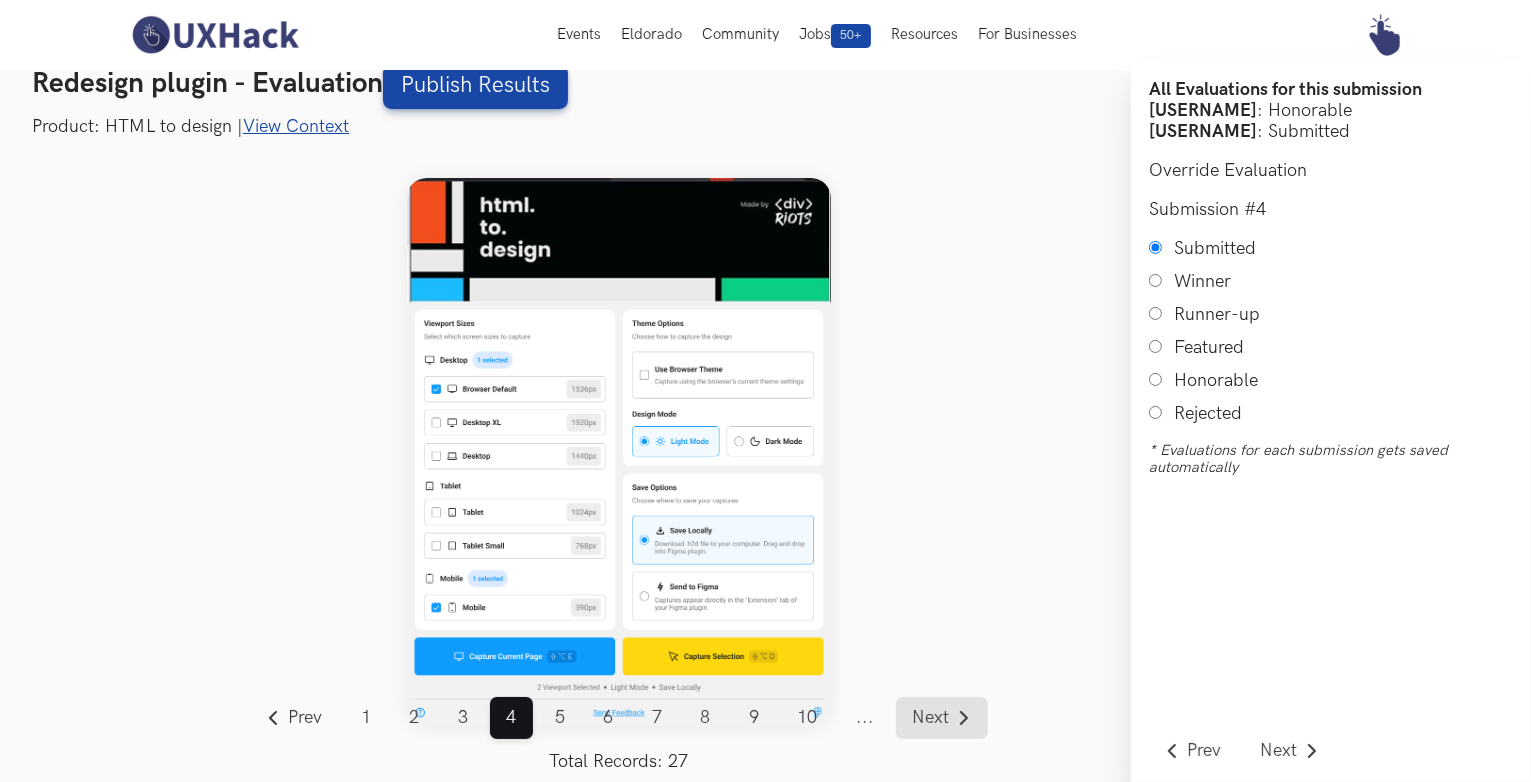 click on "Next" at bounding box center (931, 718) 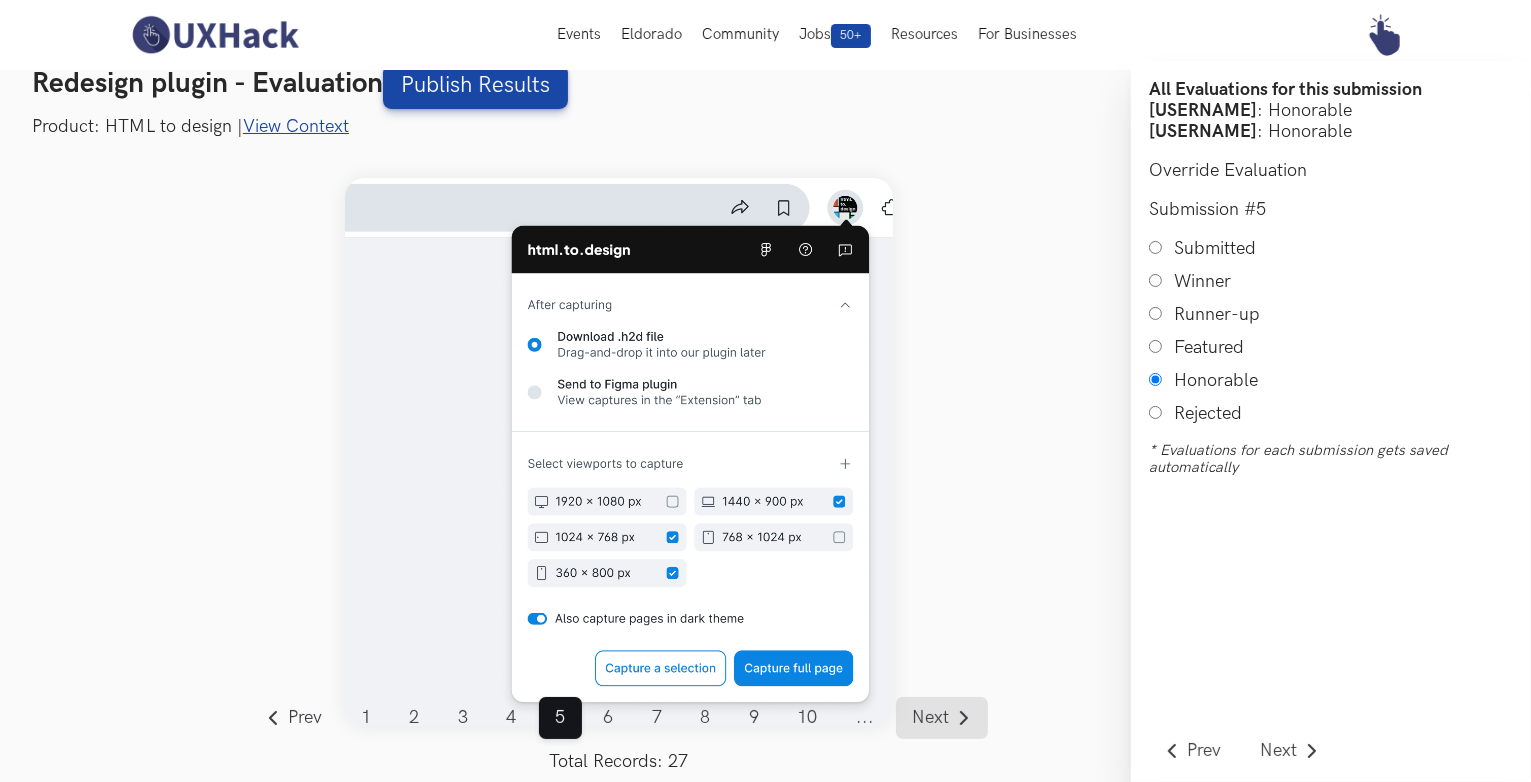 click on "Next" at bounding box center [931, 718] 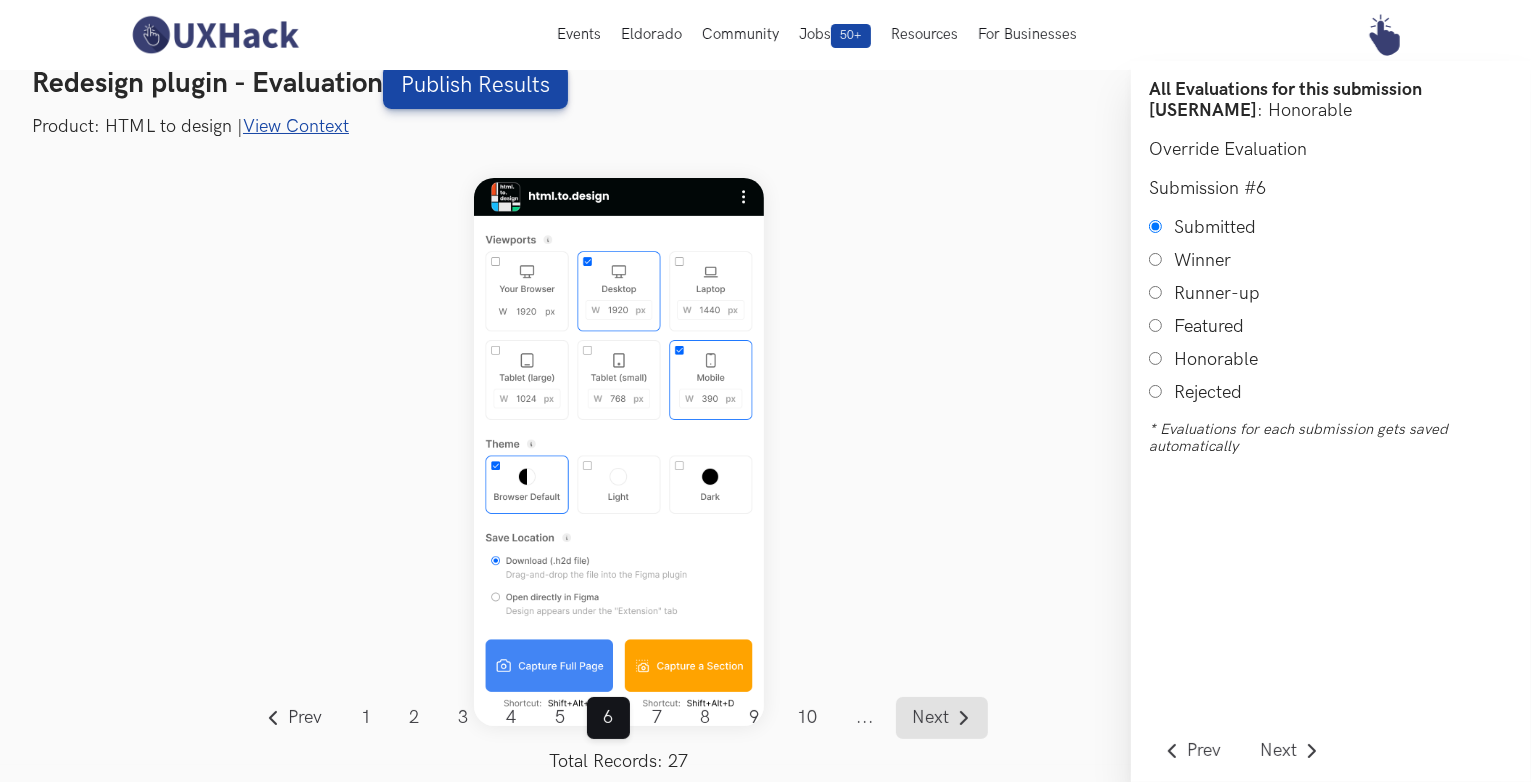 click on "Next" at bounding box center [931, 718] 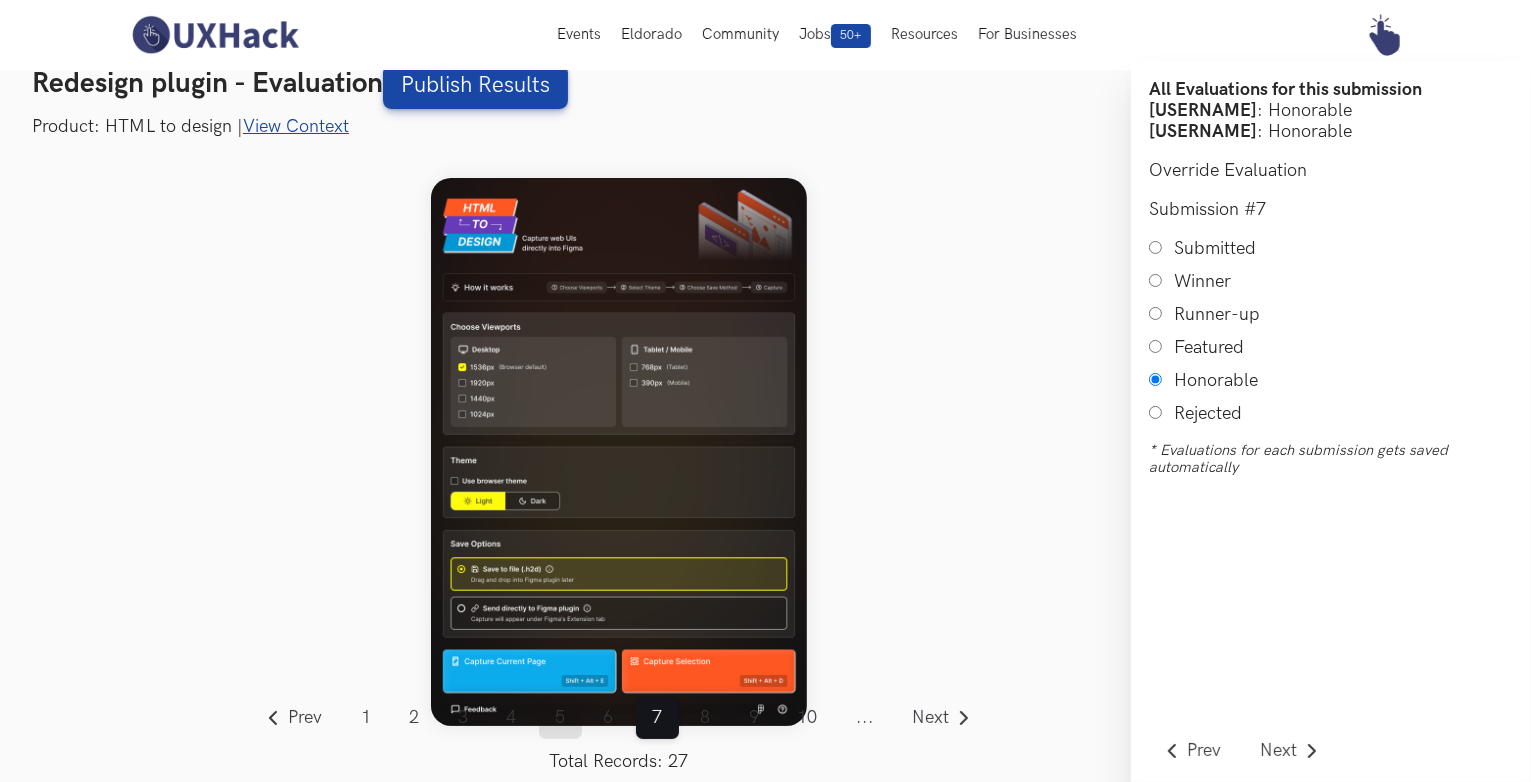 click on "5" at bounding box center (560, 718) 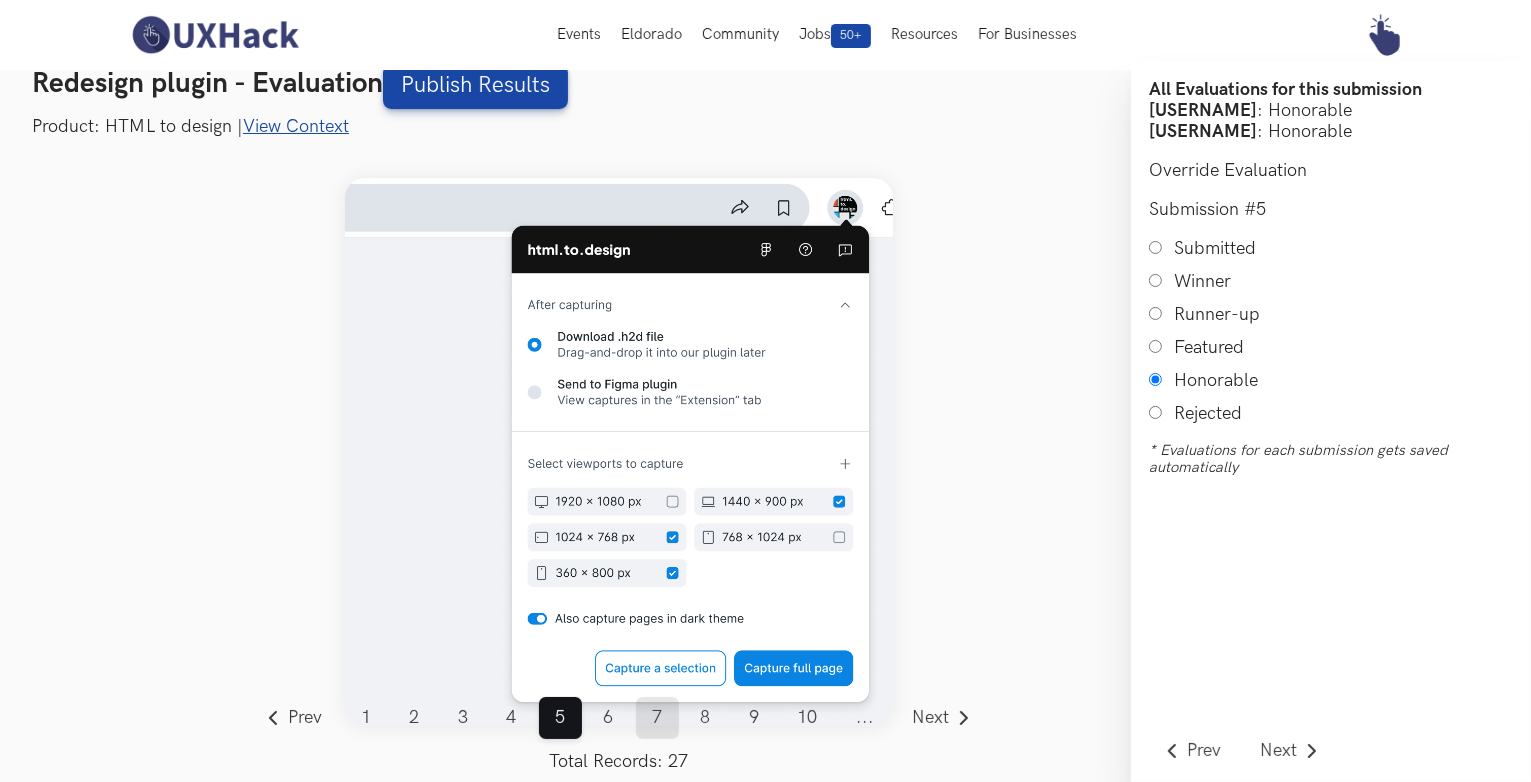 click on "7" at bounding box center [657, 718] 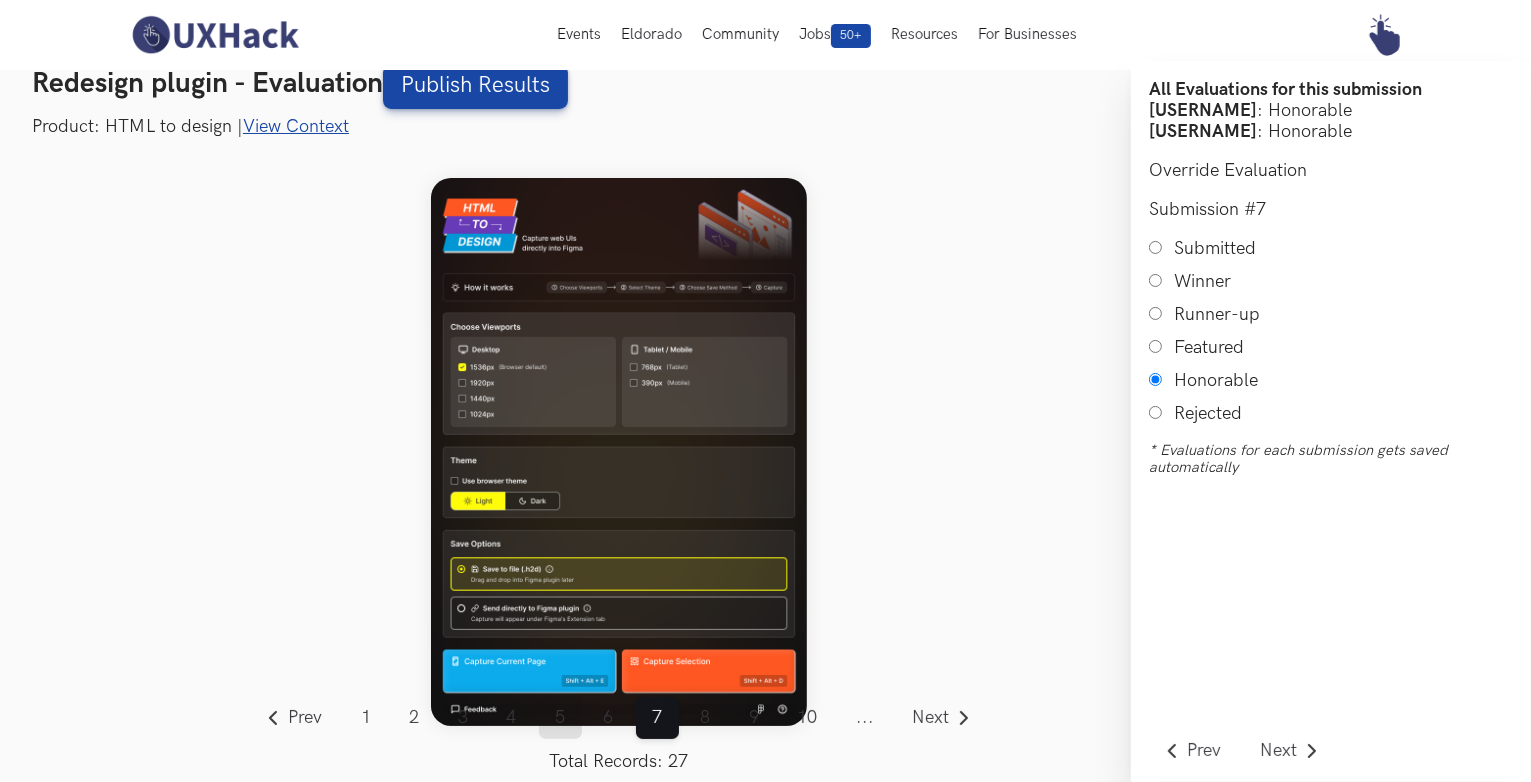 click on "5" at bounding box center [560, 718] 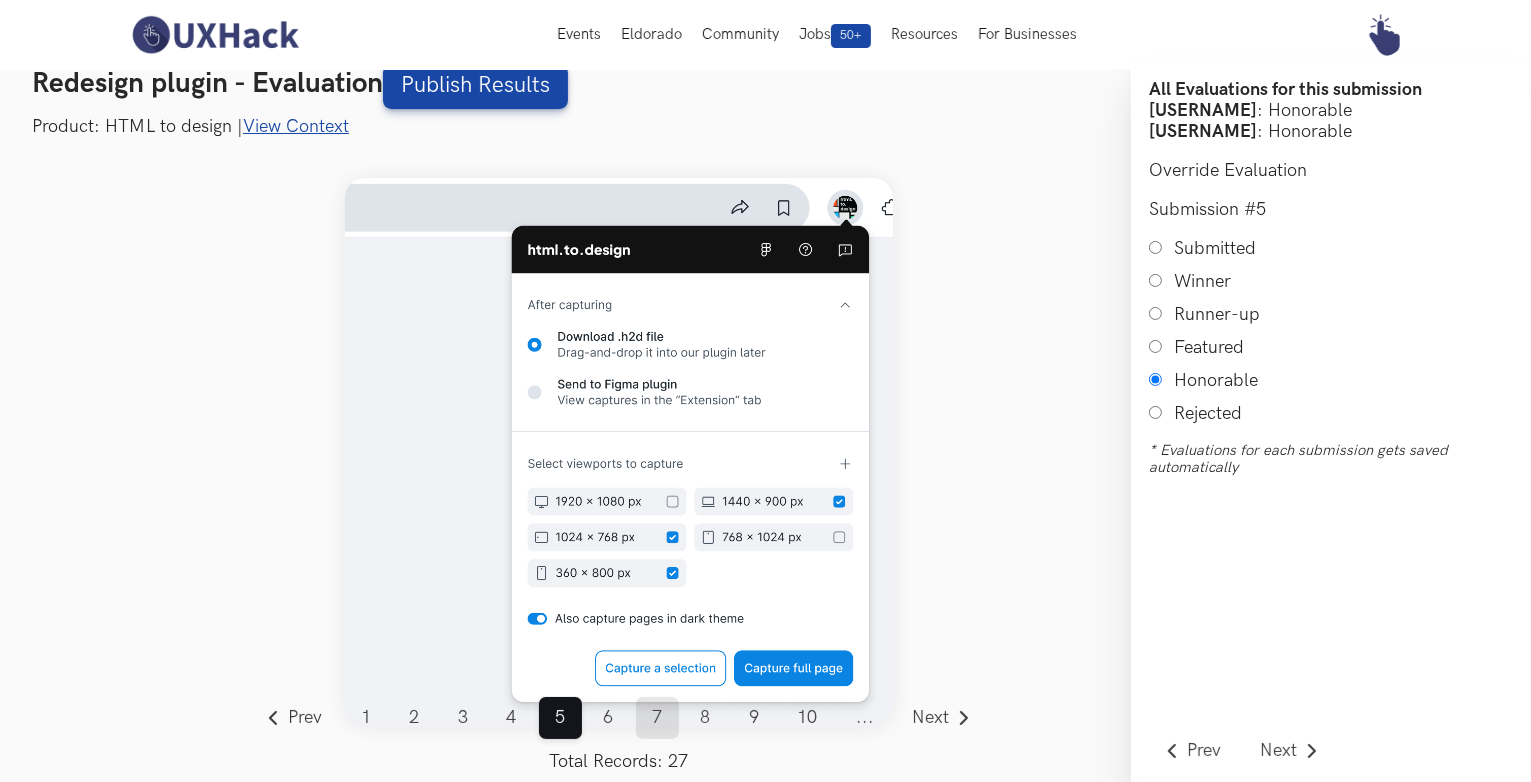 click on "7" at bounding box center [657, 718] 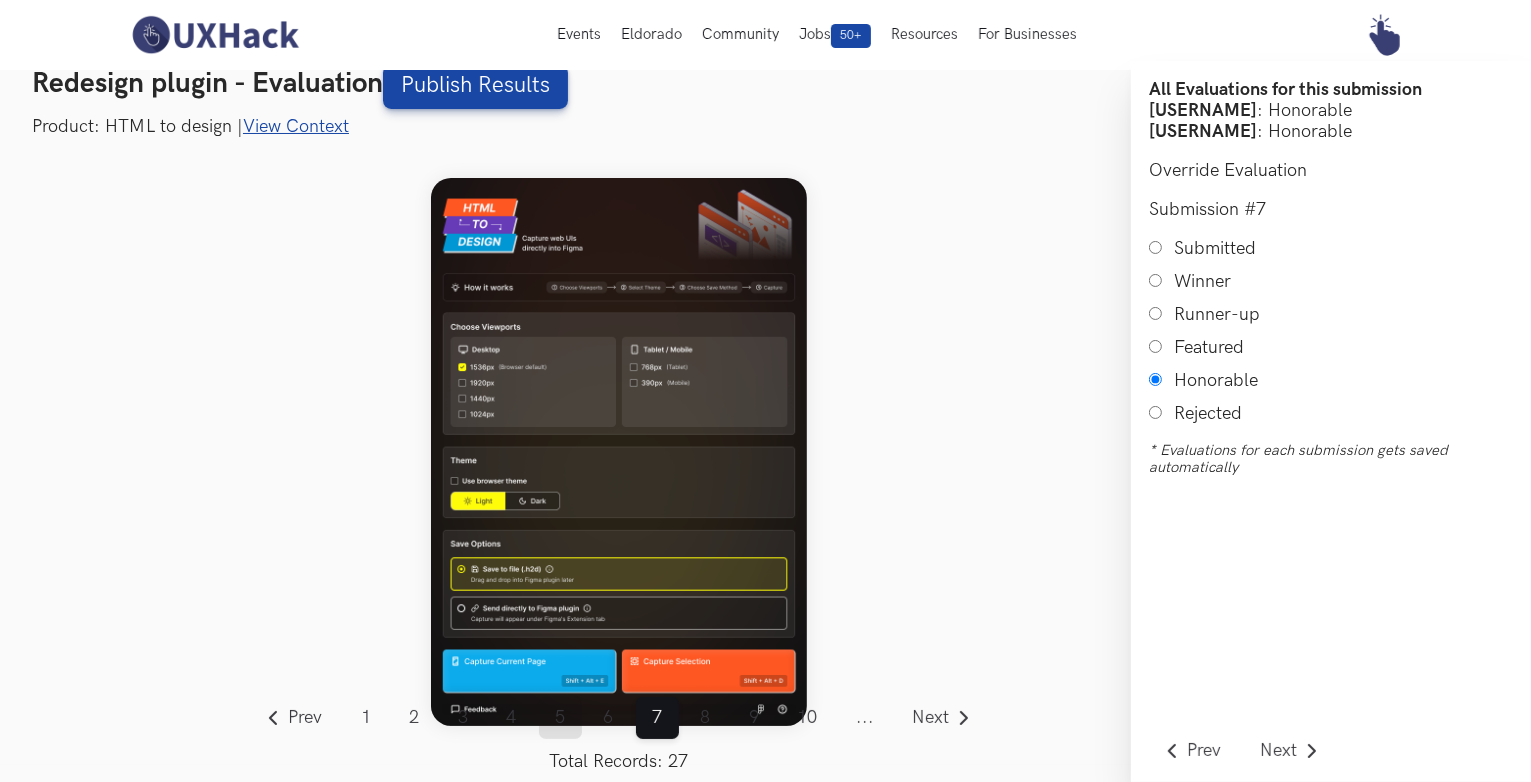 click on "5" at bounding box center [560, 718] 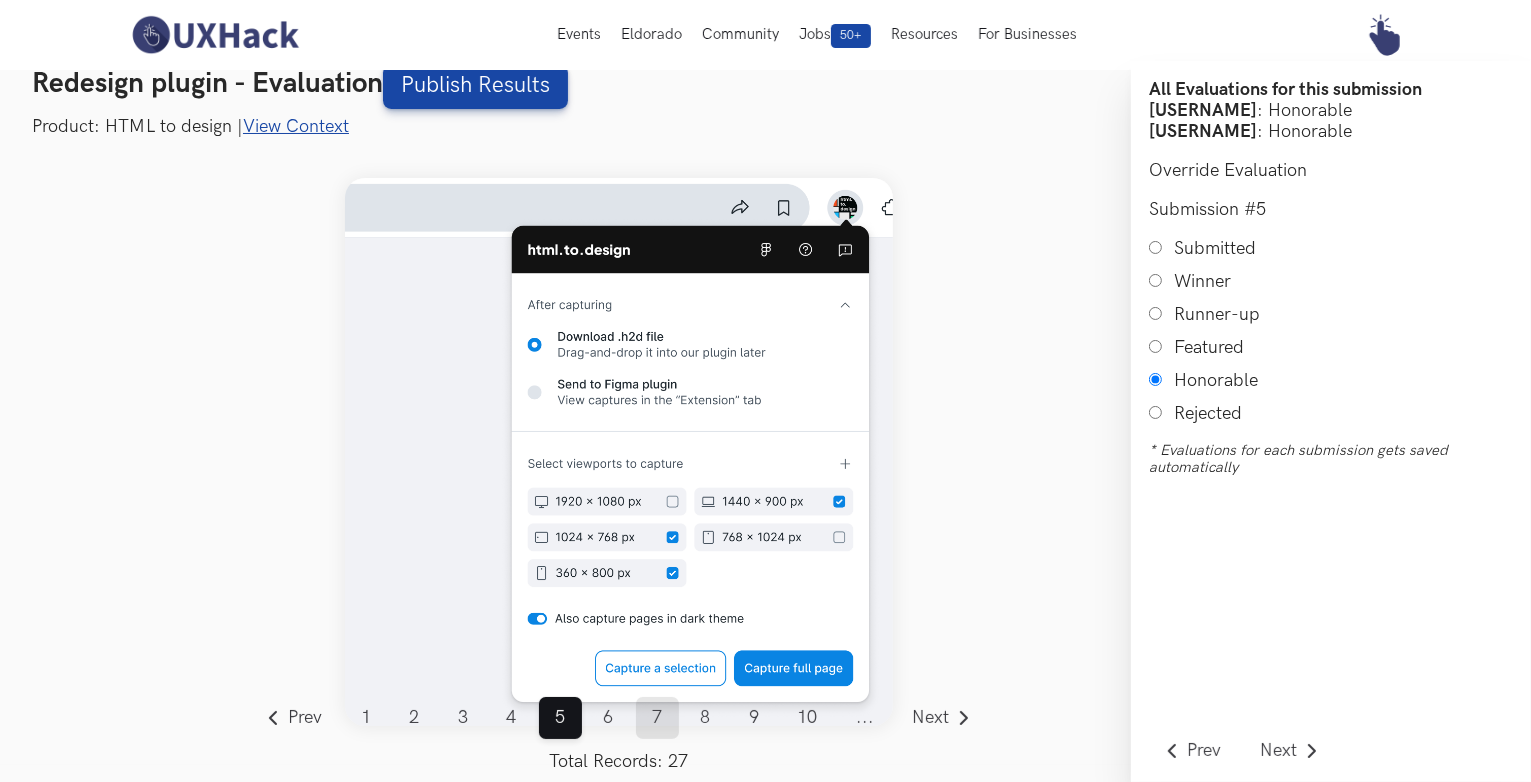 click on "7" at bounding box center [657, 718] 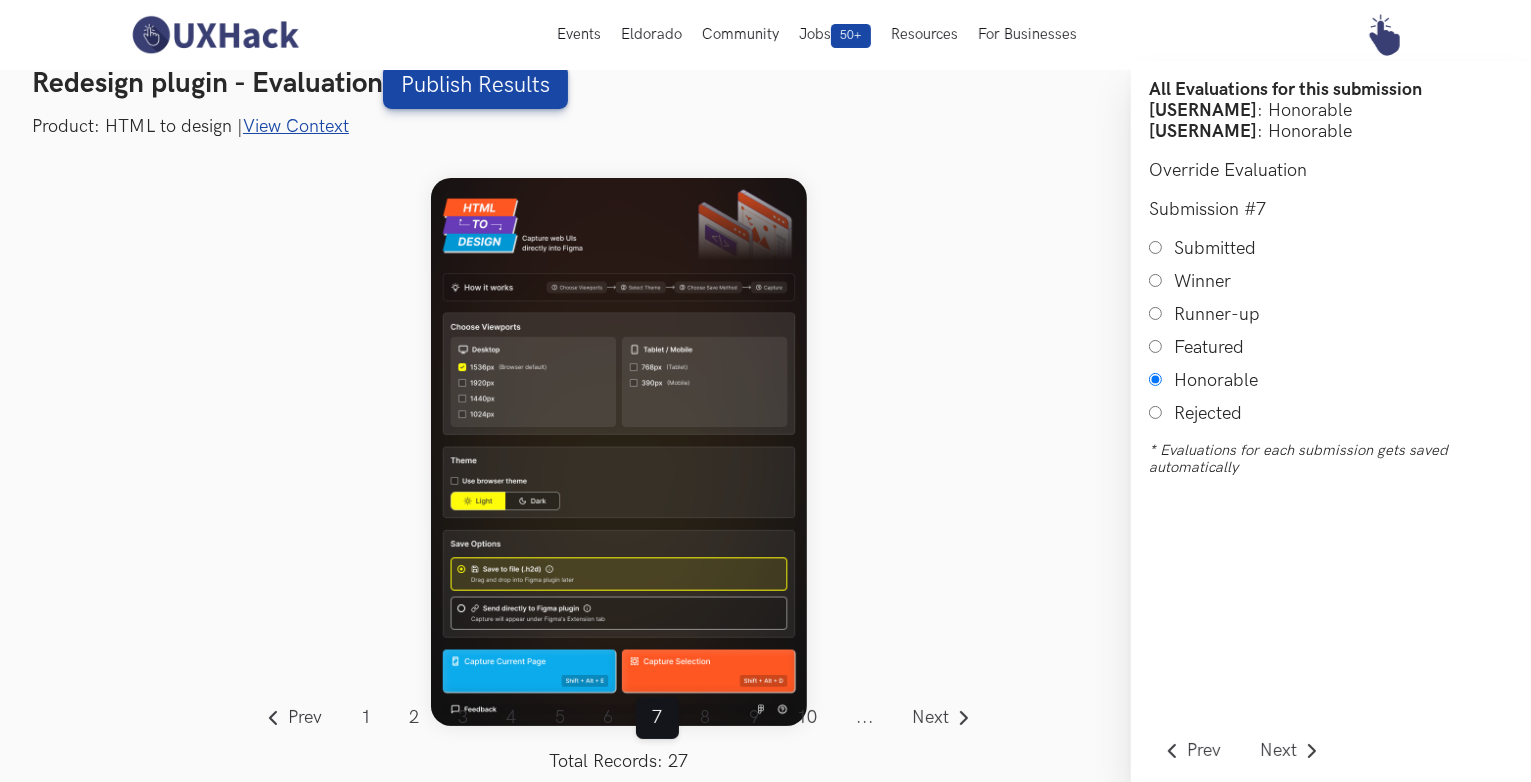 click on "Runner-up" at bounding box center [1155, 313] 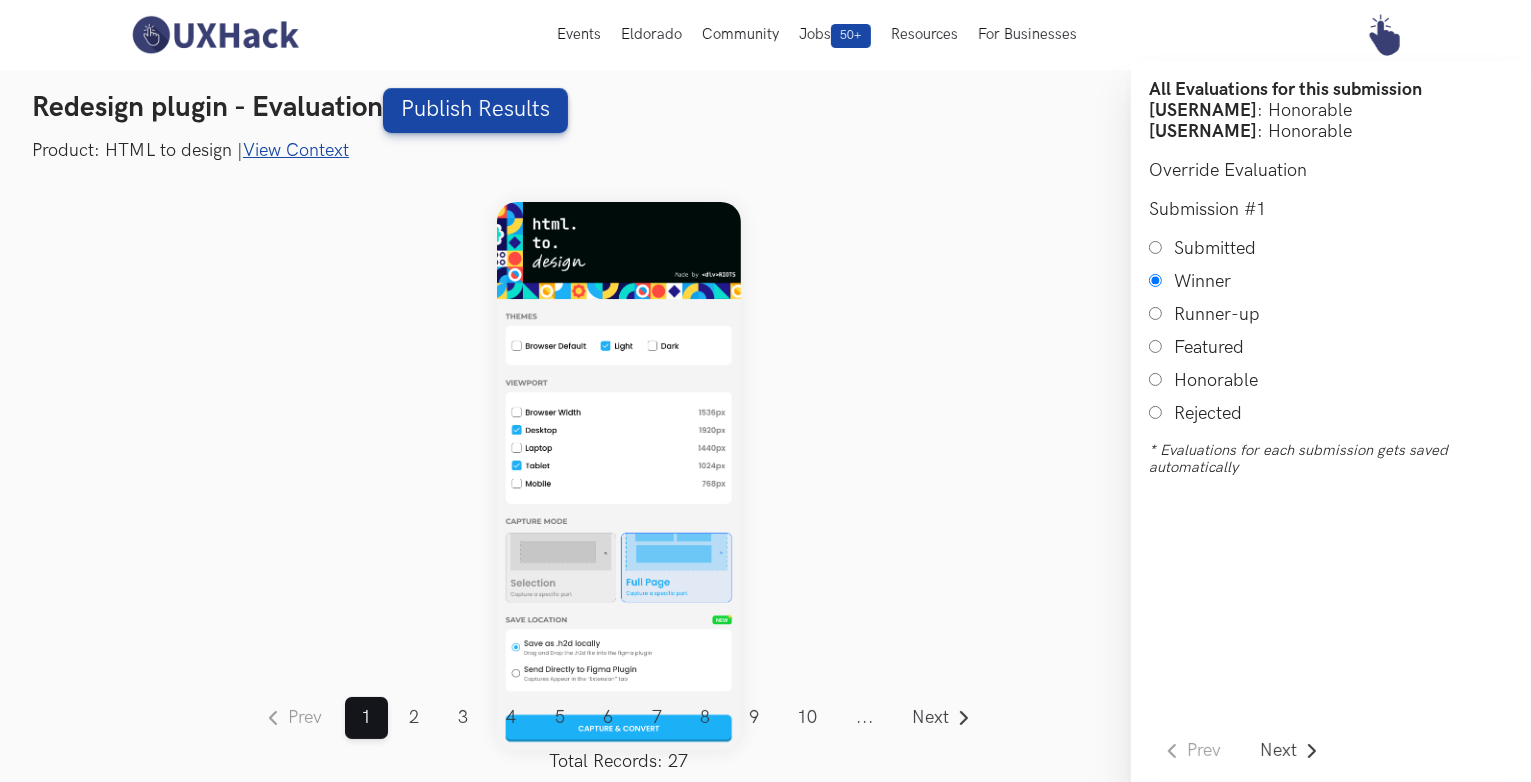 scroll, scrollTop: 24, scrollLeft: 0, axis: vertical 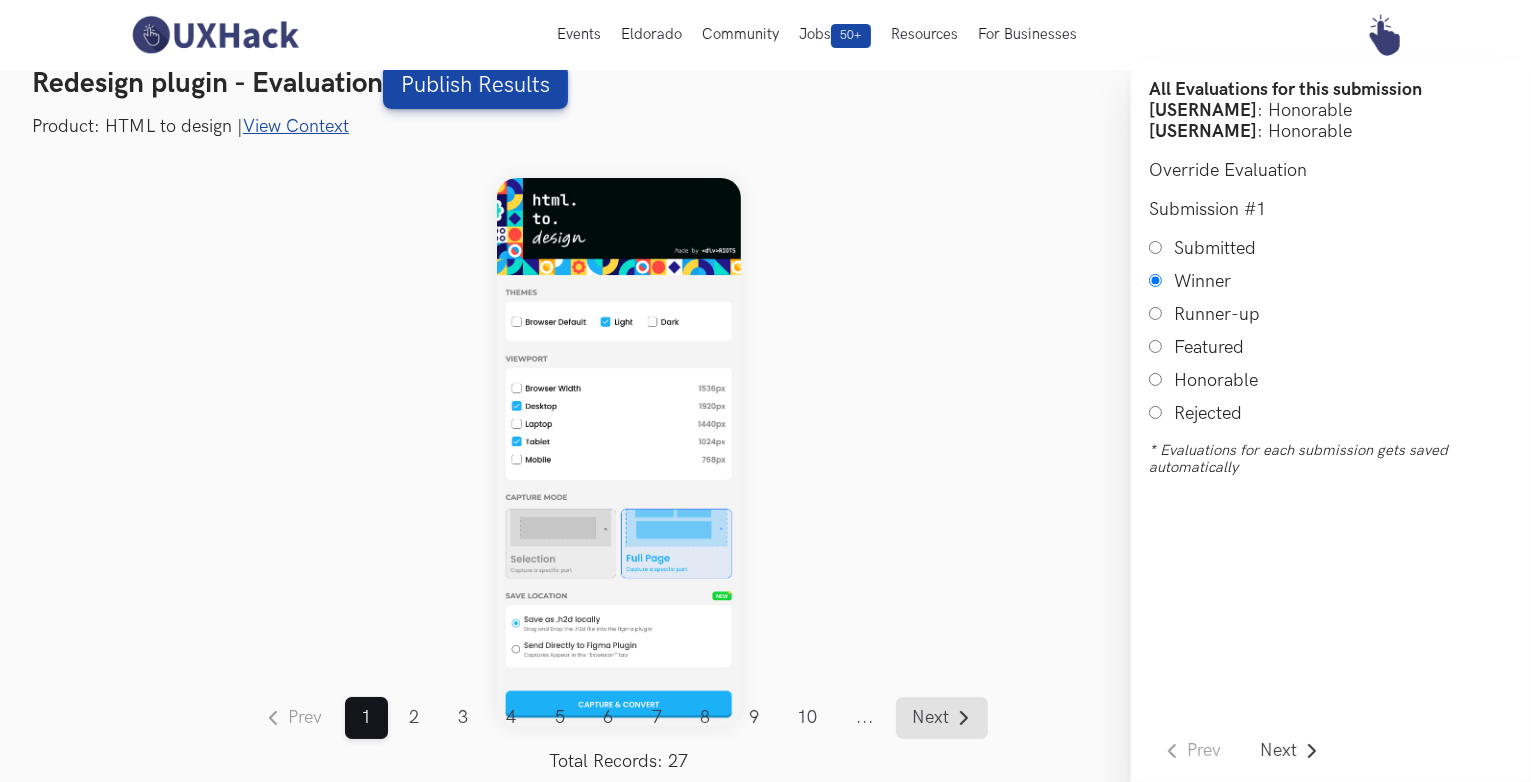 click on "Next" at bounding box center [931, 718] 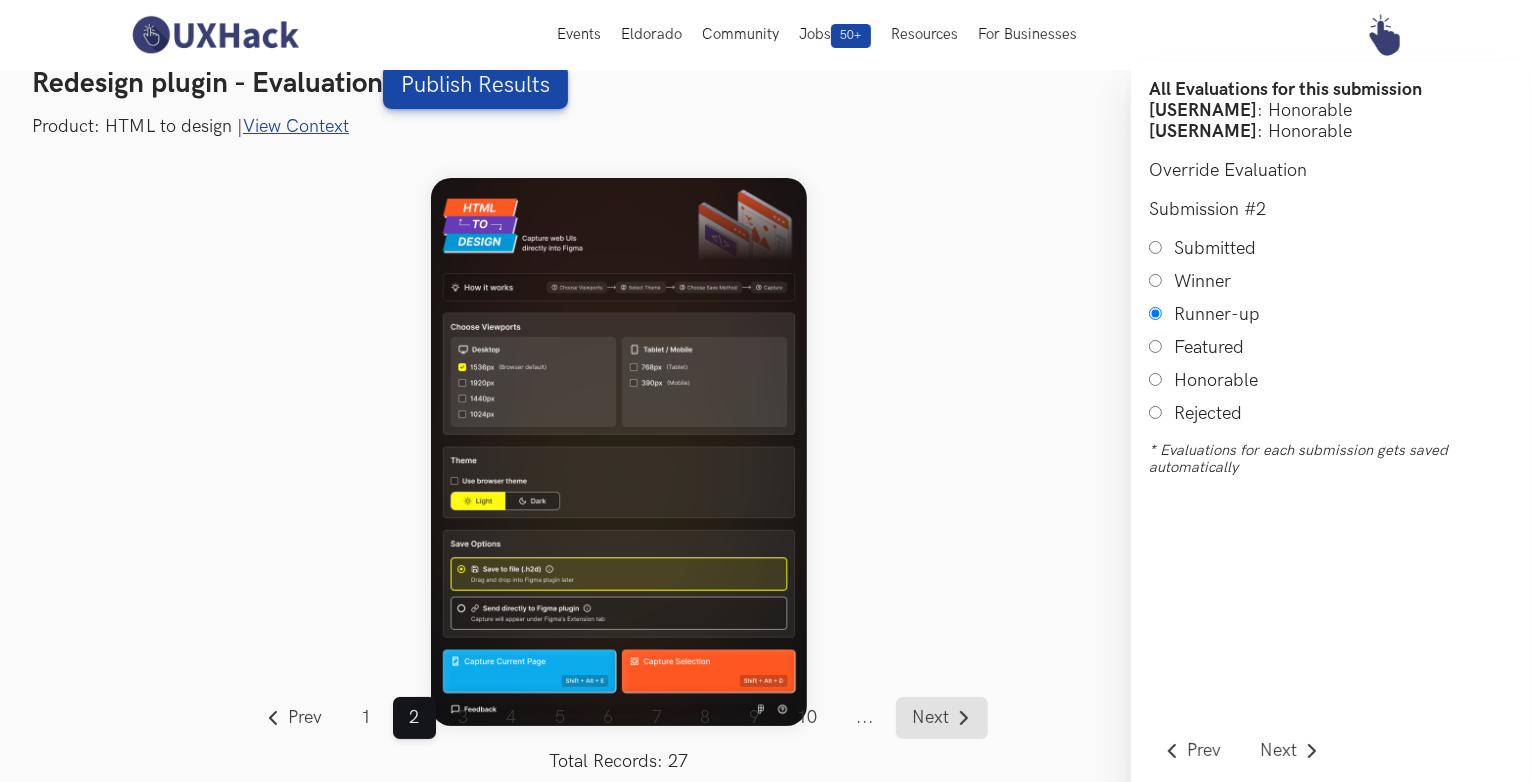 click on "Next" at bounding box center (931, 718) 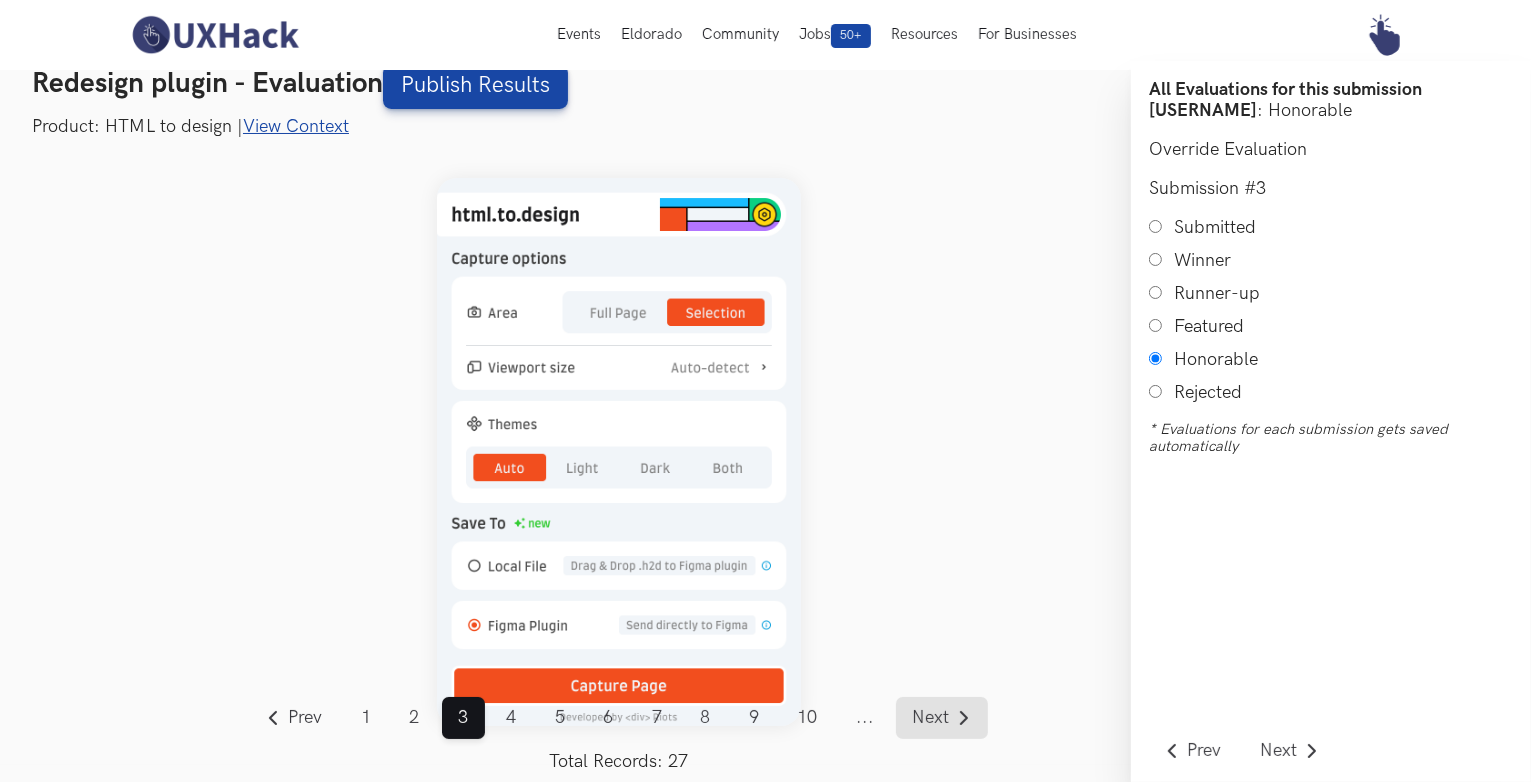 click on "Next" at bounding box center (931, 718) 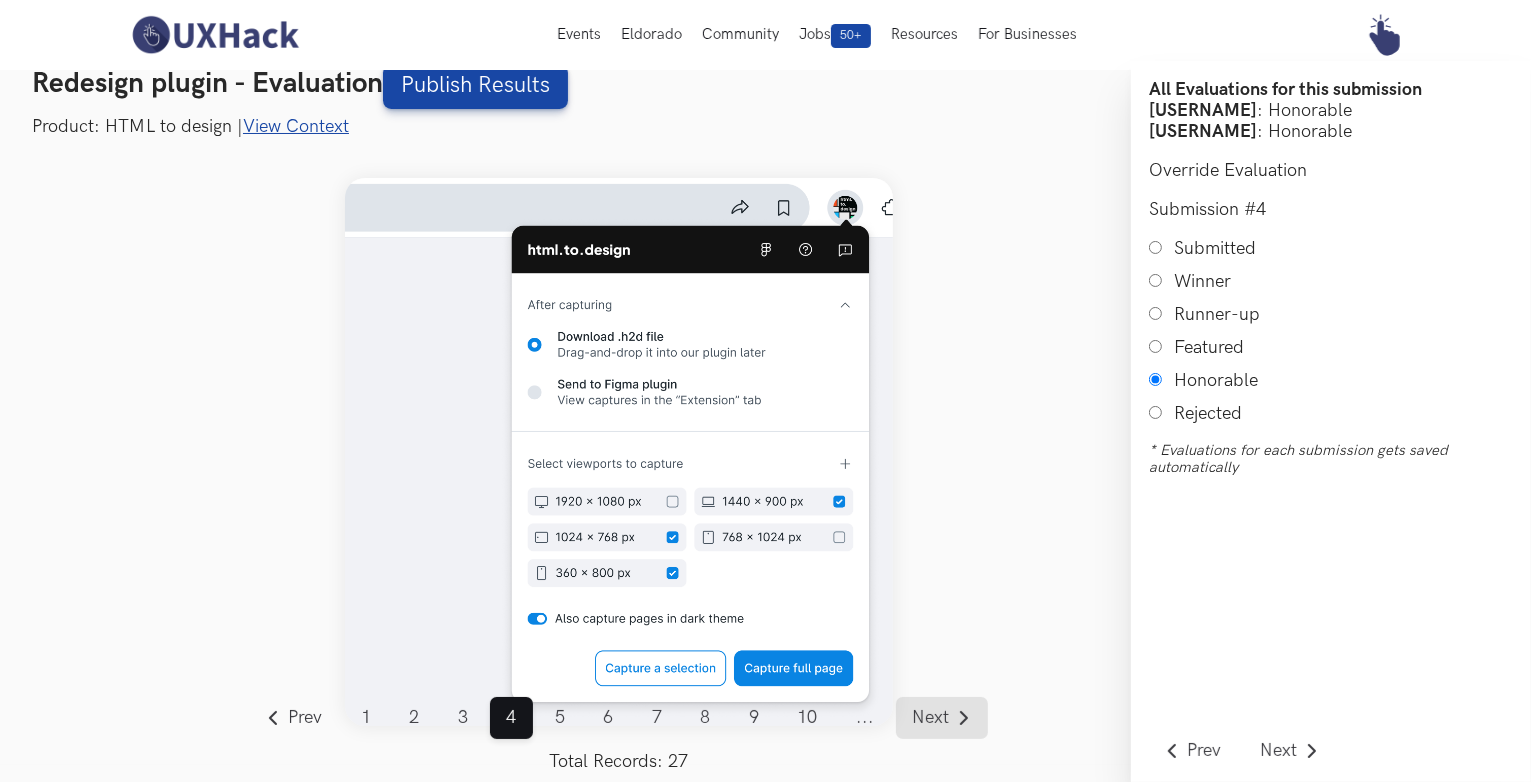click on "Next" at bounding box center [931, 718] 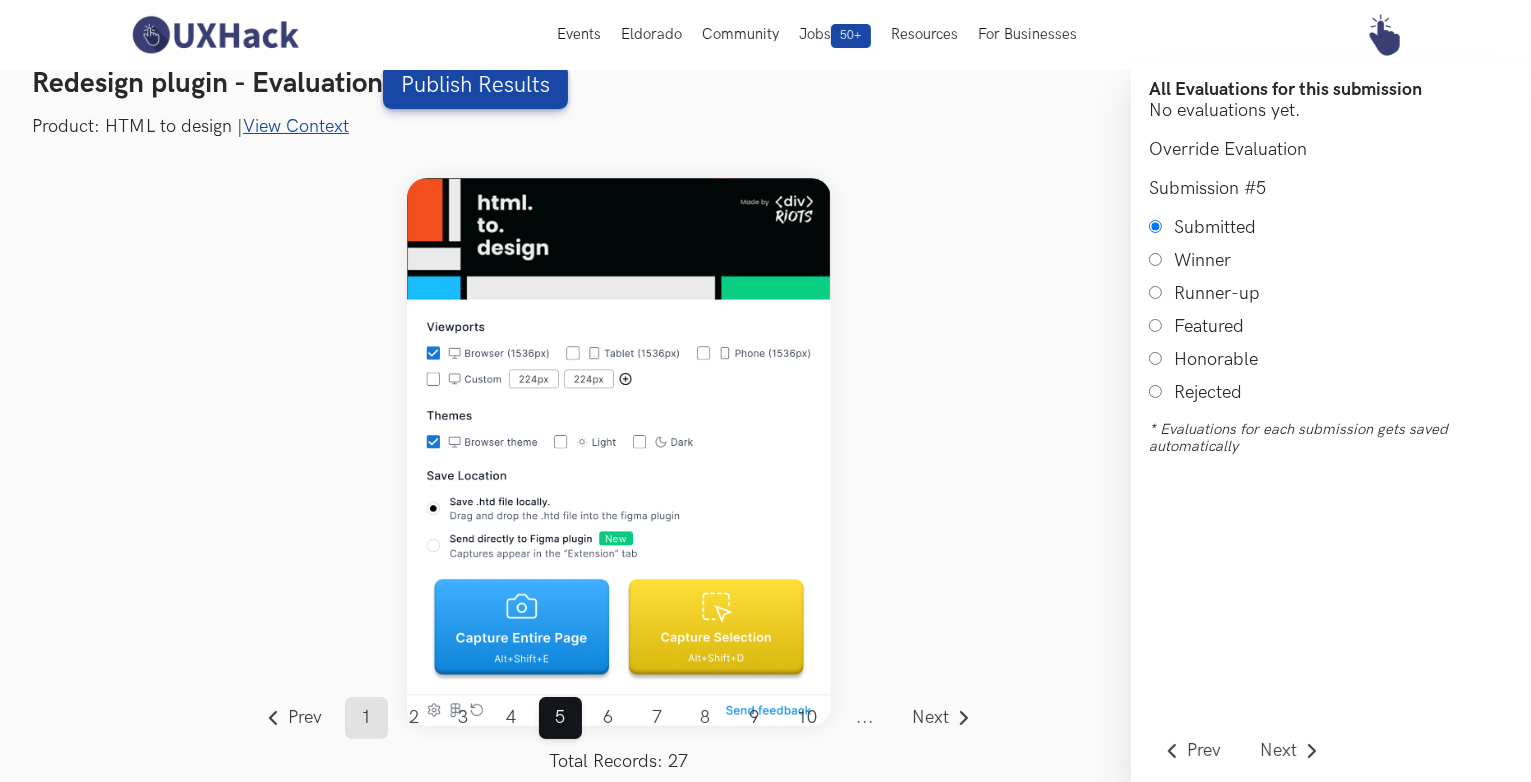 click on "1" at bounding box center [366, 718] 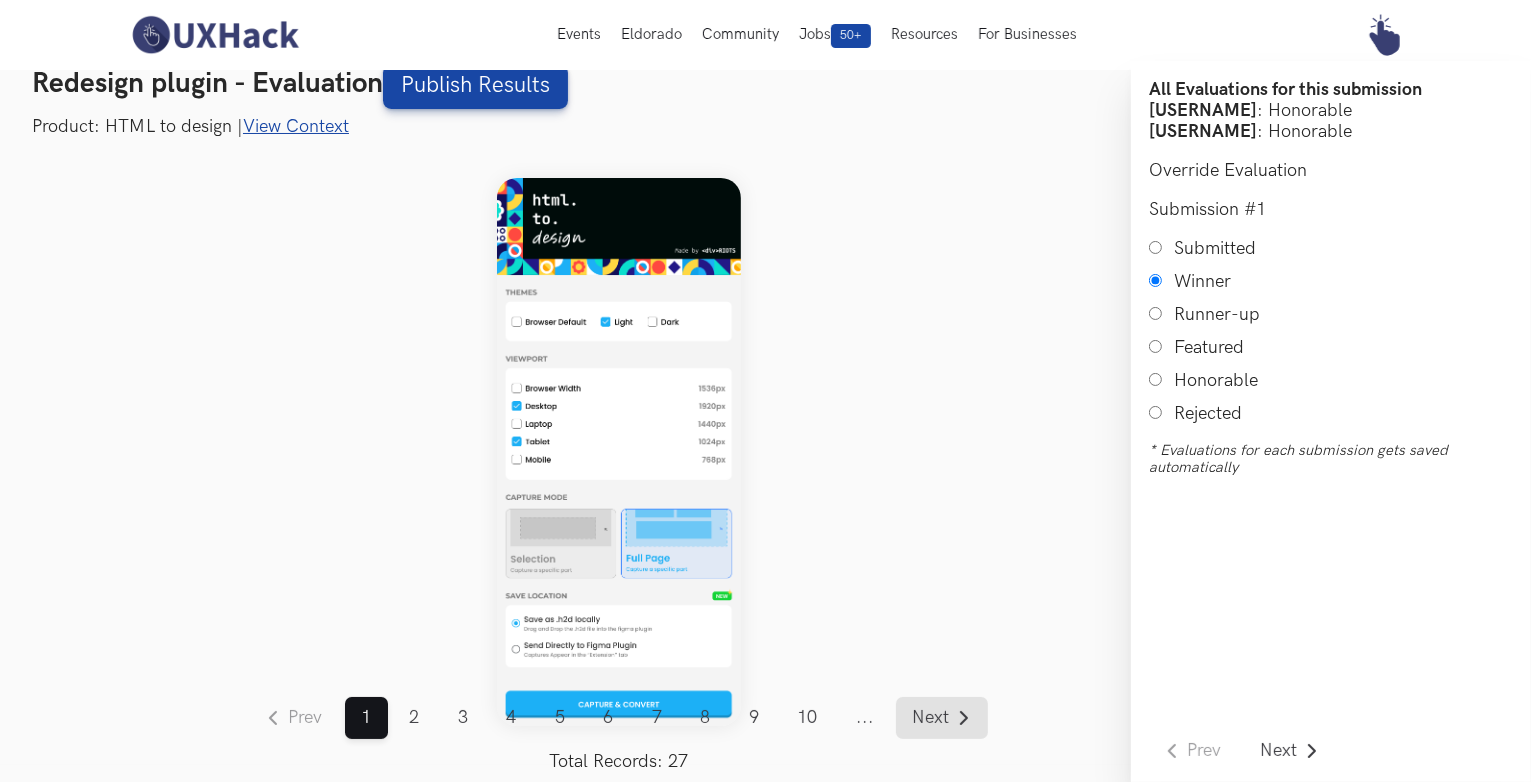 click on "Next" at bounding box center (931, 718) 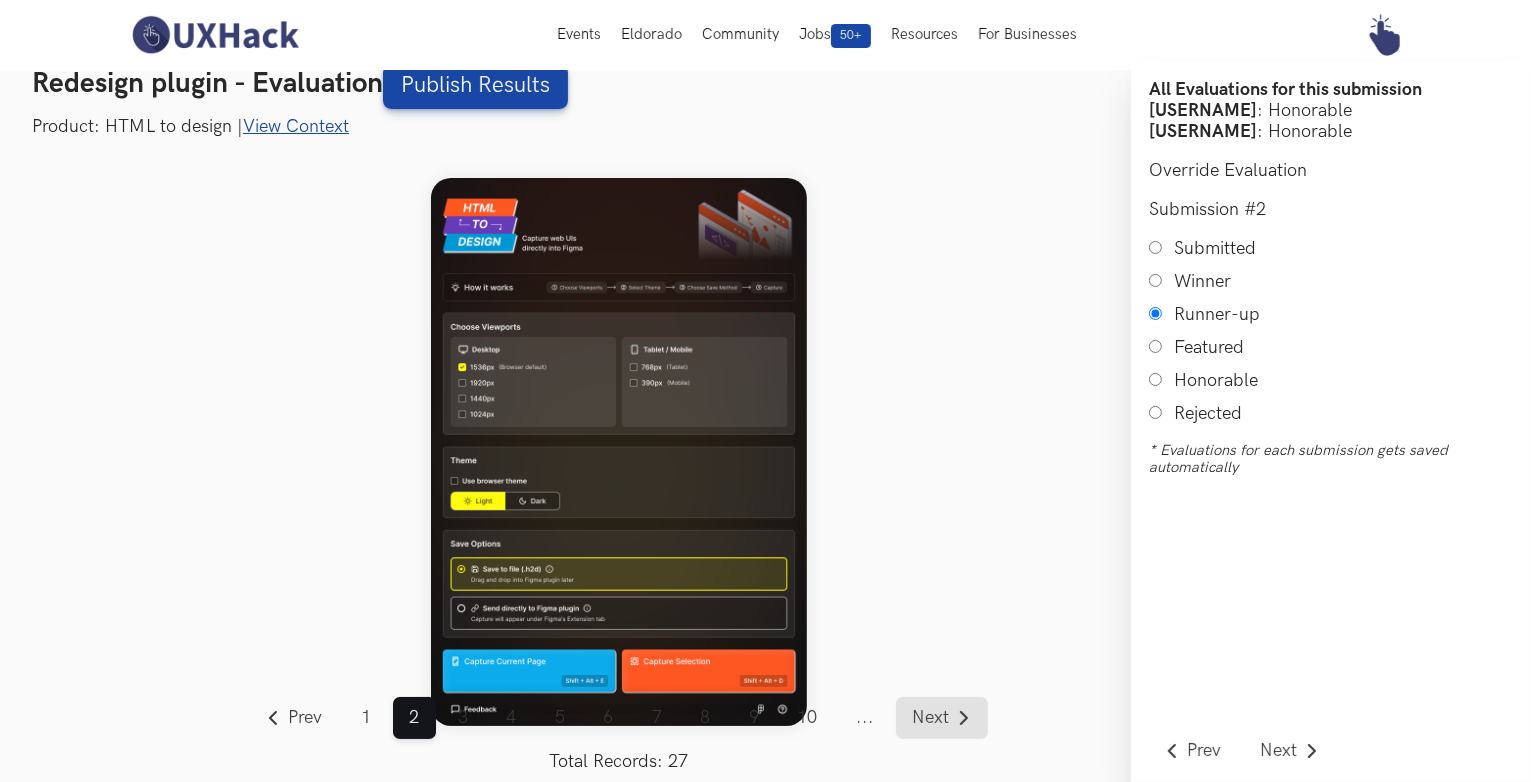 click on "Next" at bounding box center [931, 718] 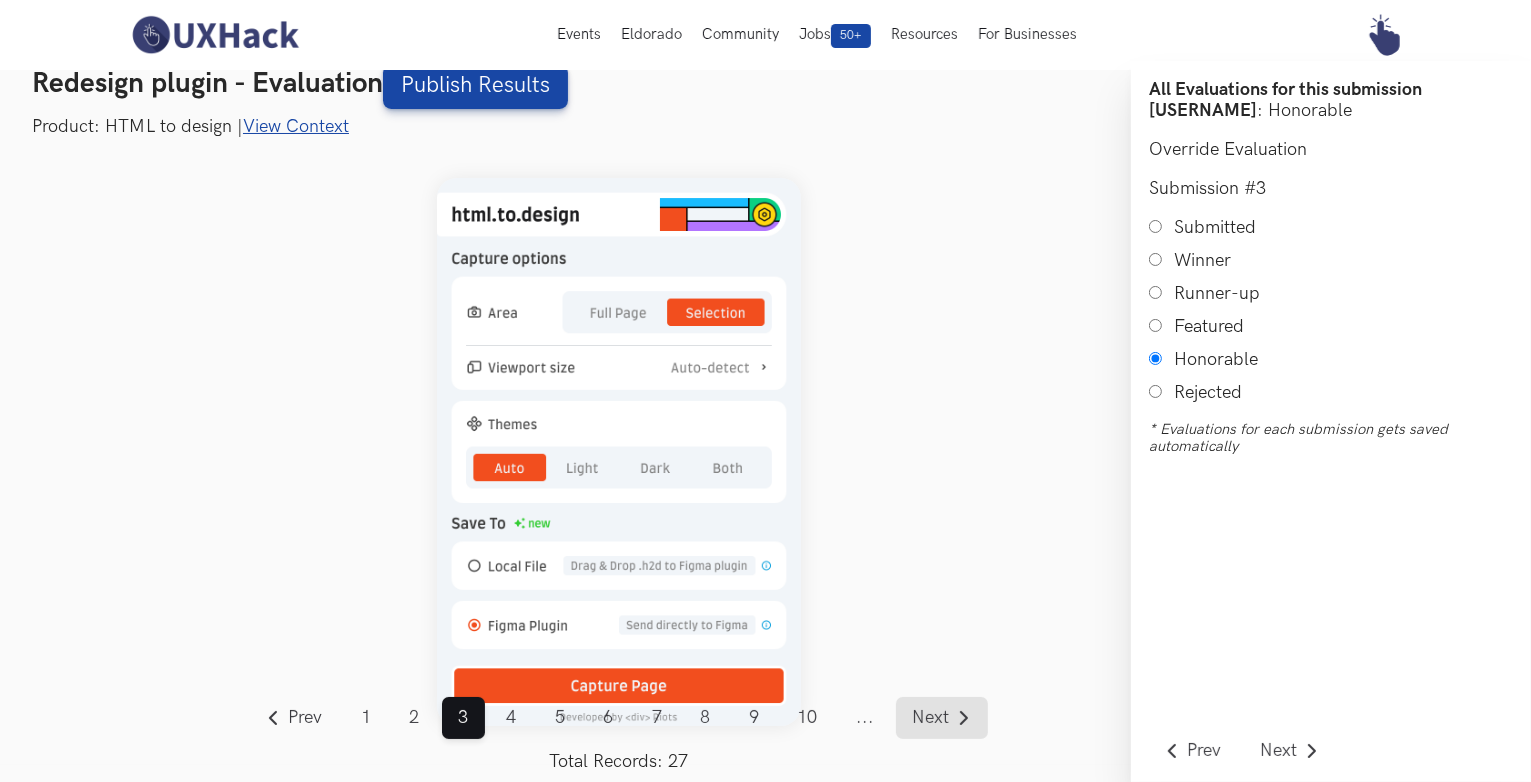 click on "Next" at bounding box center [931, 718] 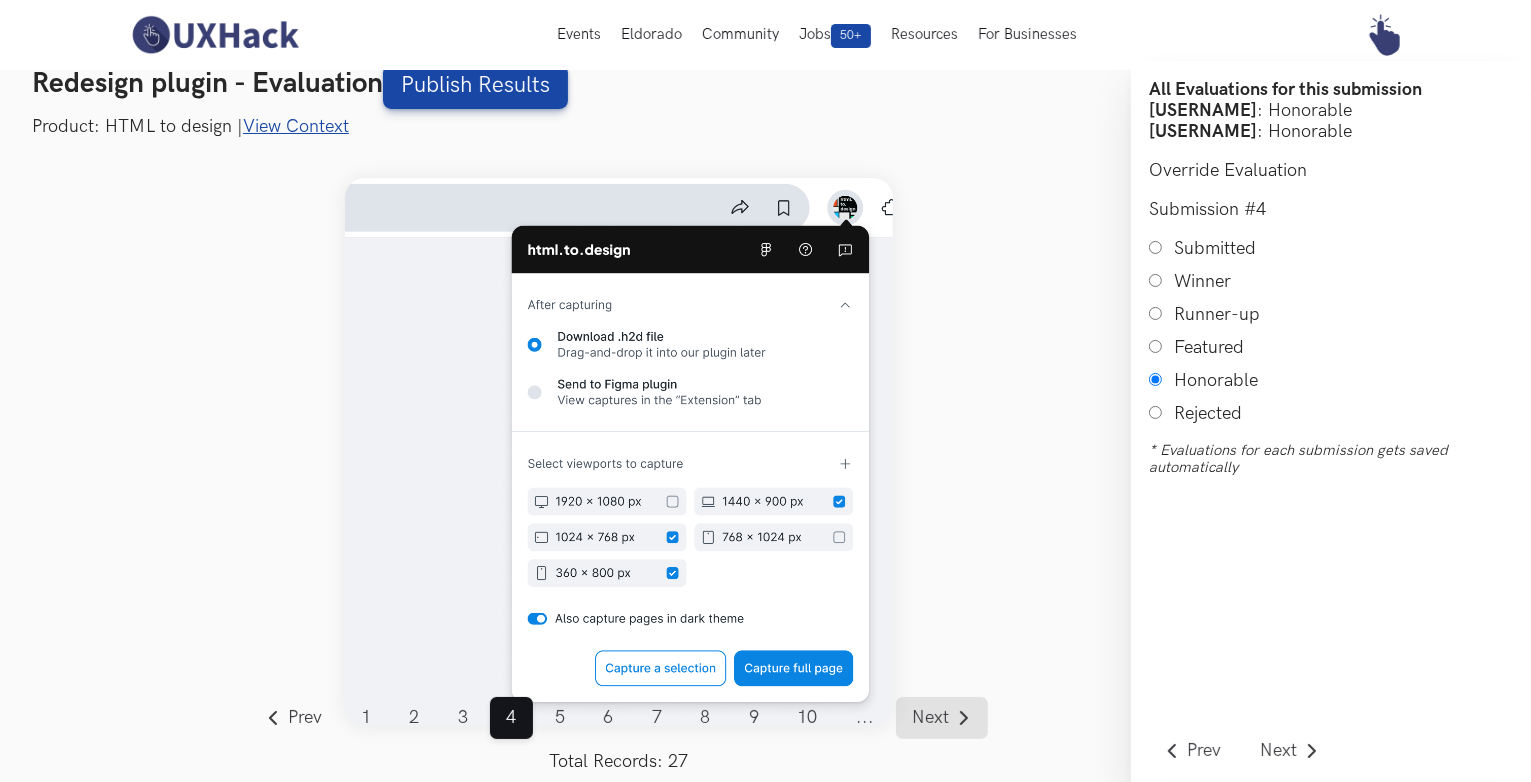 click on "Next" at bounding box center [931, 718] 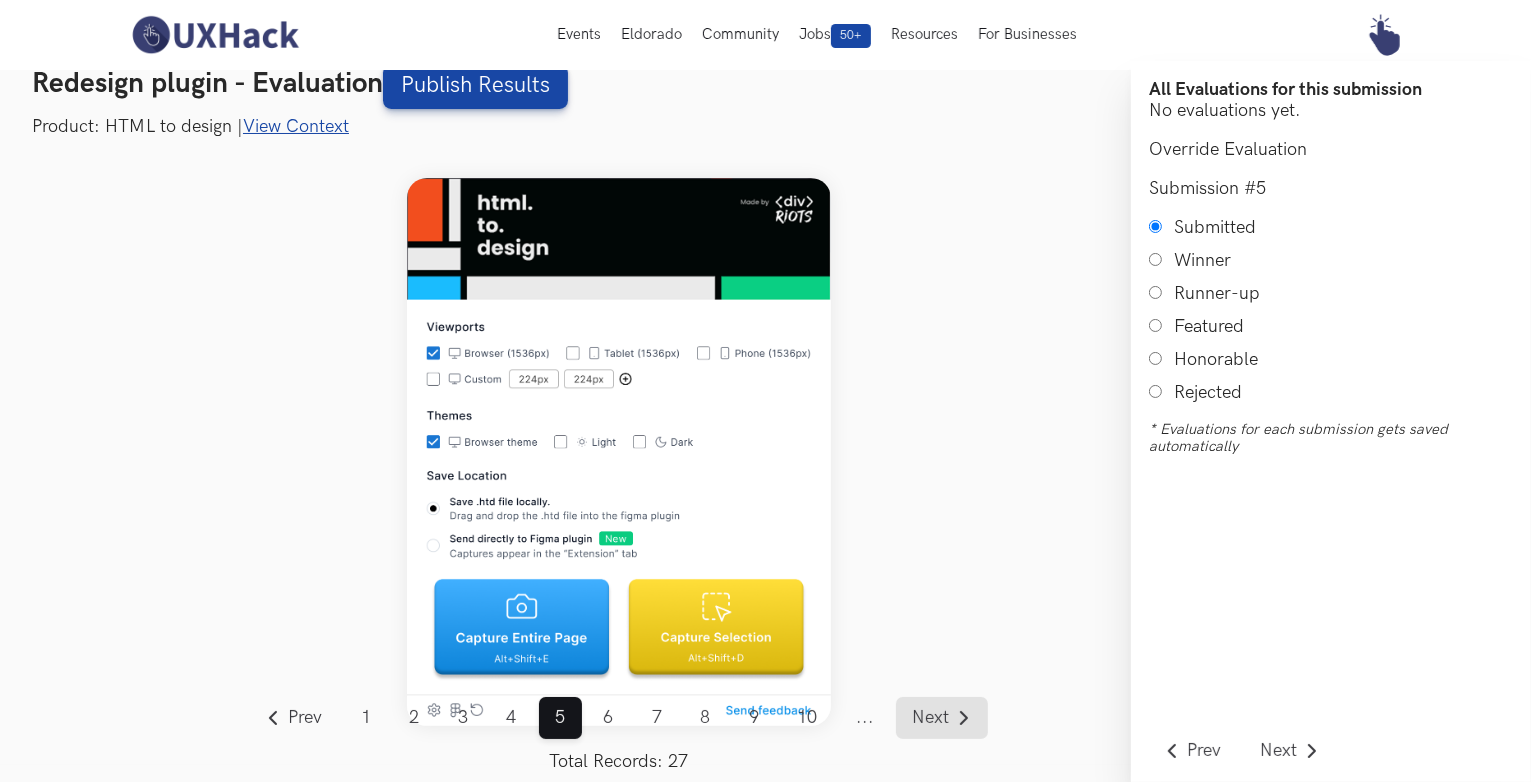 click on "Next" at bounding box center (931, 718) 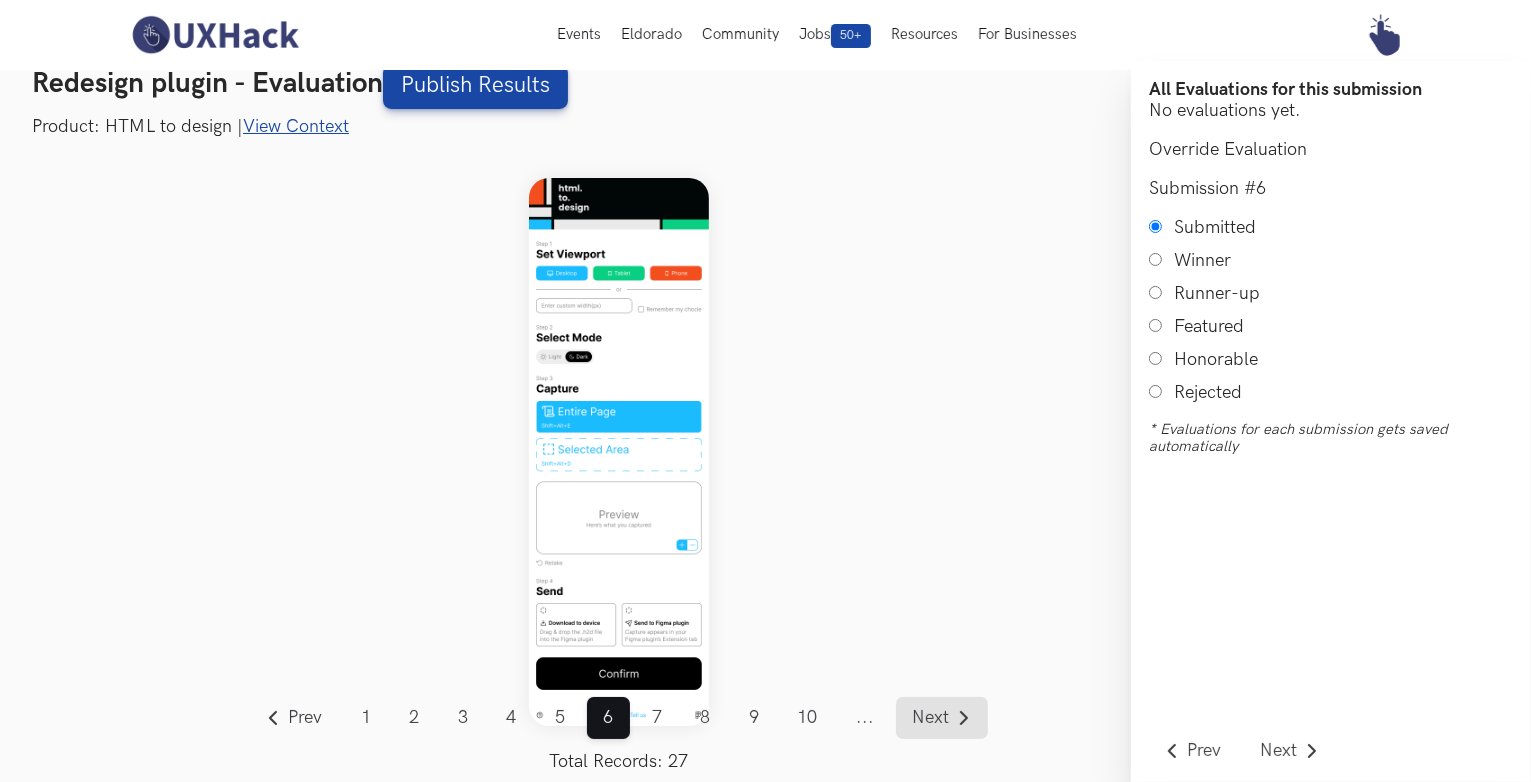 click on "Next" at bounding box center (931, 718) 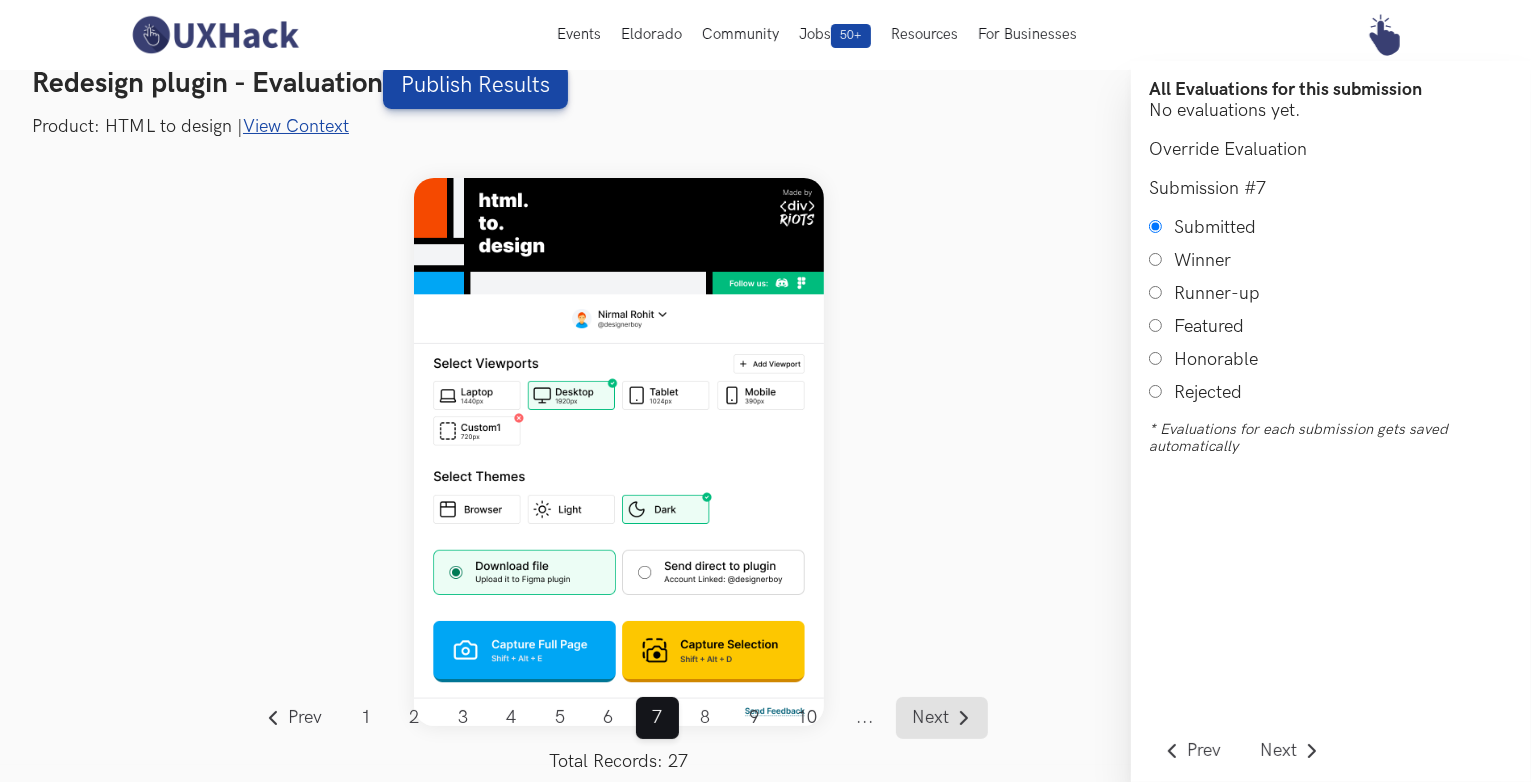 click on "Next" at bounding box center (931, 718) 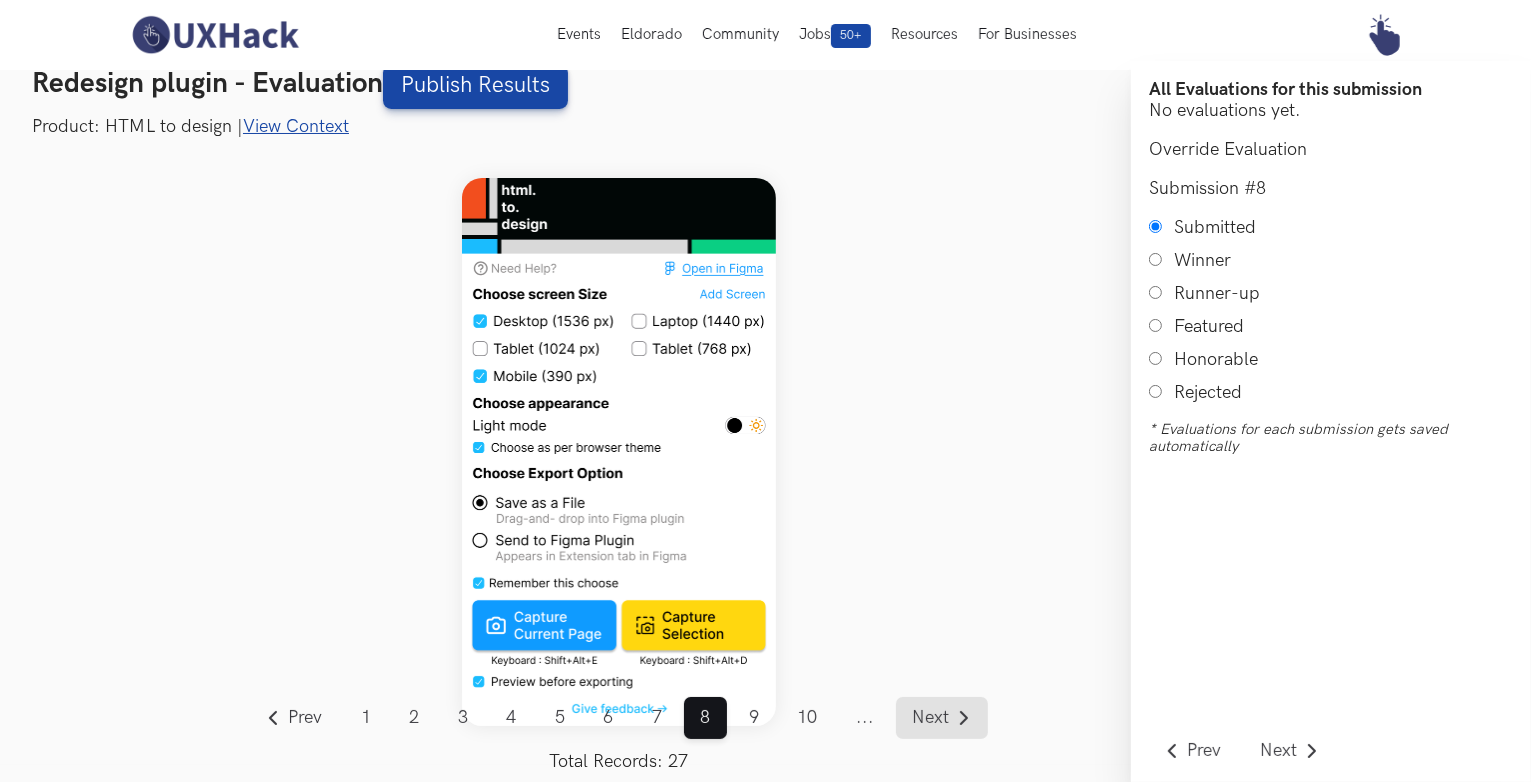 click on "Next" at bounding box center [931, 718] 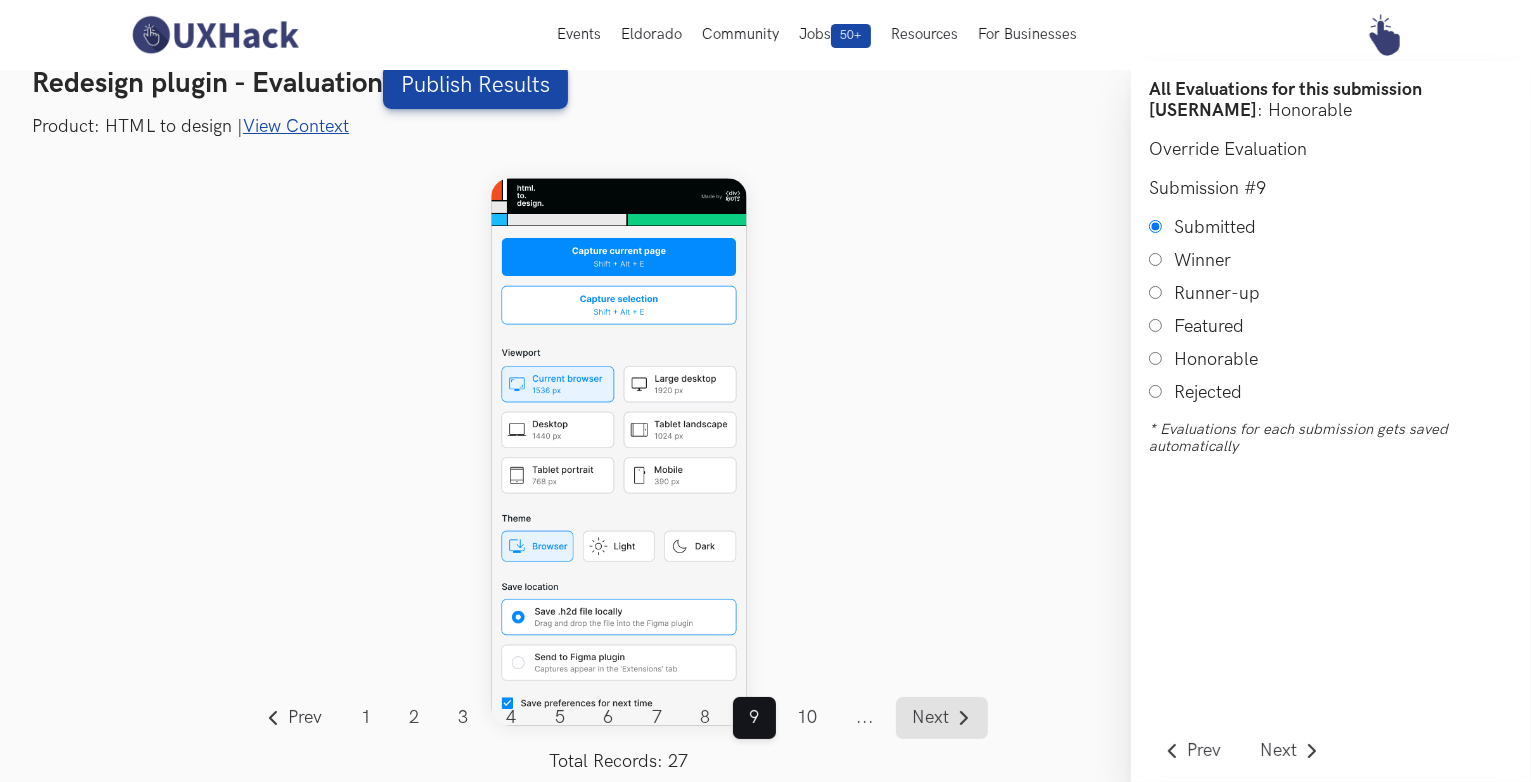 click on "Next" at bounding box center (931, 718) 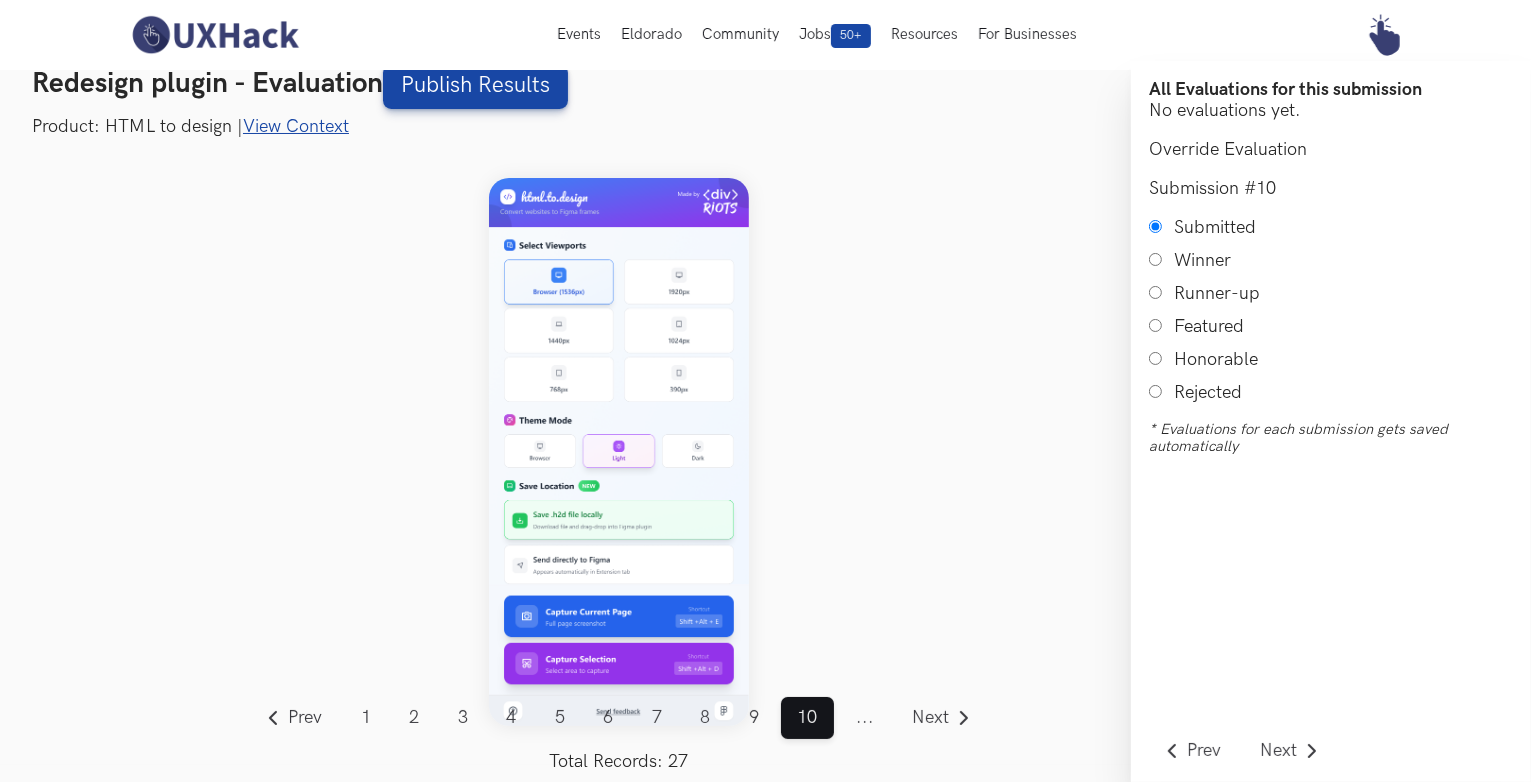 click on "..." at bounding box center (865, 718) 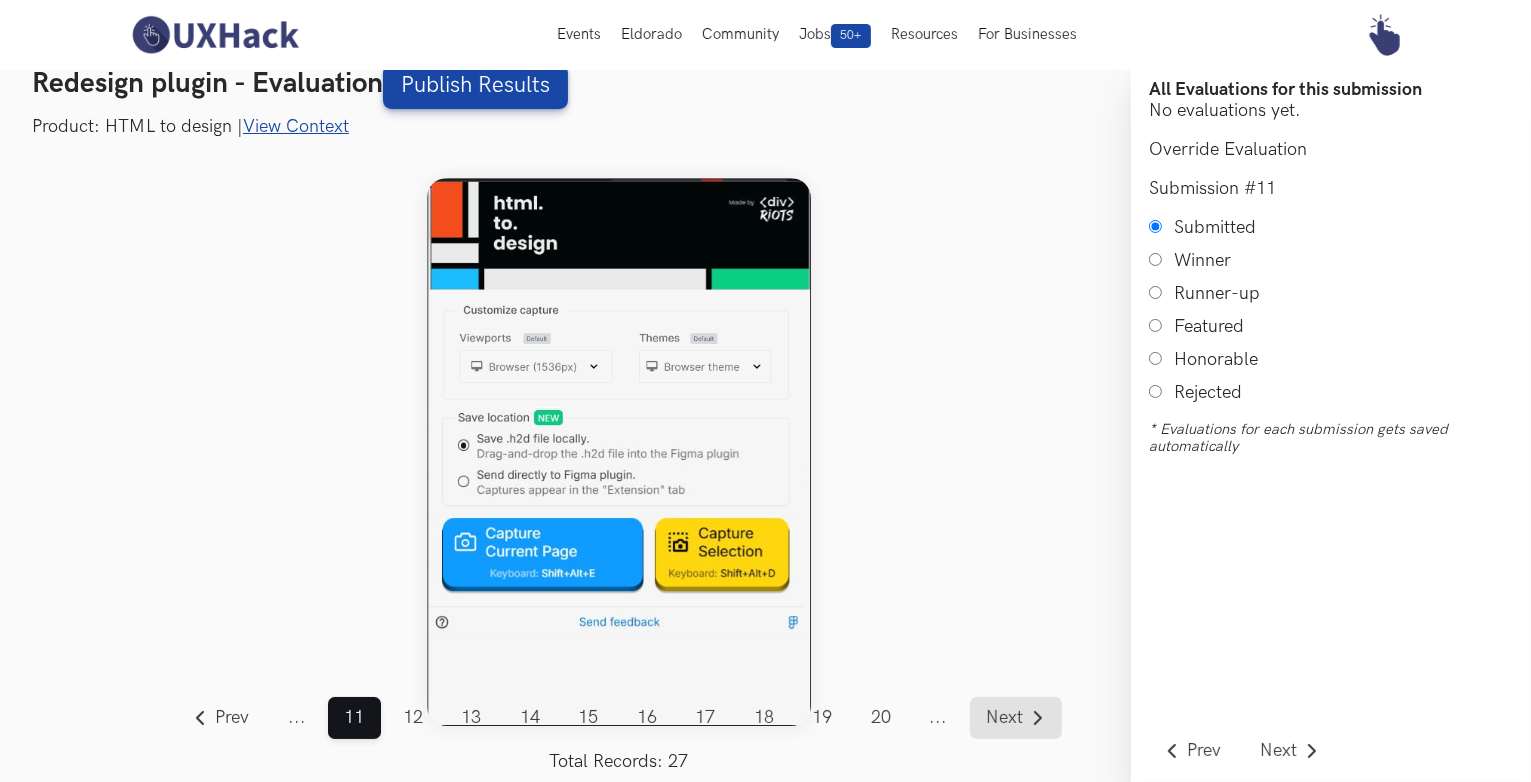click on "Next" at bounding box center [1004, 718] 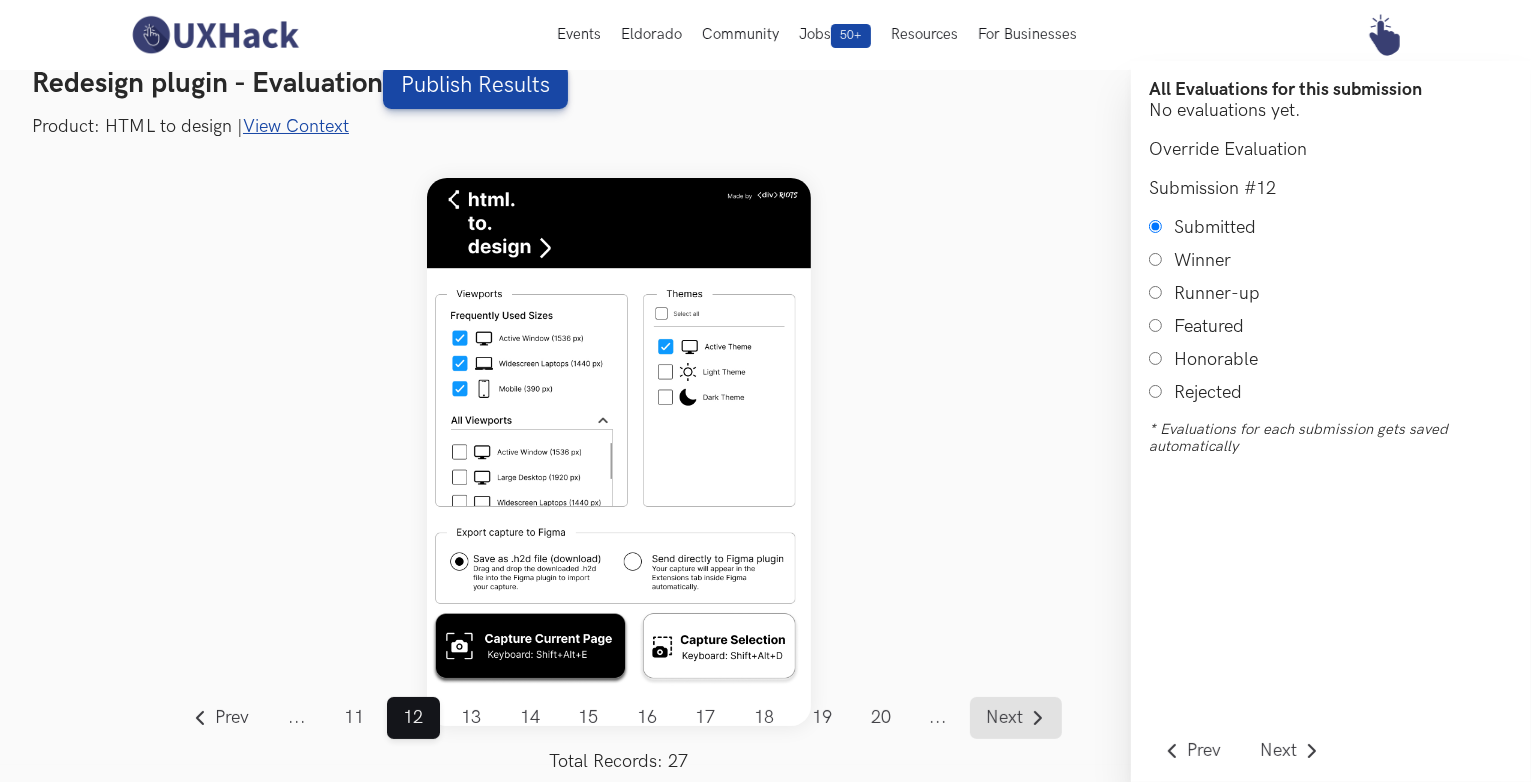 click on "Next" at bounding box center [1004, 718] 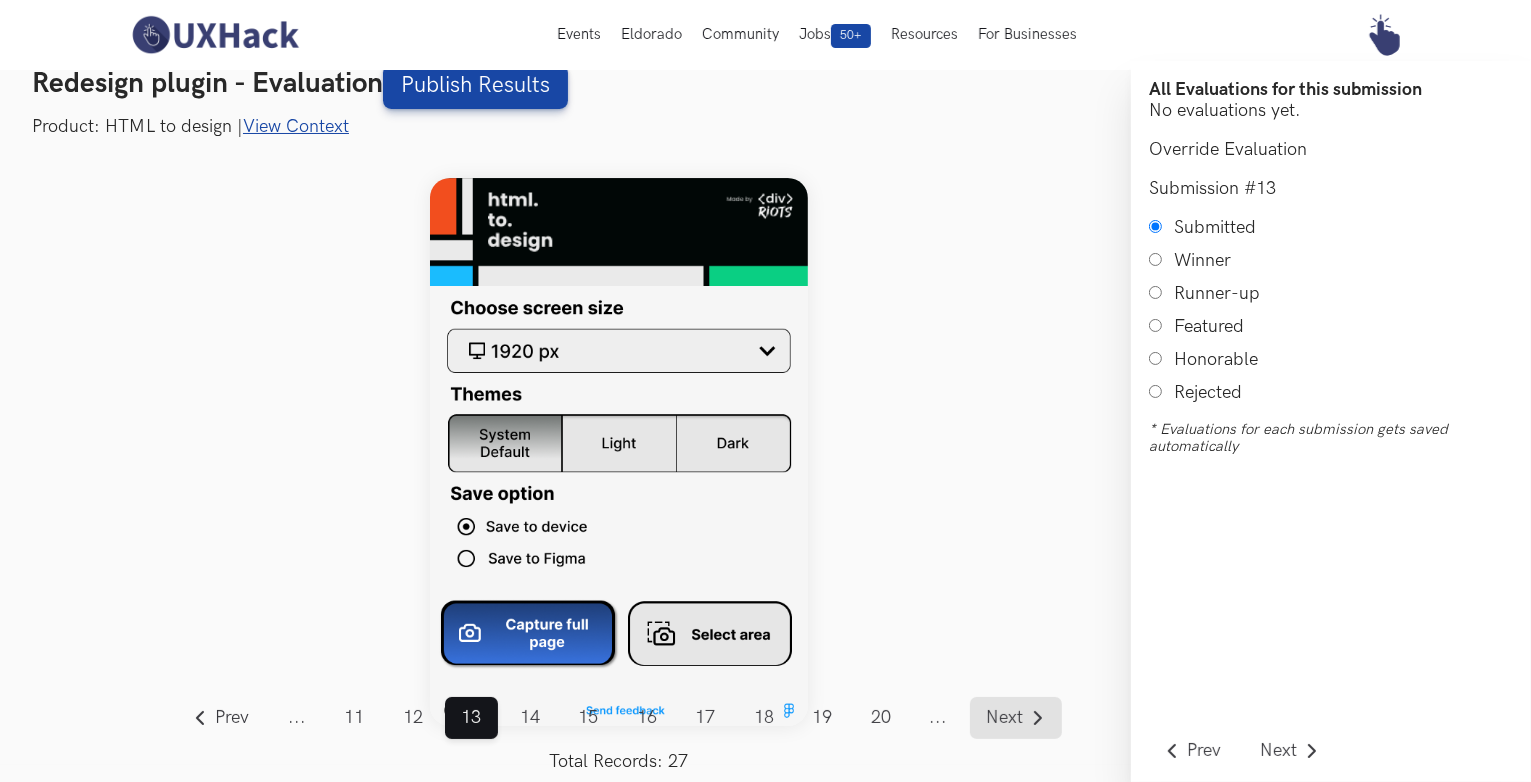 click on "Next" at bounding box center (1004, 718) 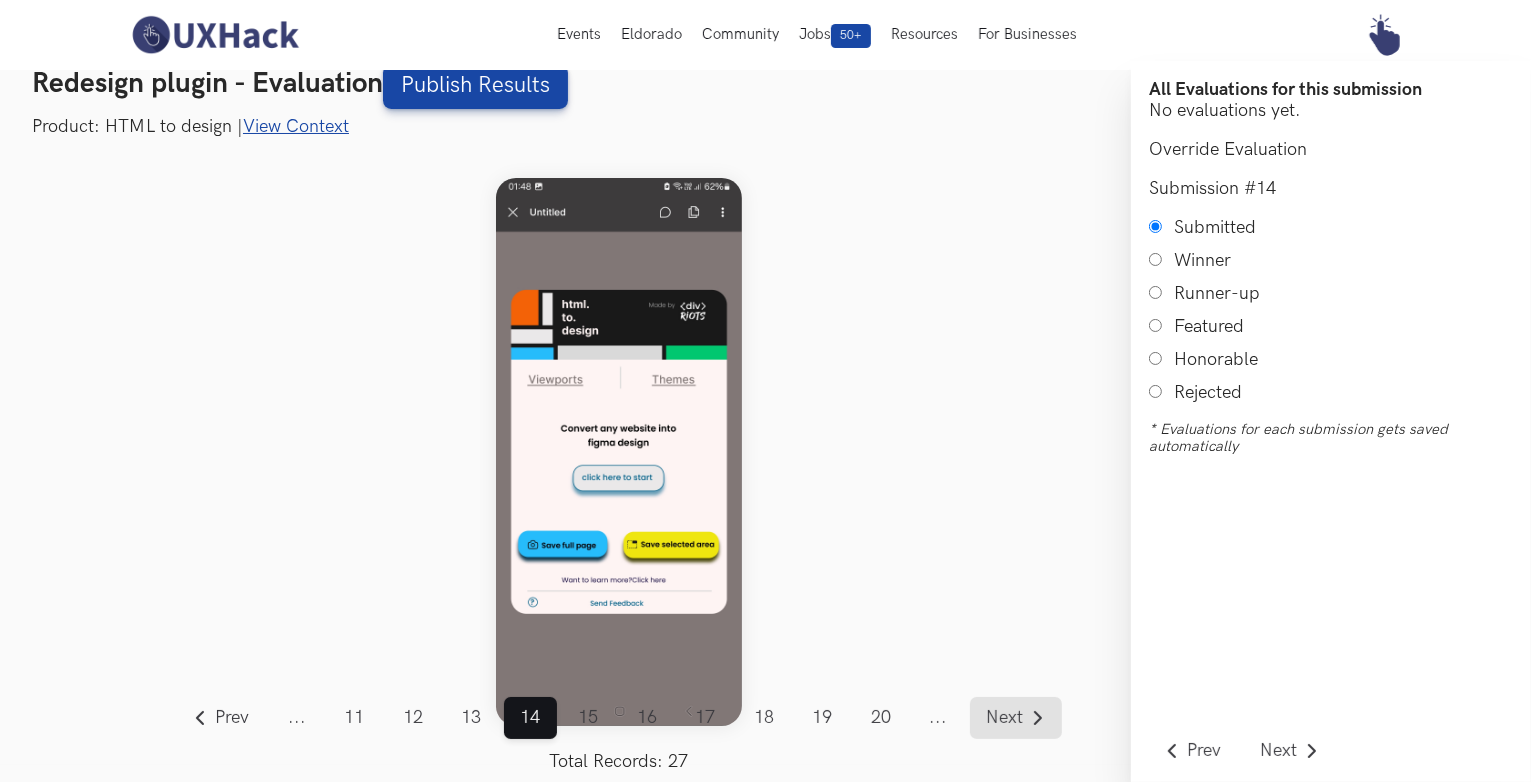 click on "Next" at bounding box center [1004, 718] 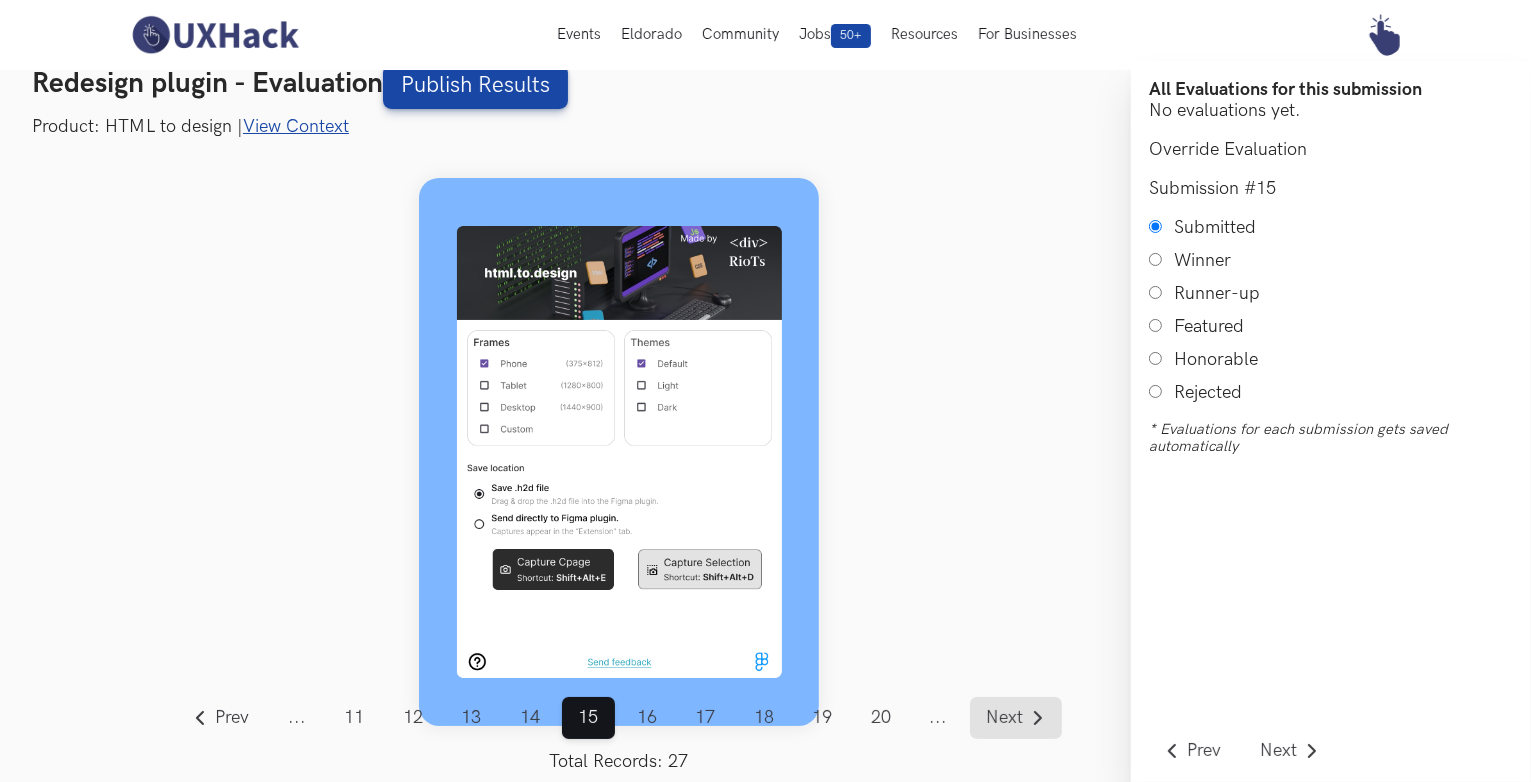 click on "Next" at bounding box center [1004, 718] 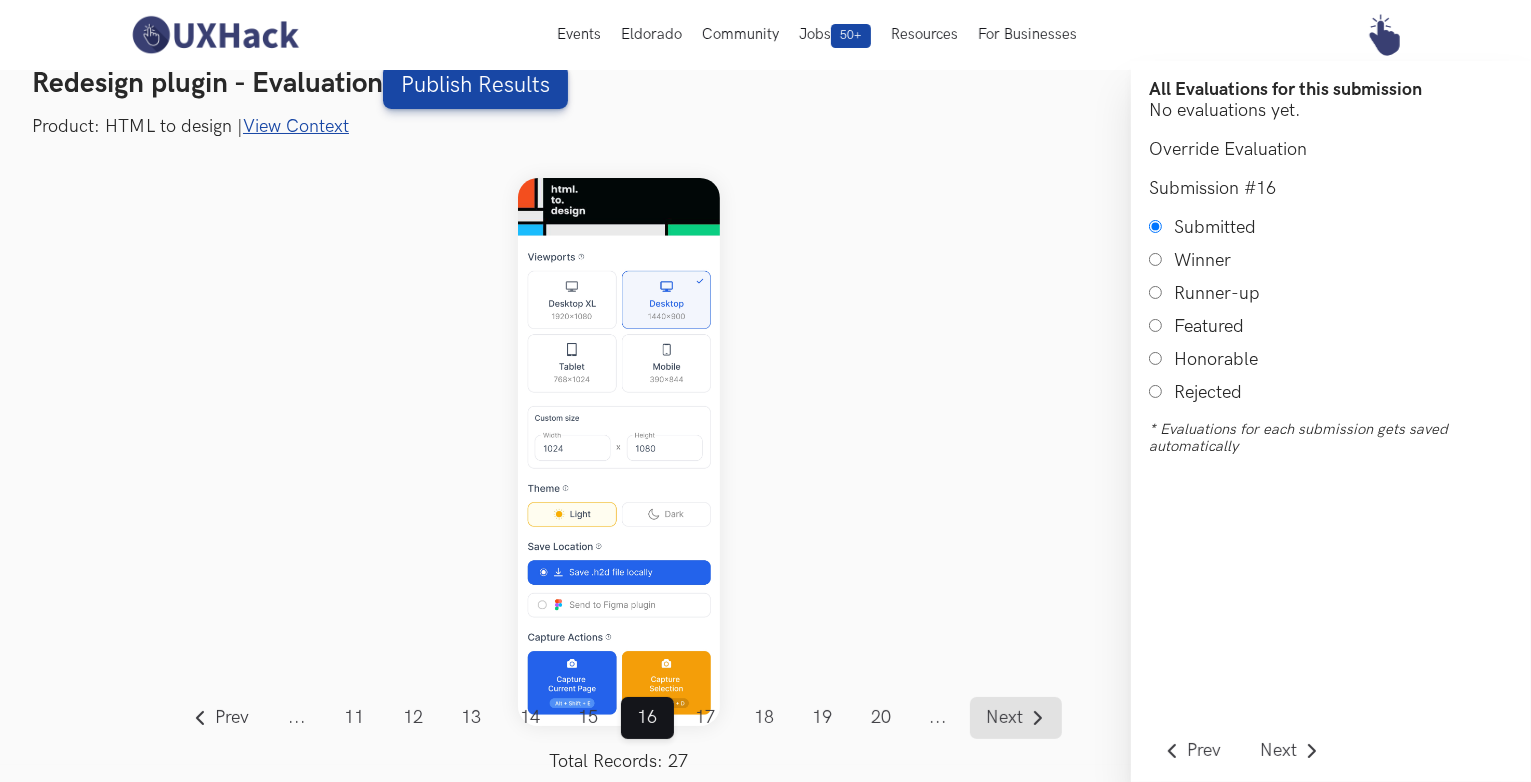 click on "Next" at bounding box center [1004, 718] 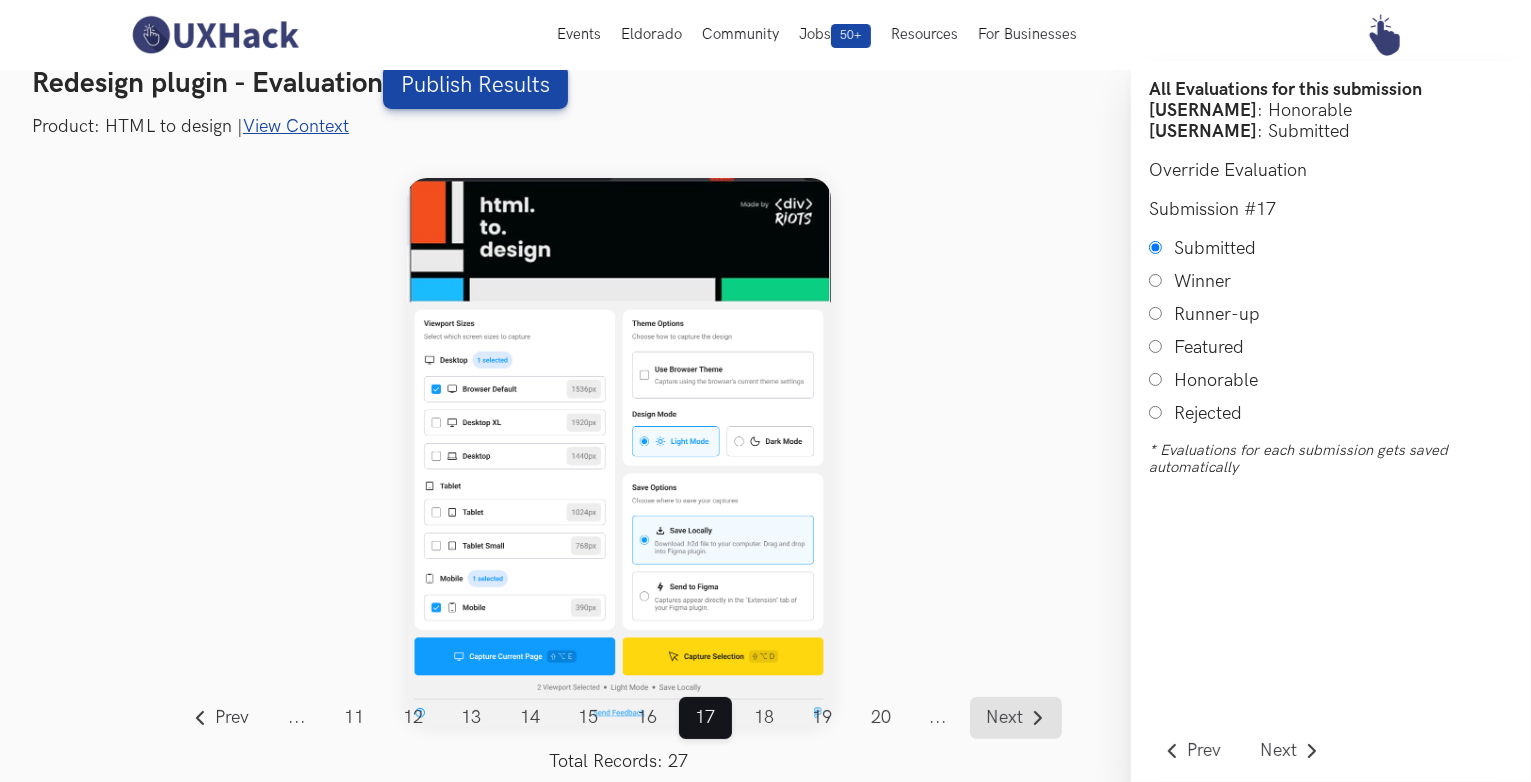click on "Next" at bounding box center [1004, 718] 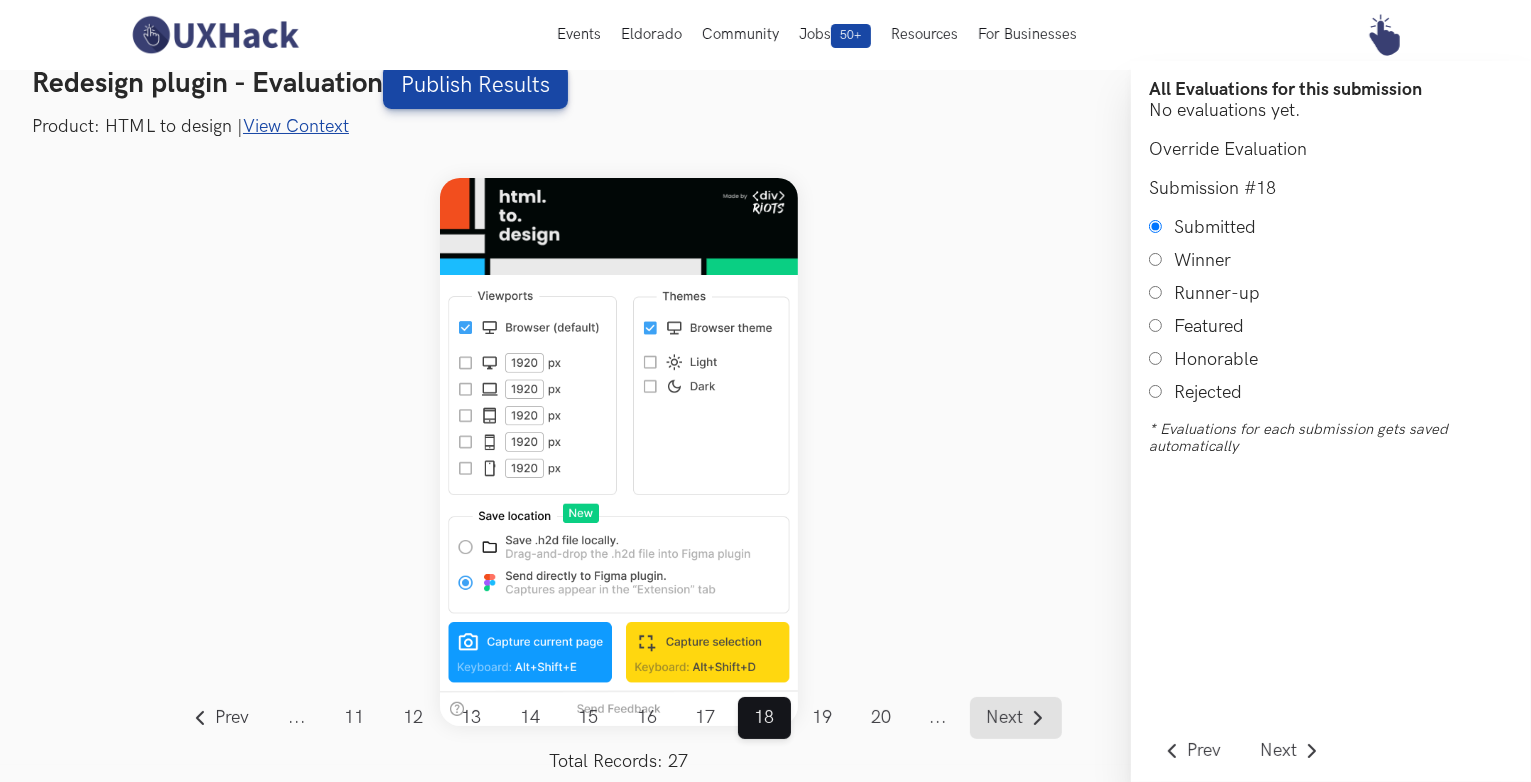 click on "Next" at bounding box center (1004, 718) 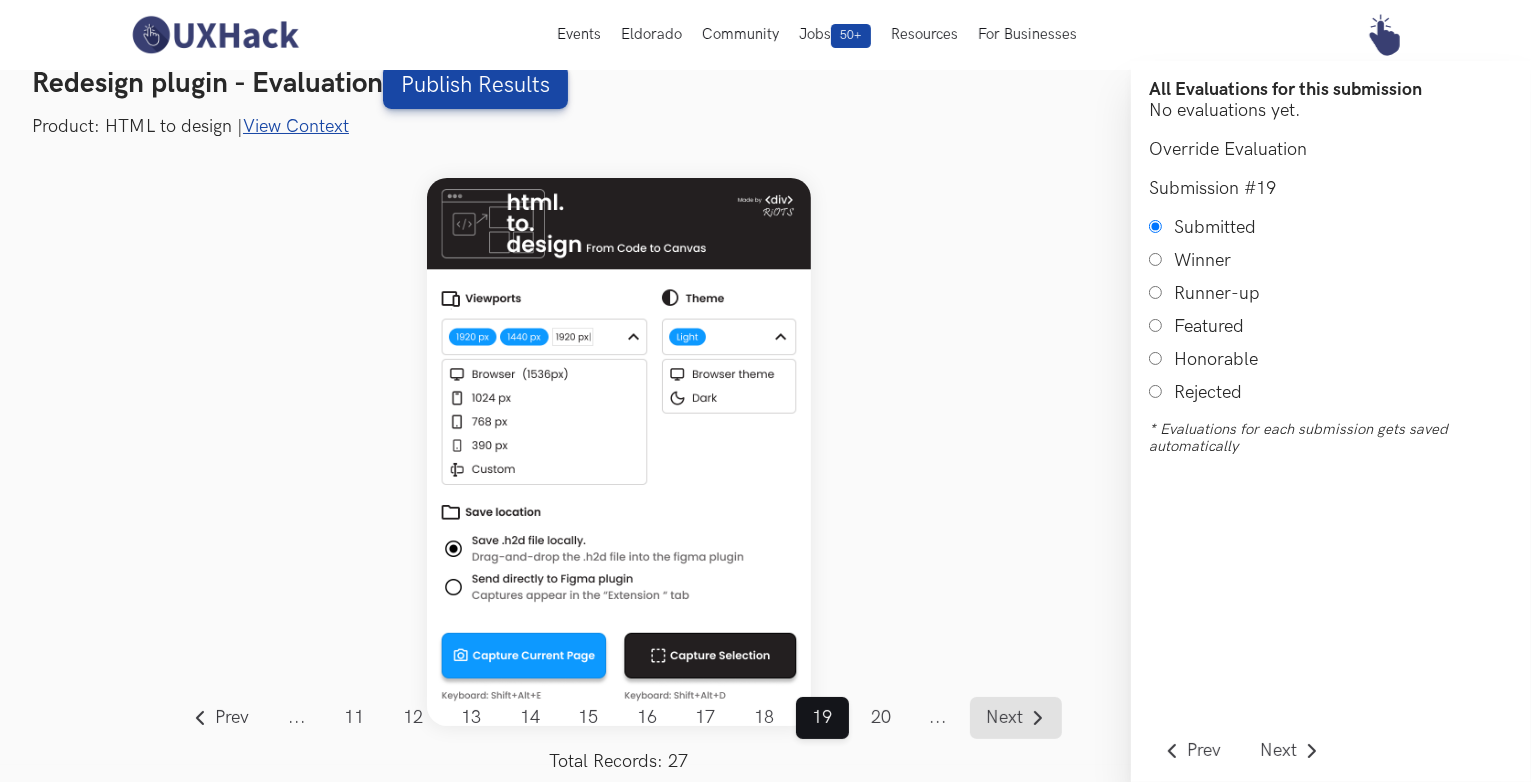 click on "Next" at bounding box center [1004, 718] 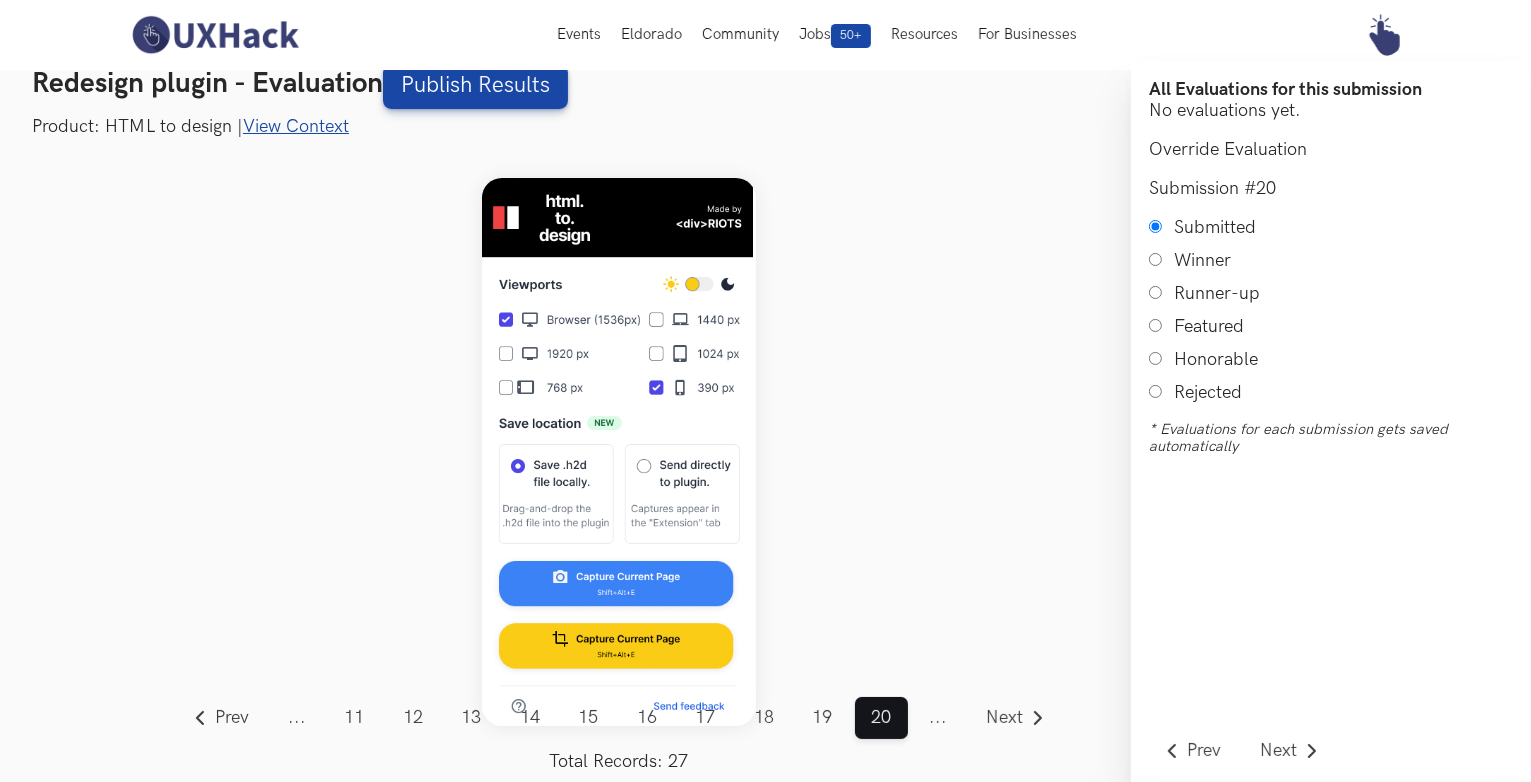 click on "..." at bounding box center (938, 718) 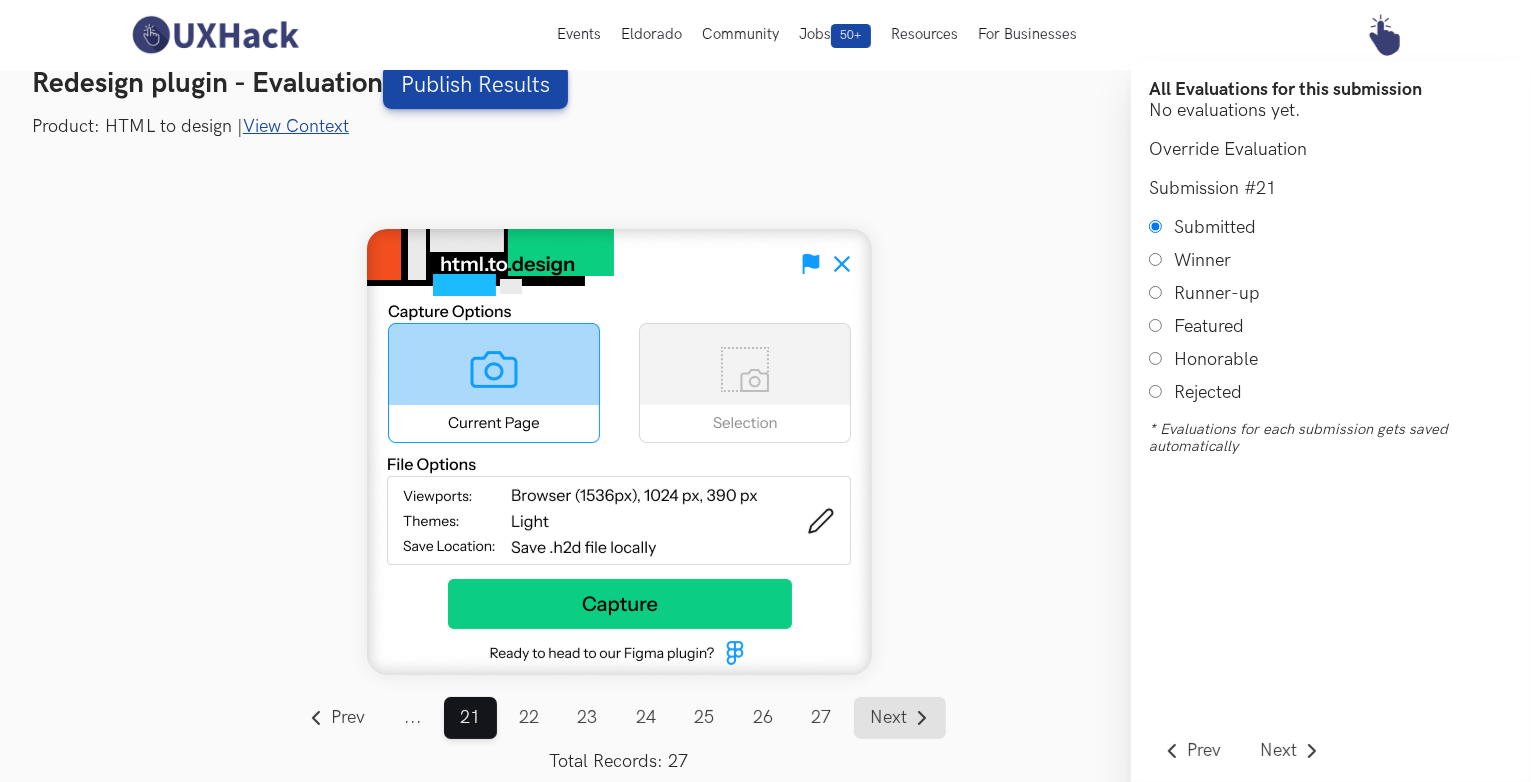 click on "Next" at bounding box center [900, 718] 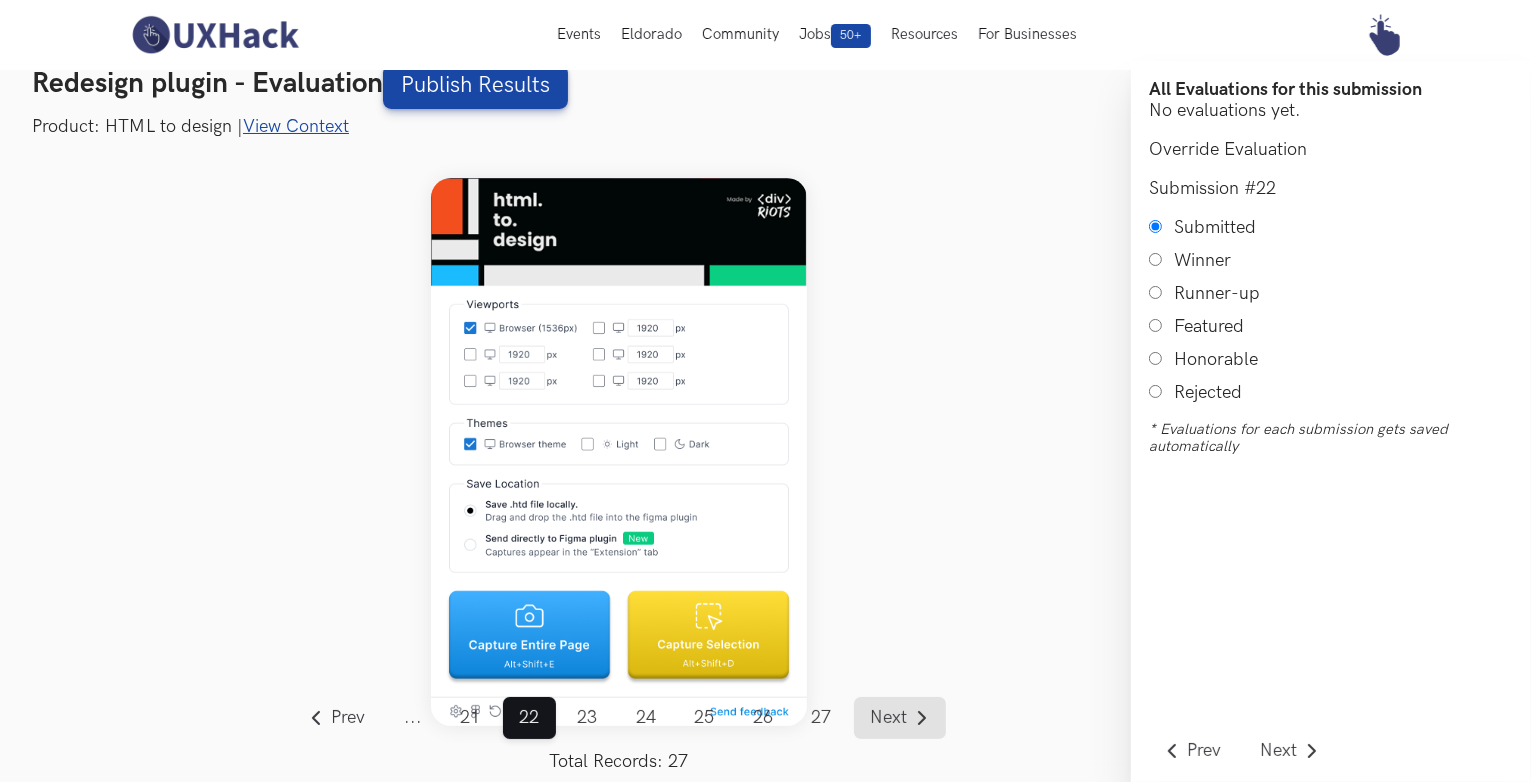 click on "Next" at bounding box center (900, 718) 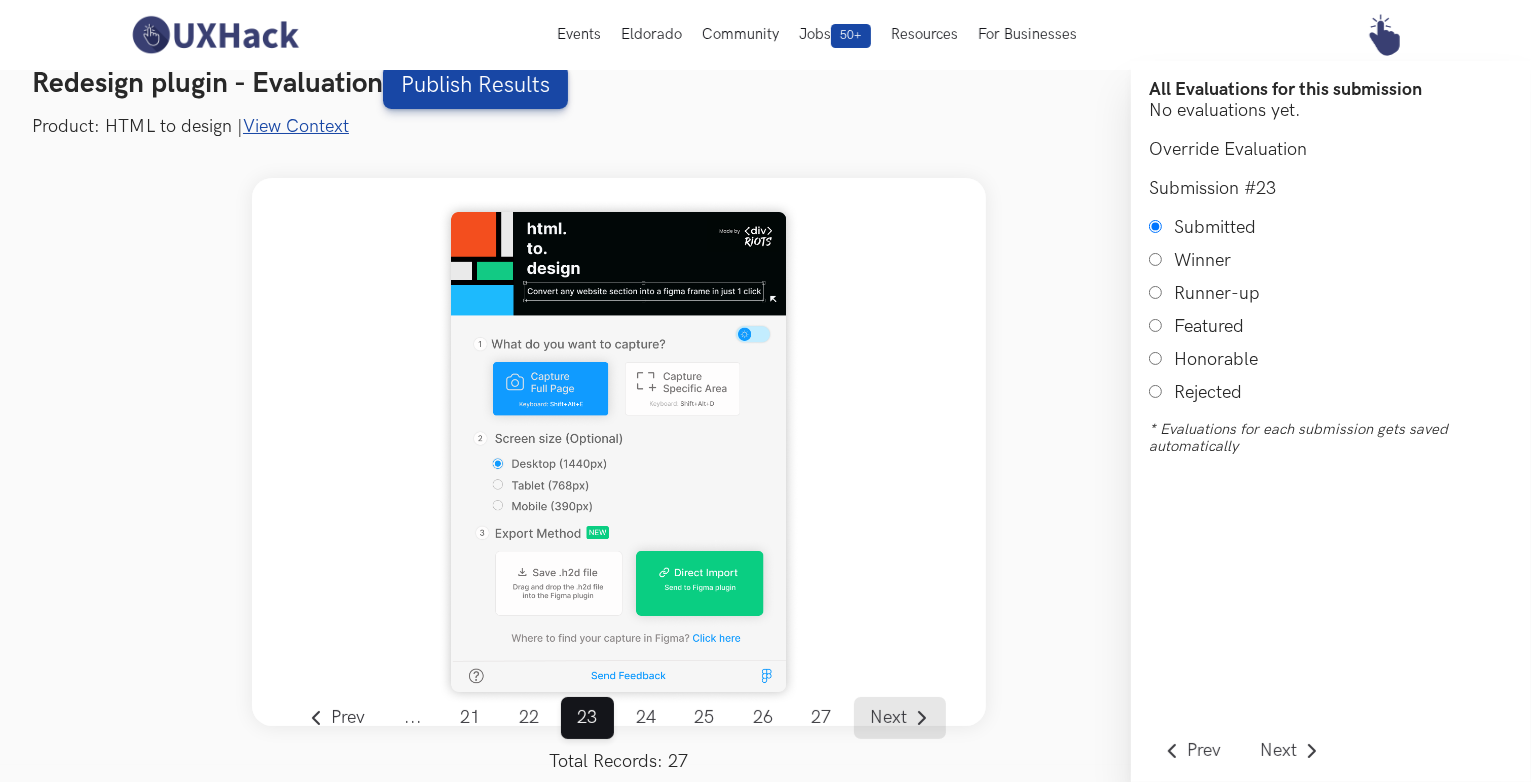 click on "Next" at bounding box center (900, 718) 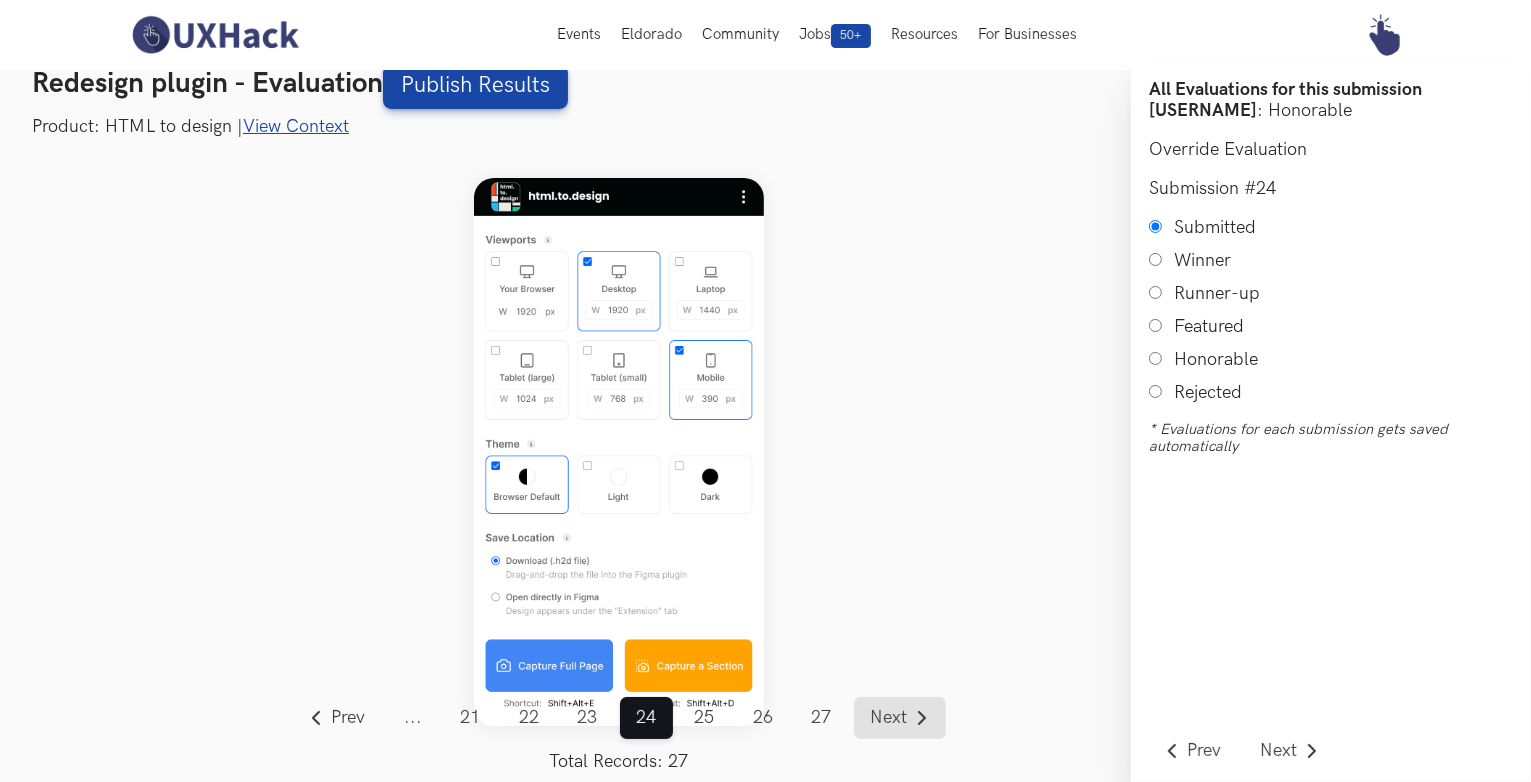 click on "Next" at bounding box center [900, 718] 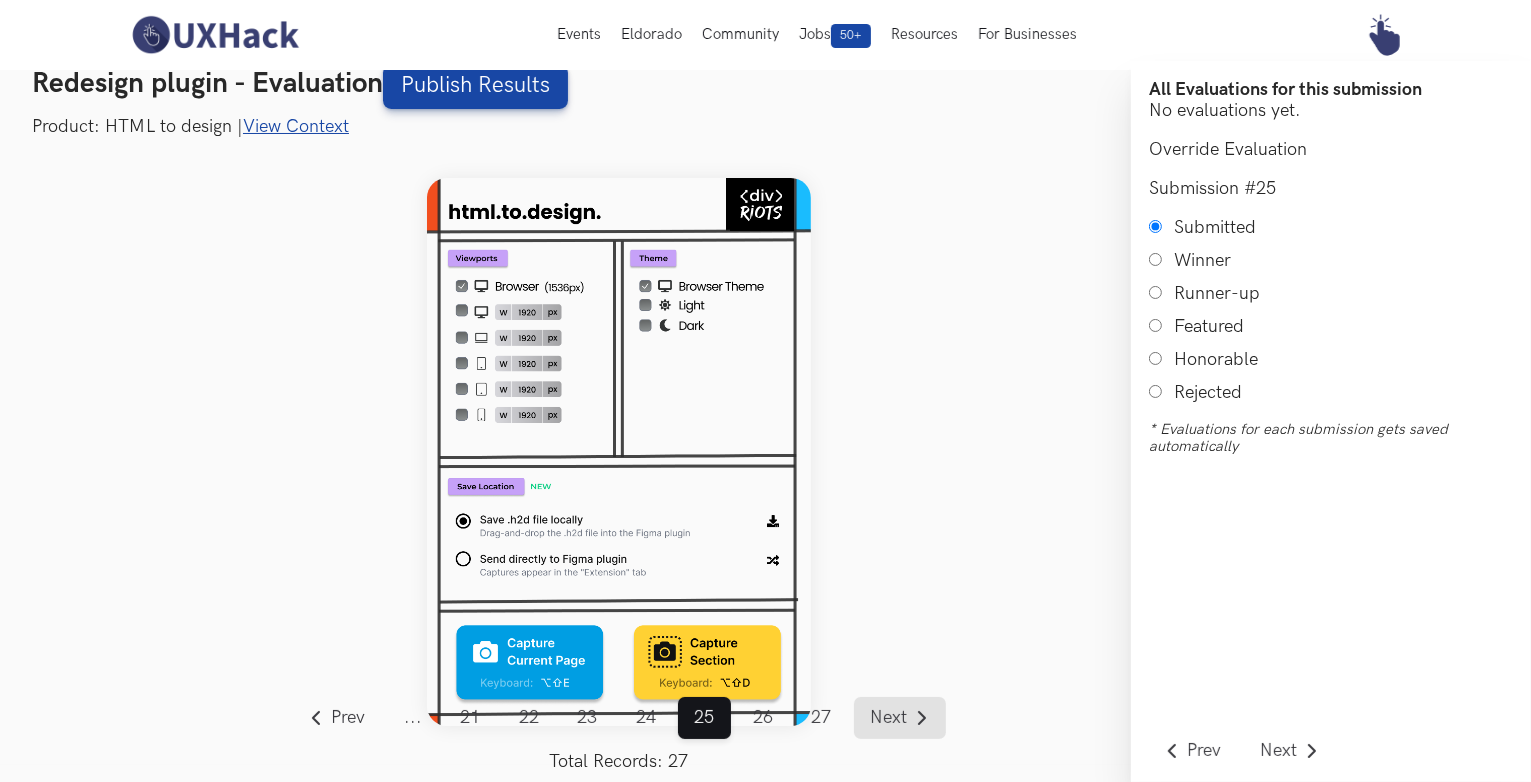 click on "Next" at bounding box center (900, 718) 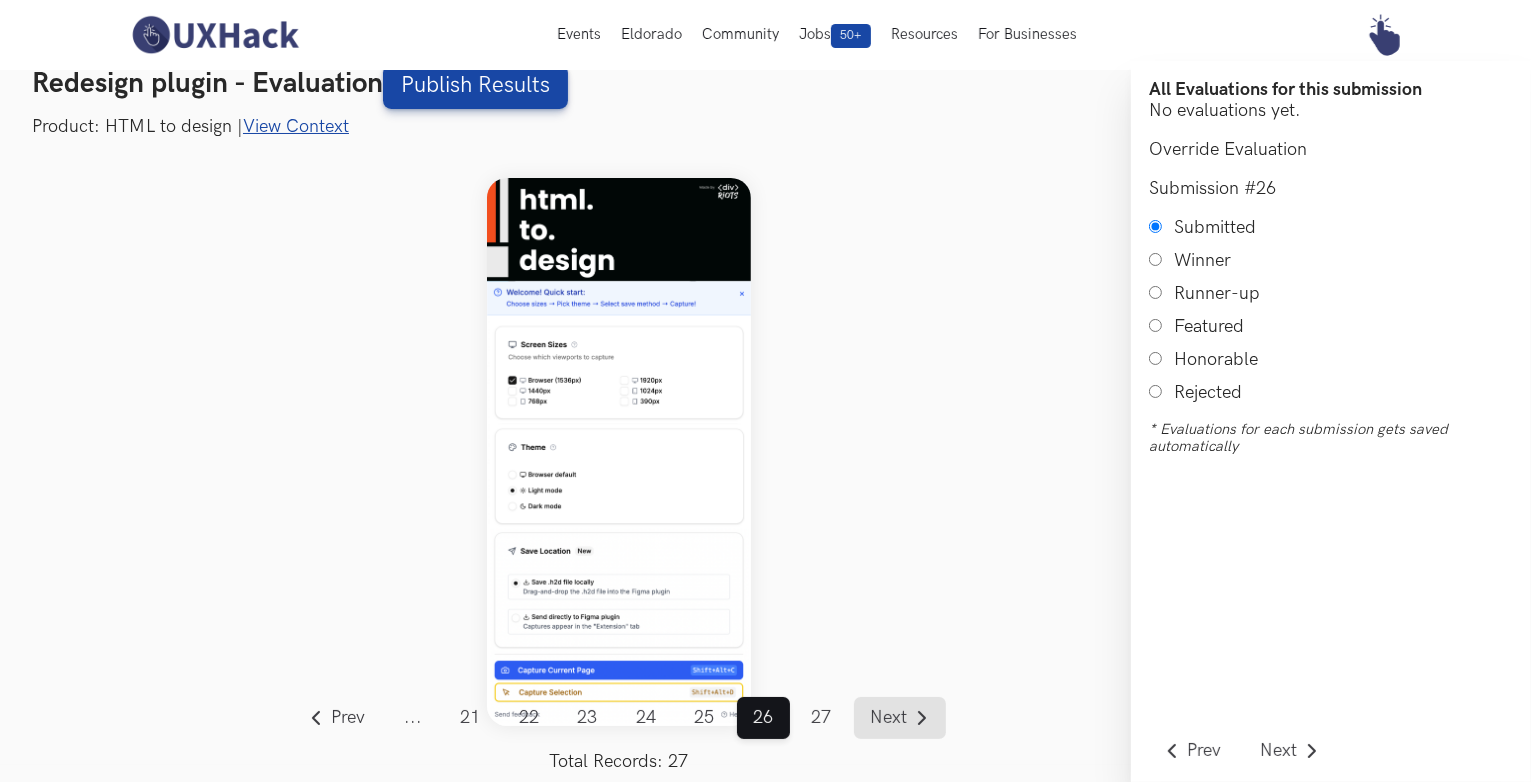 click on "Next" at bounding box center (900, 718) 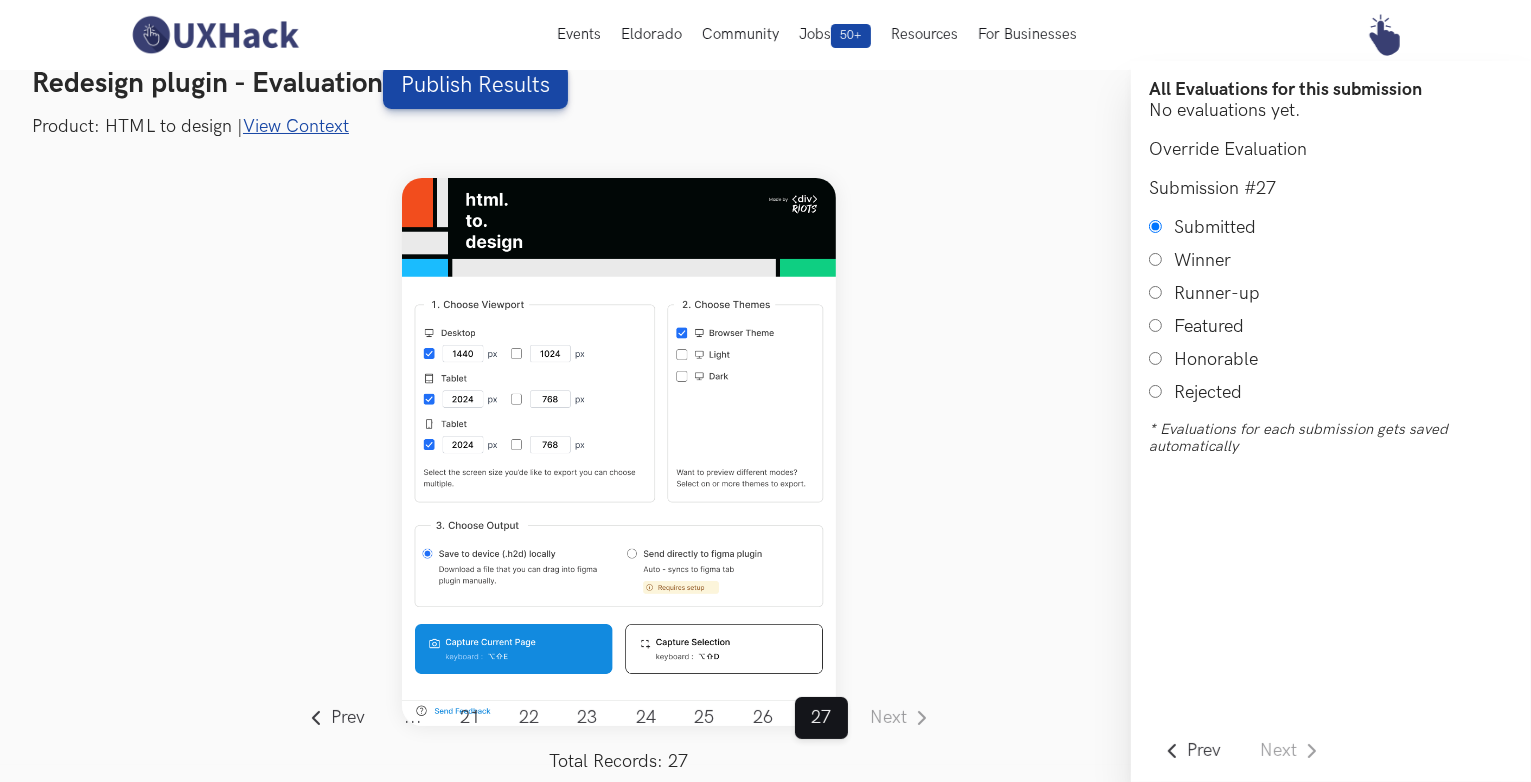 click on "..." at bounding box center [413, 718] 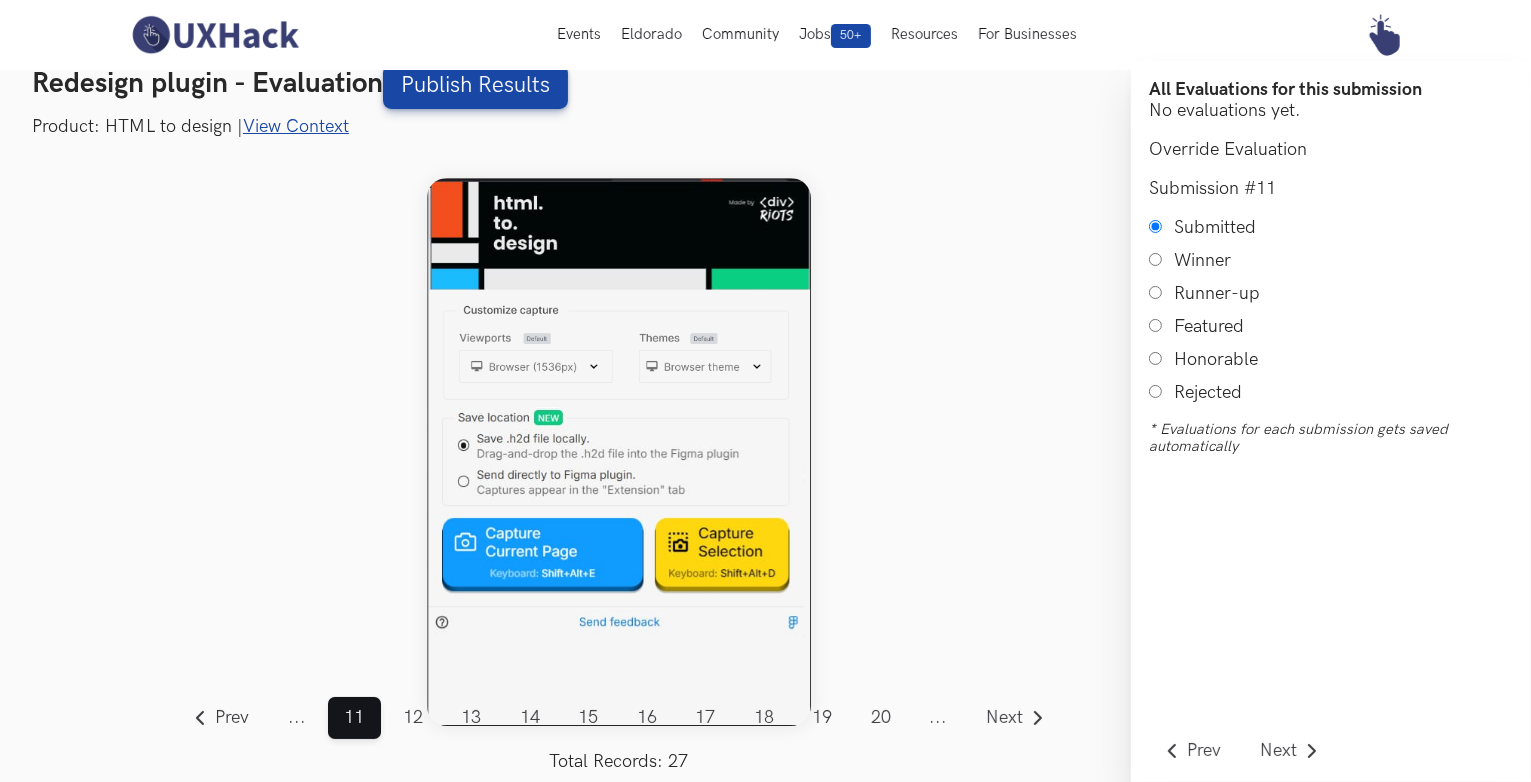click on "..." at bounding box center [297, 718] 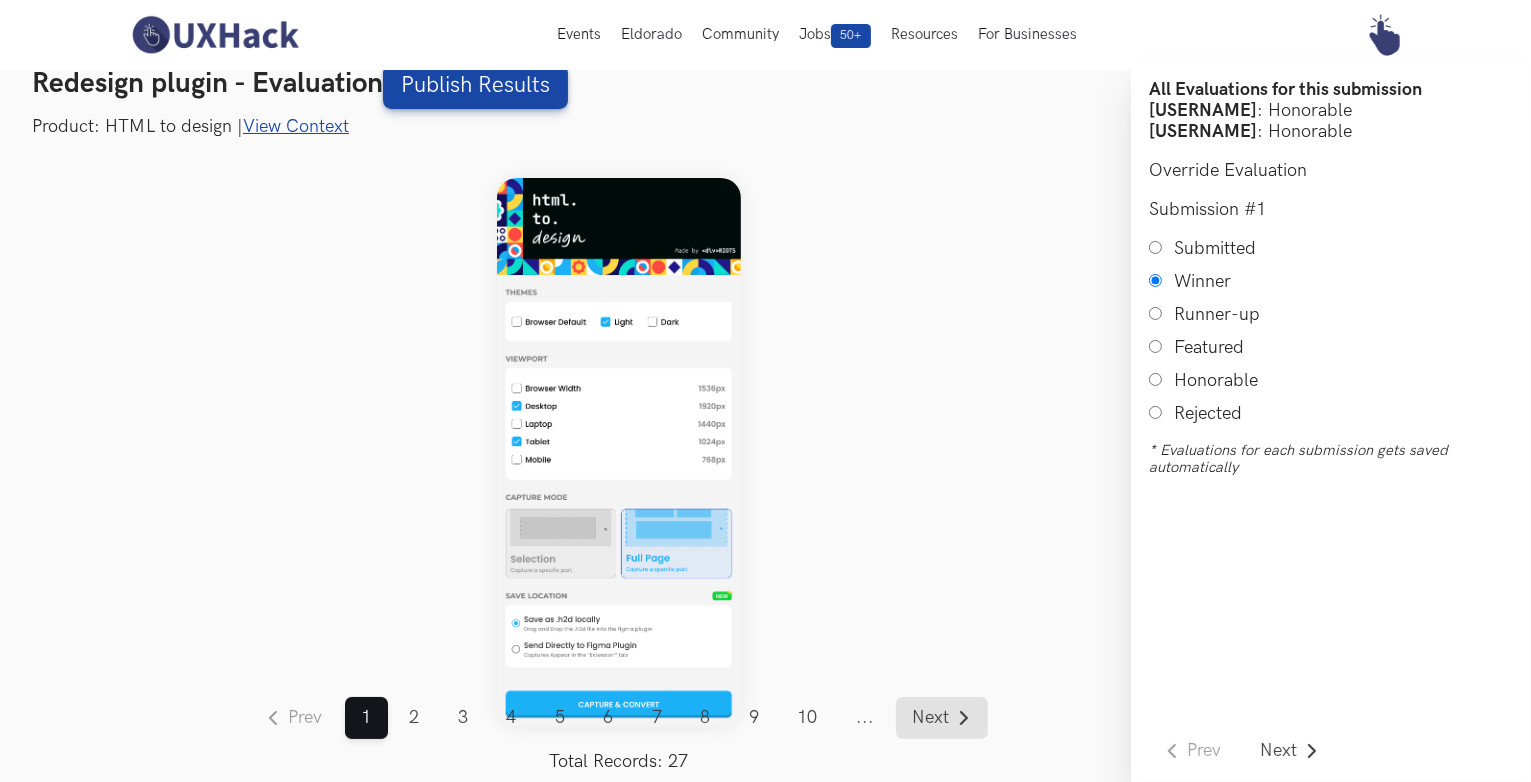 click on "Next" at bounding box center [931, 718] 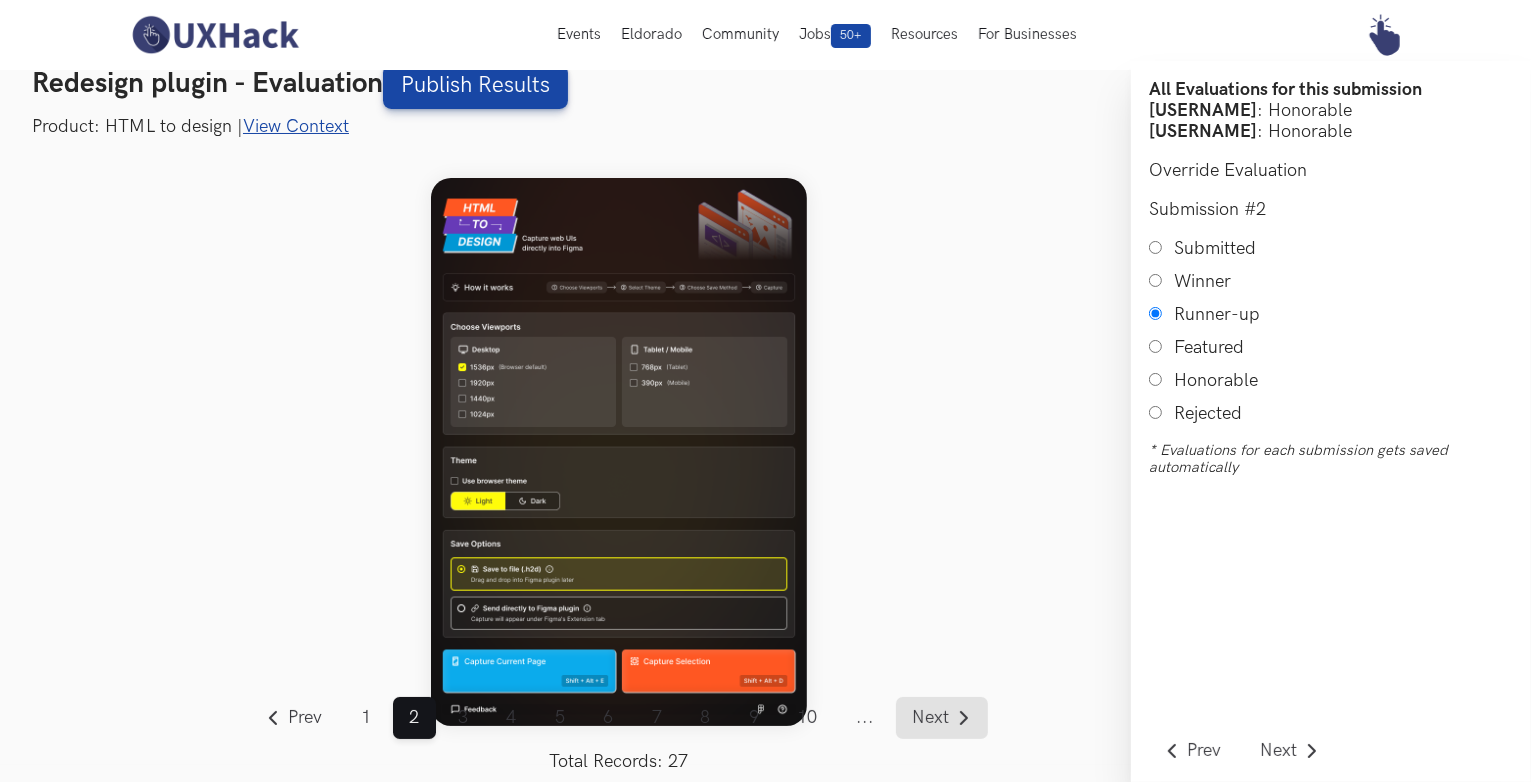 click on "Next" at bounding box center [931, 718] 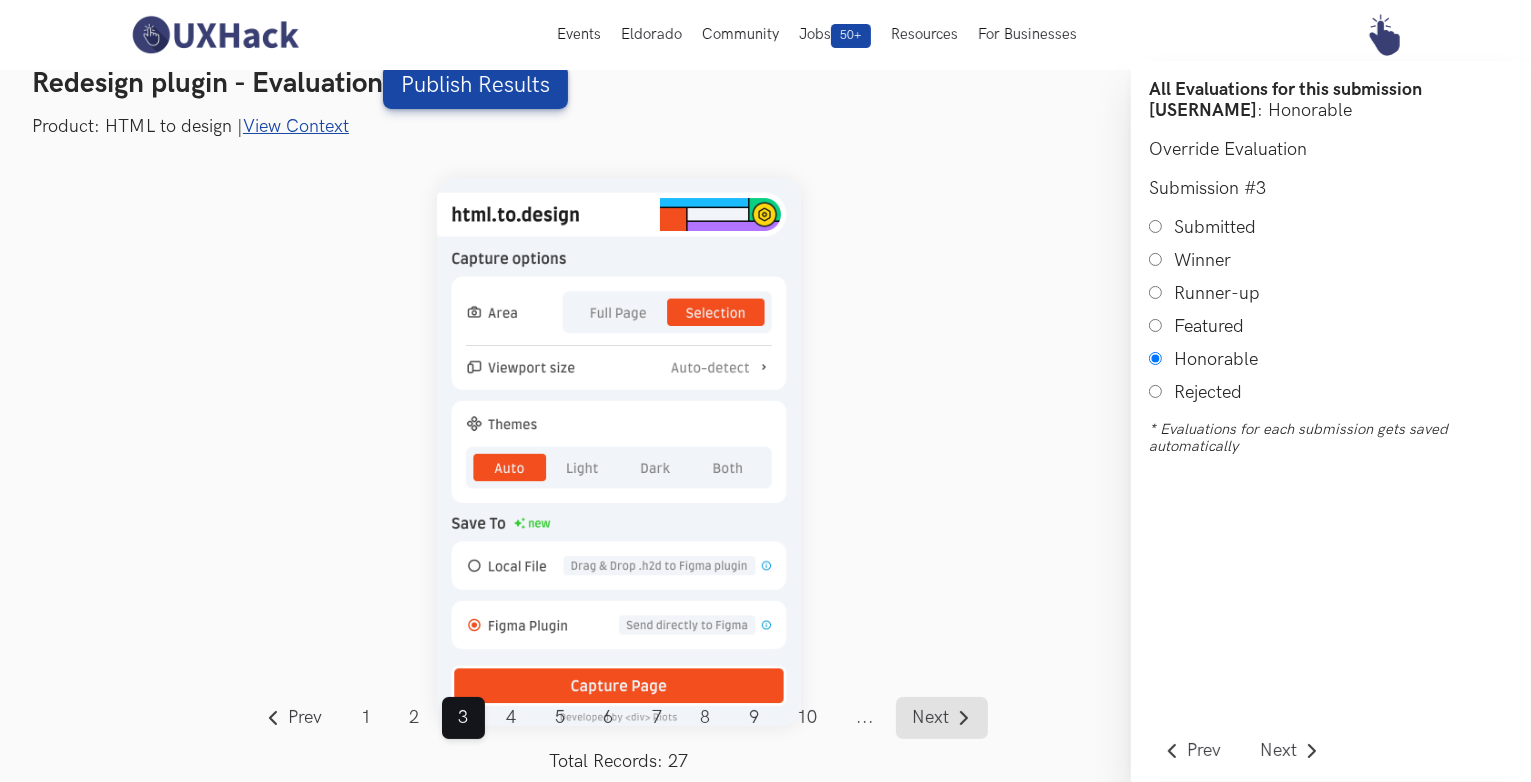 click on "Next" at bounding box center (931, 718) 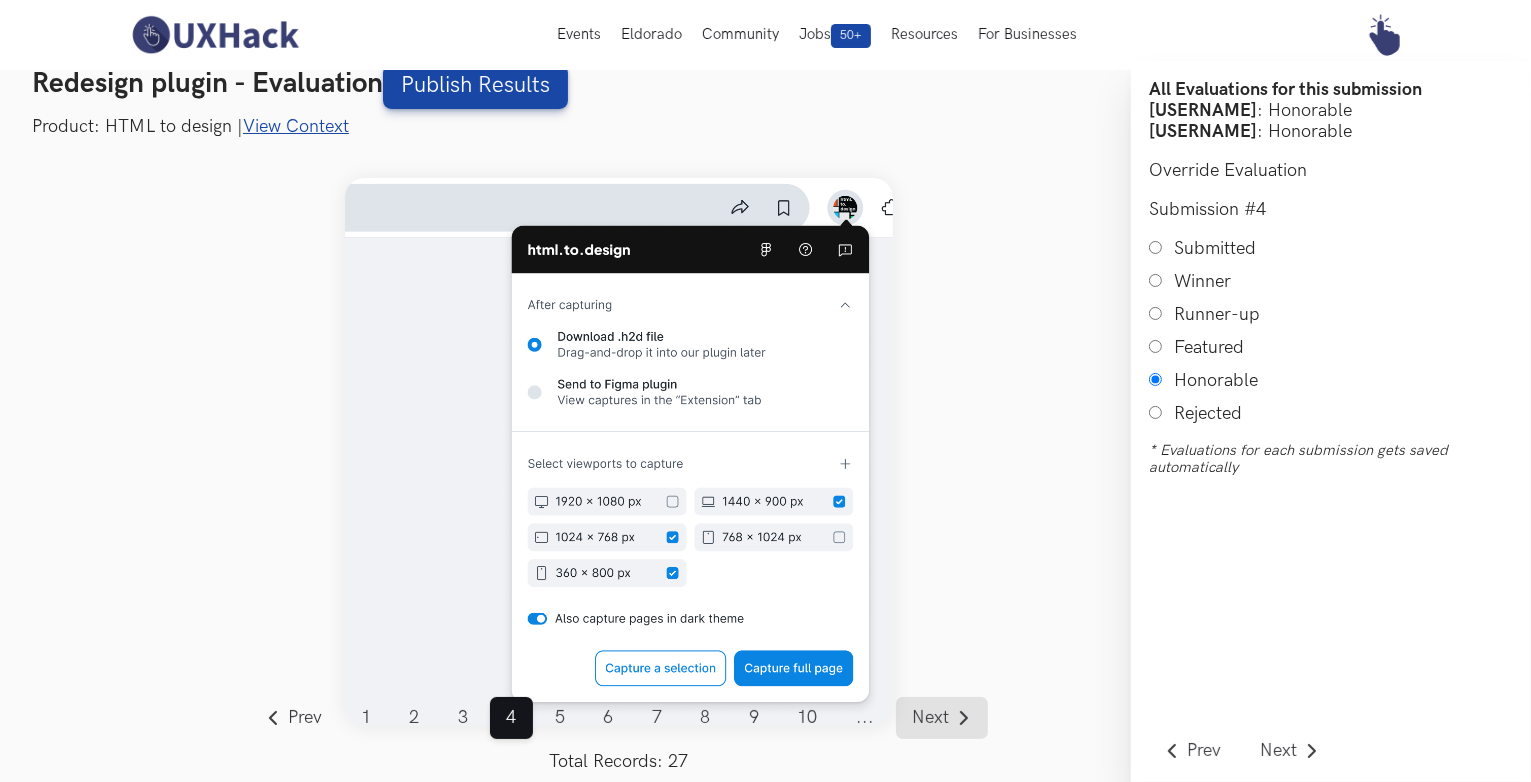 click on "Next" at bounding box center (931, 718) 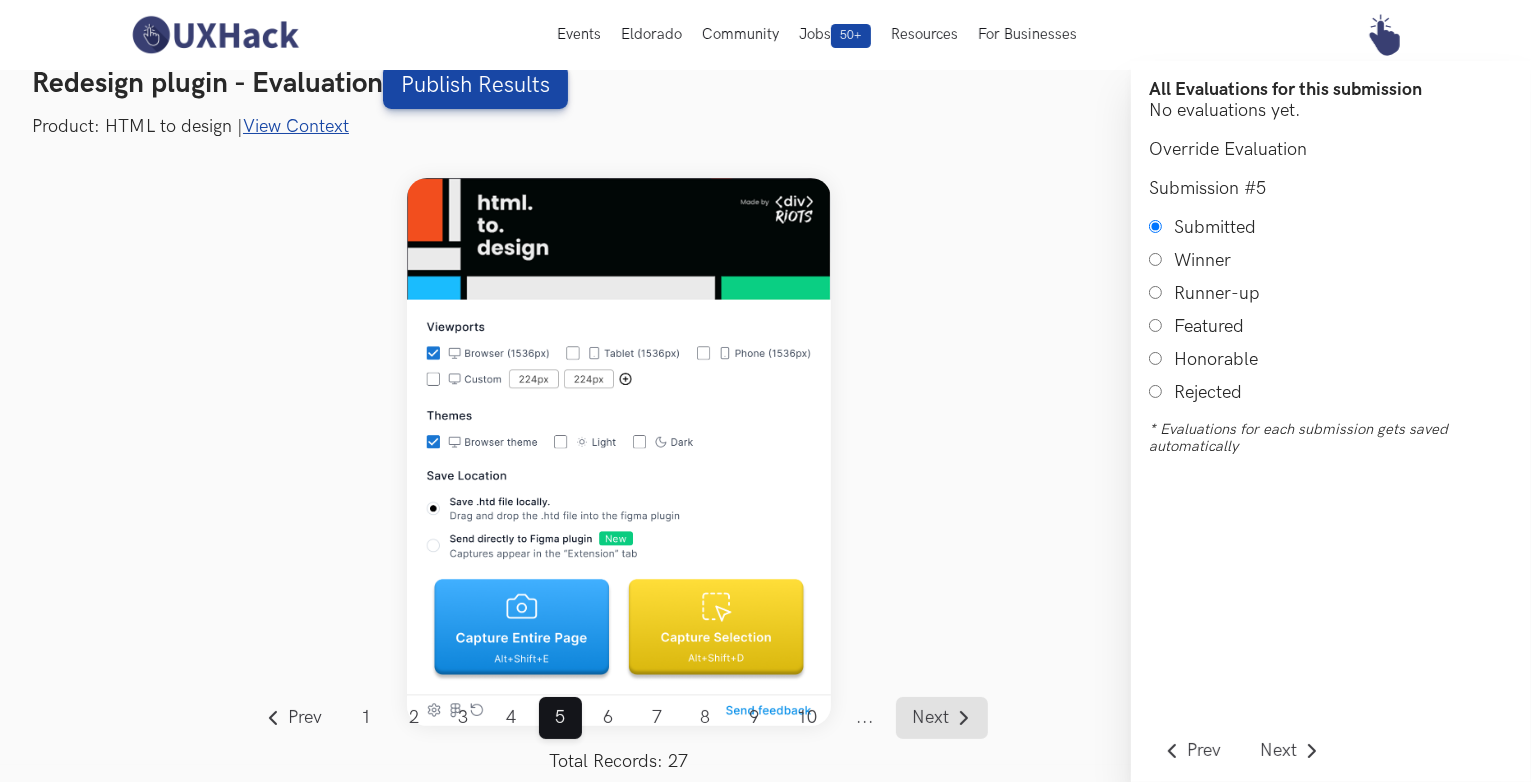 click on "Next" at bounding box center (931, 718) 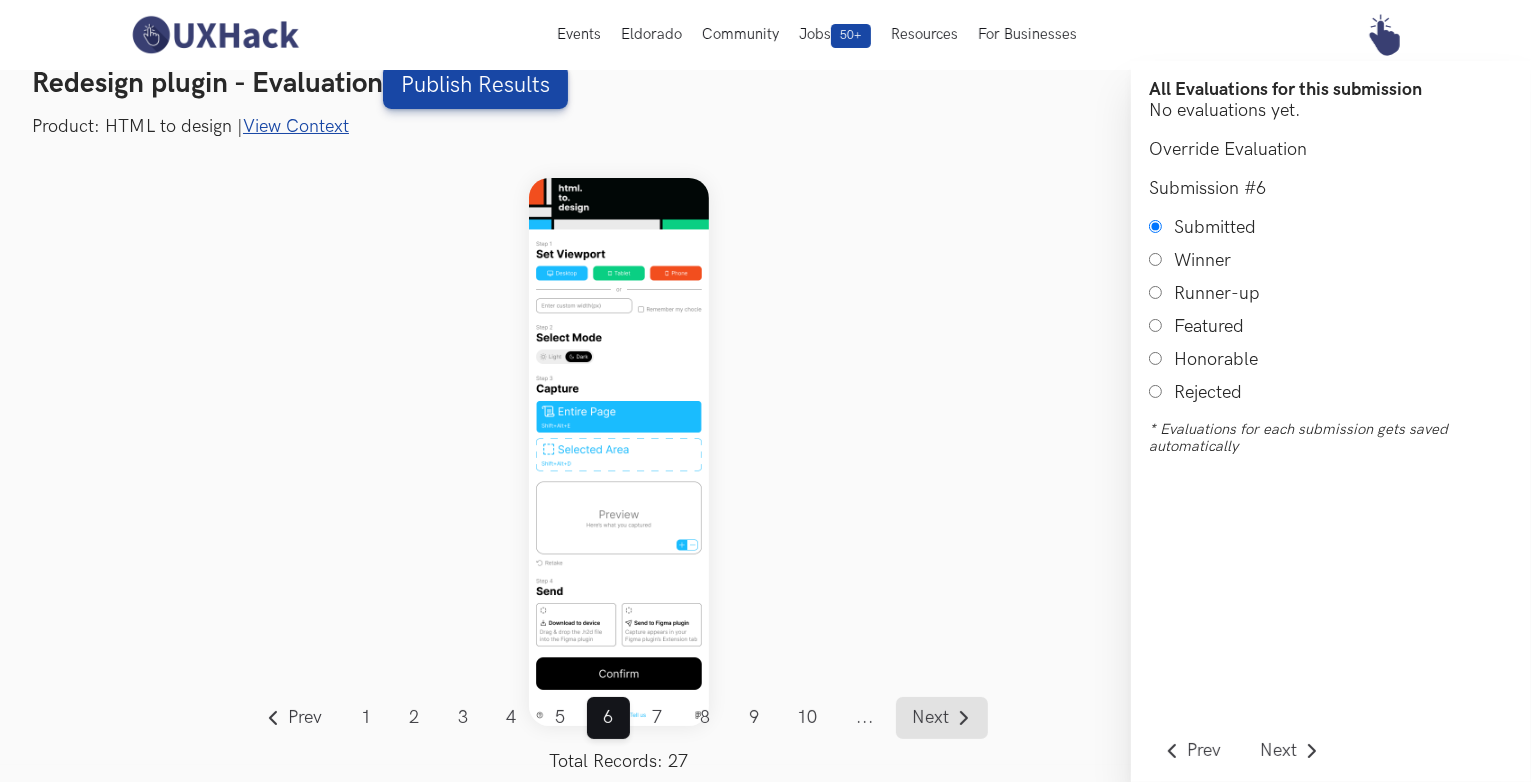 click on "Next" at bounding box center [931, 718] 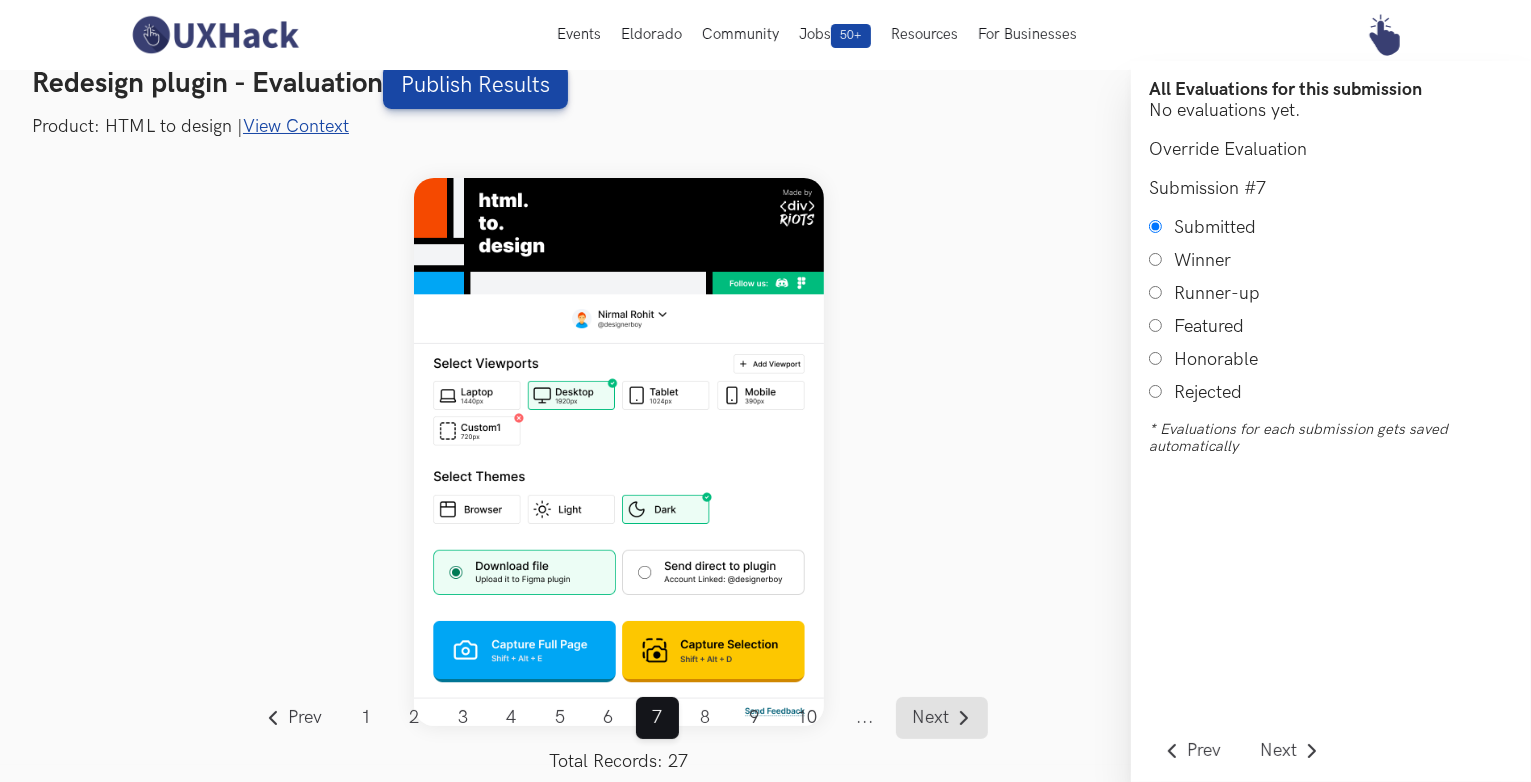 click on "Next" at bounding box center [931, 718] 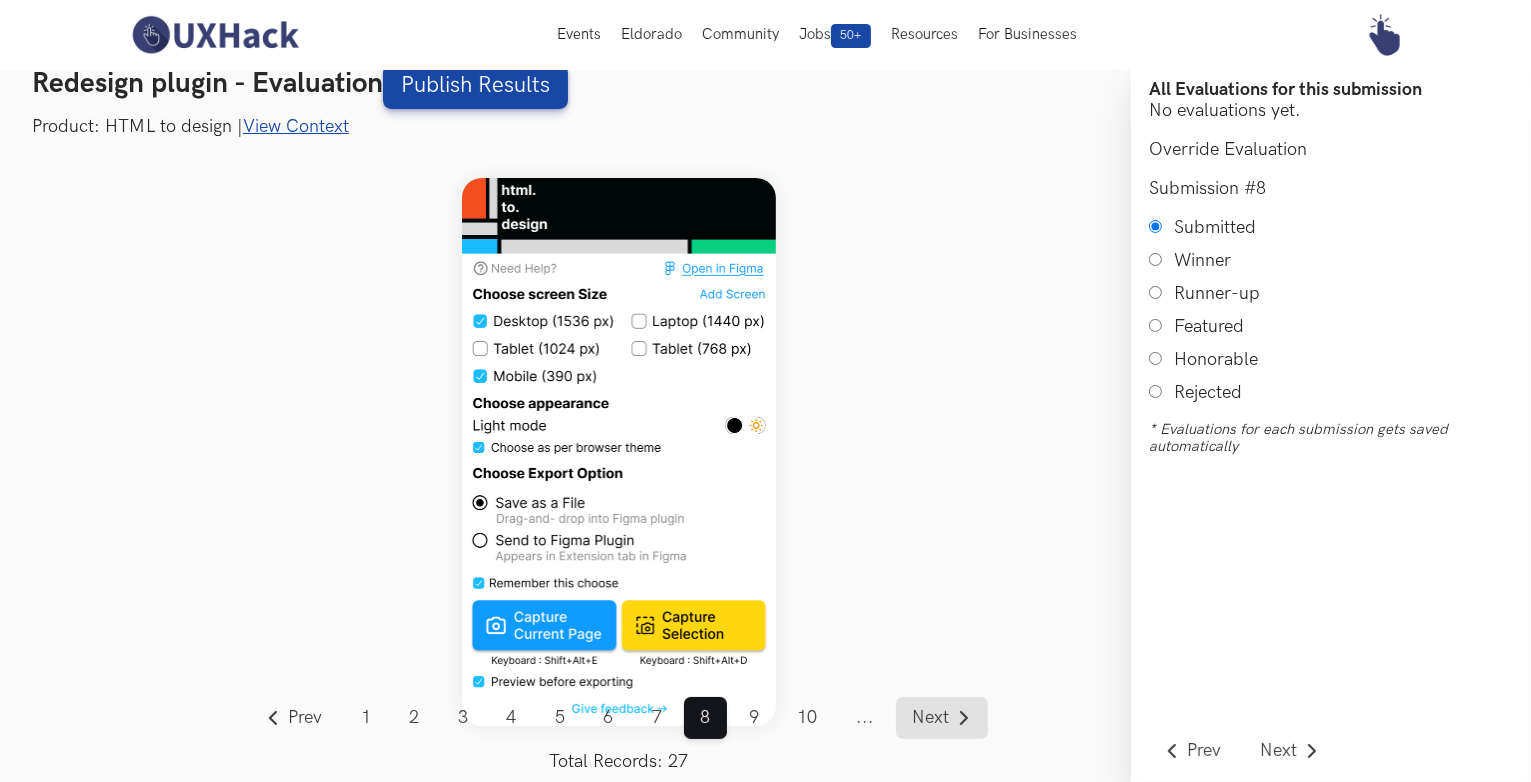 click on "Next" at bounding box center [931, 718] 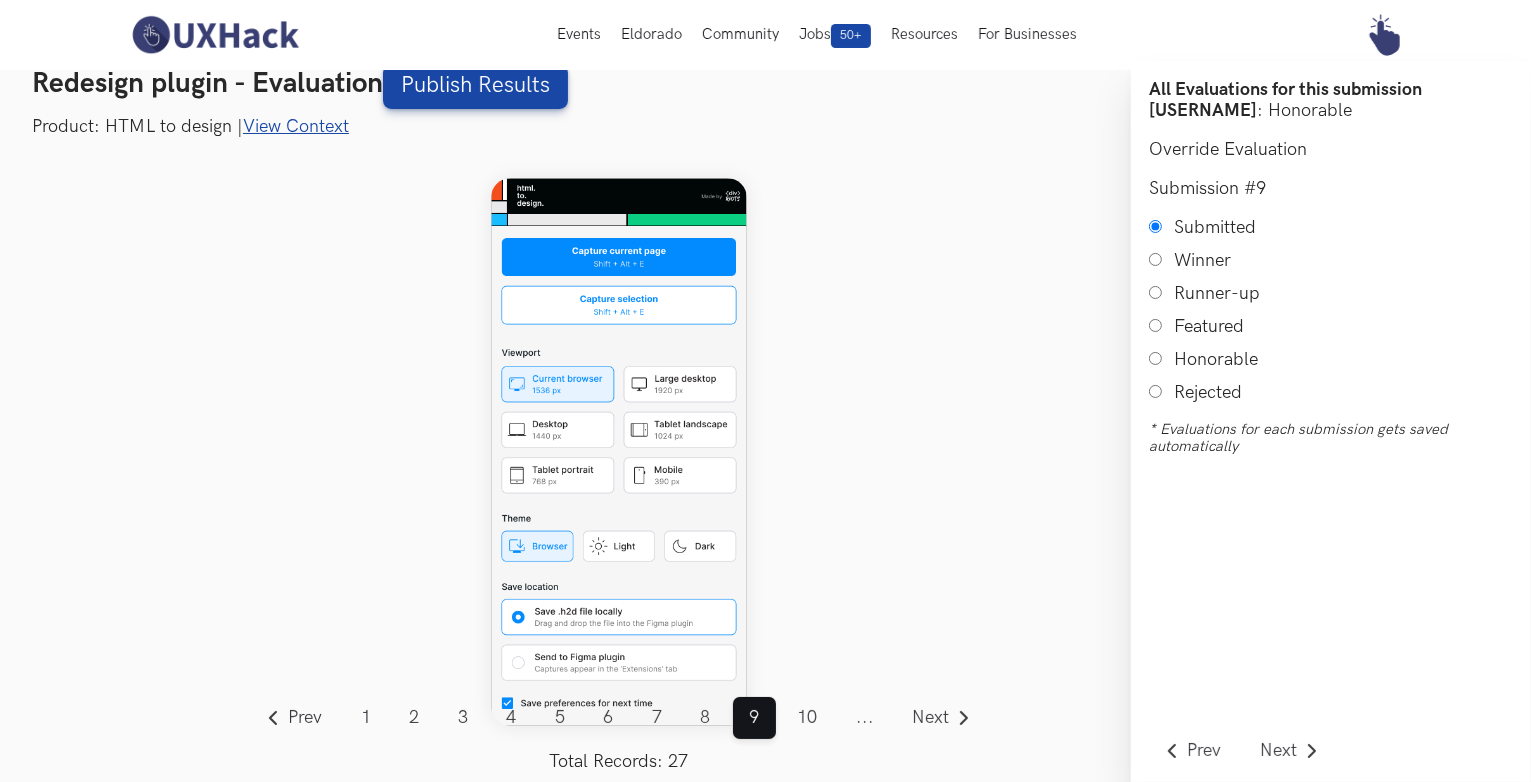 click on "Honorable" at bounding box center [1155, 358] 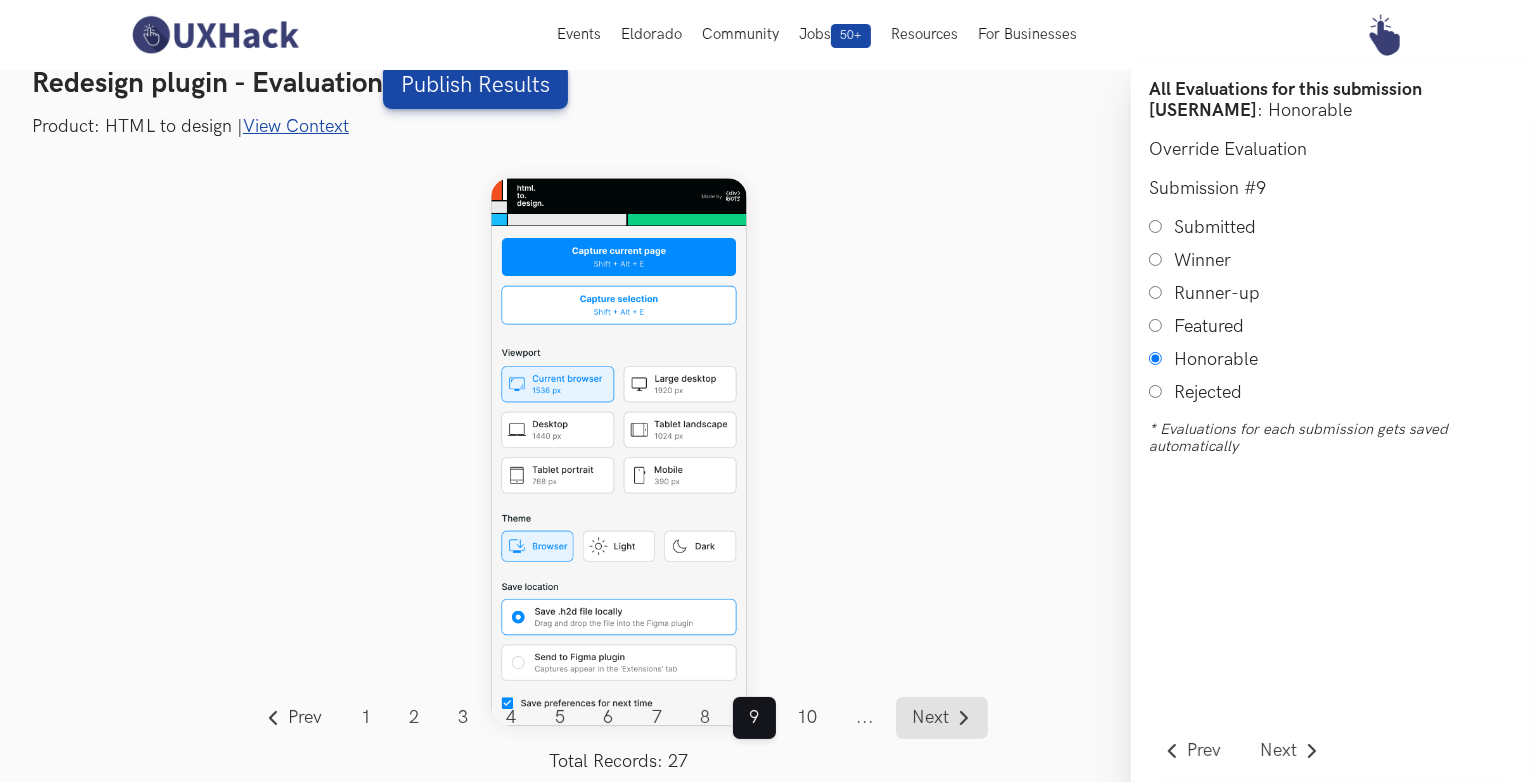 click on "Next" at bounding box center (931, 718) 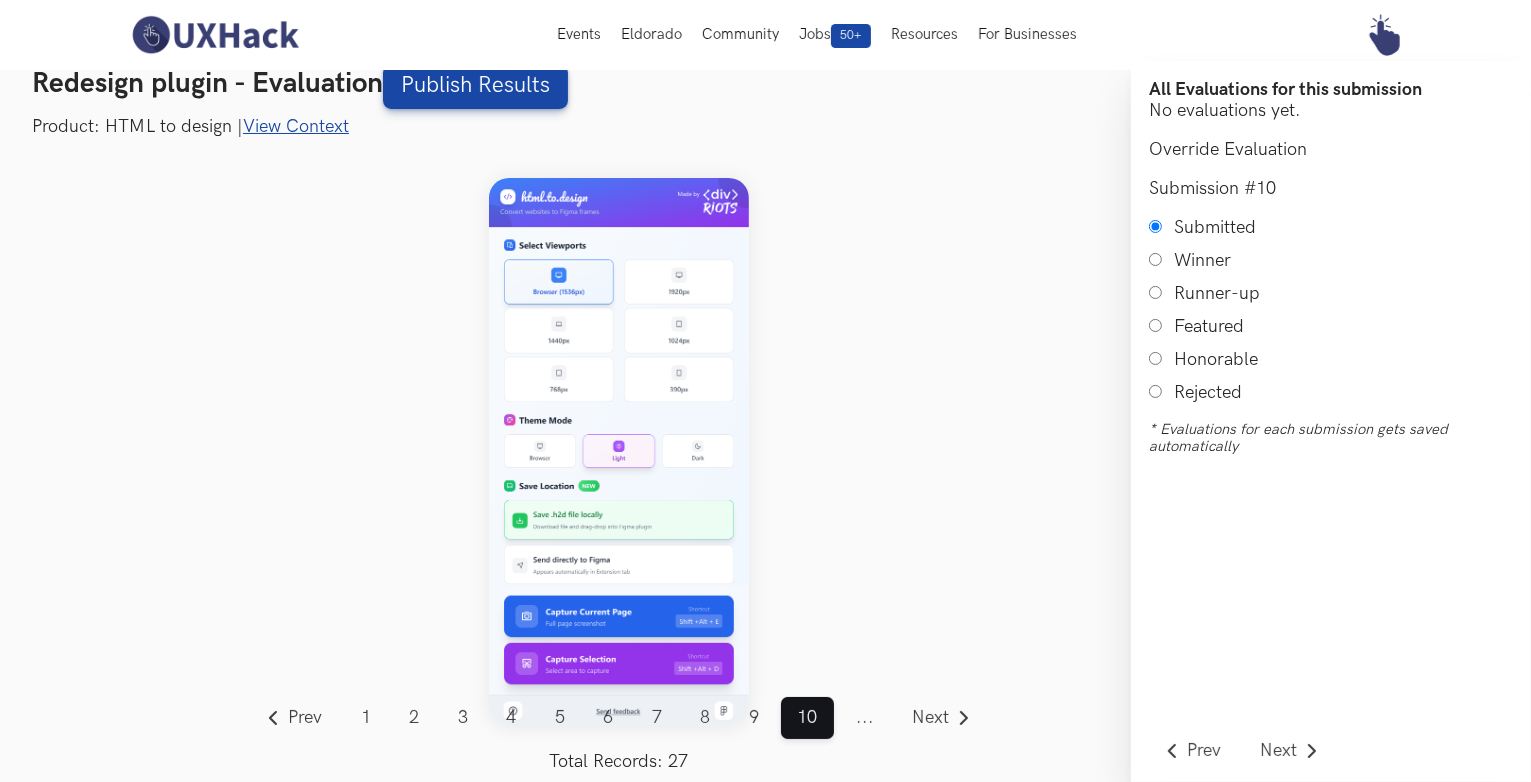 click on "..." at bounding box center [865, 718] 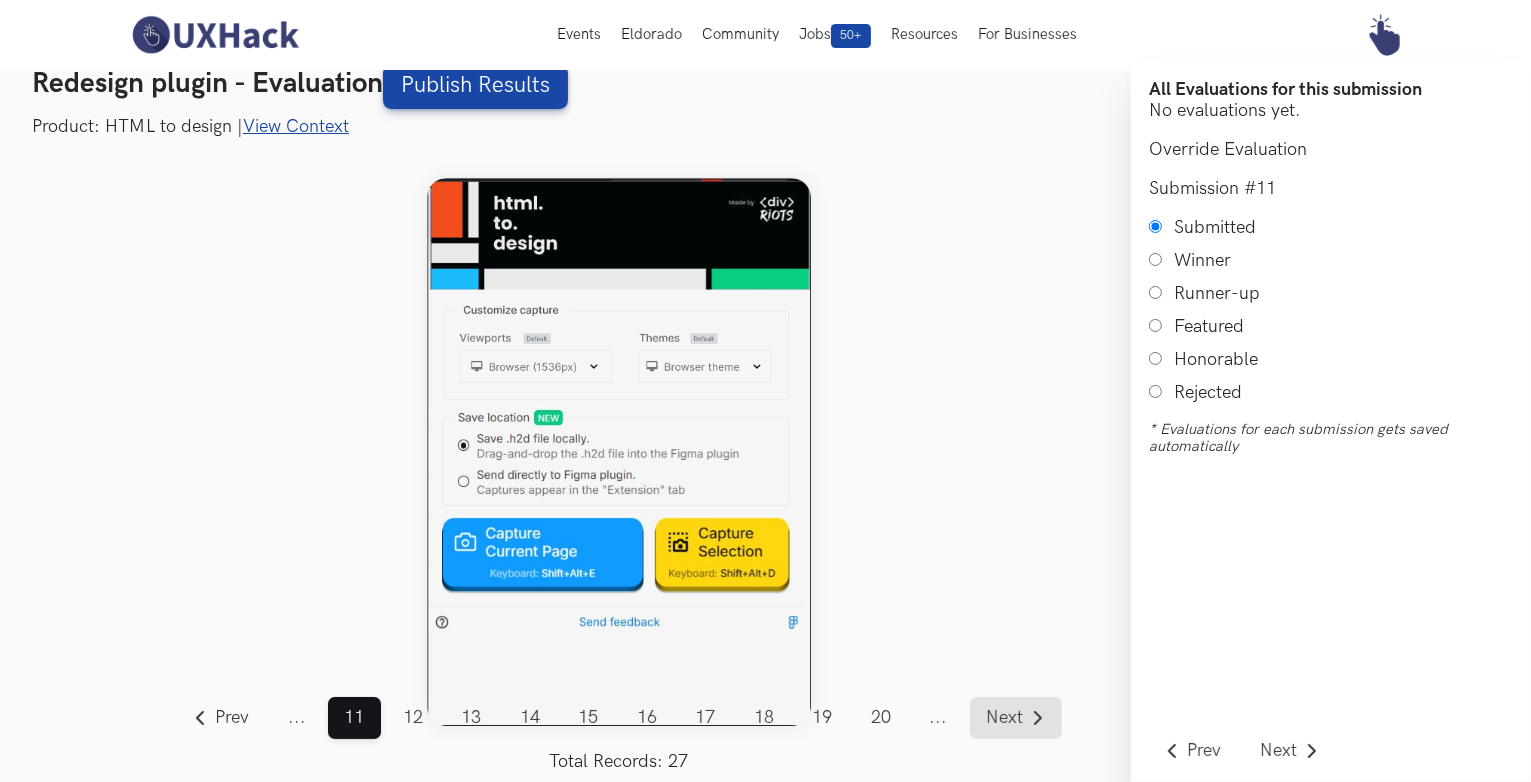click on "Next" at bounding box center (1004, 718) 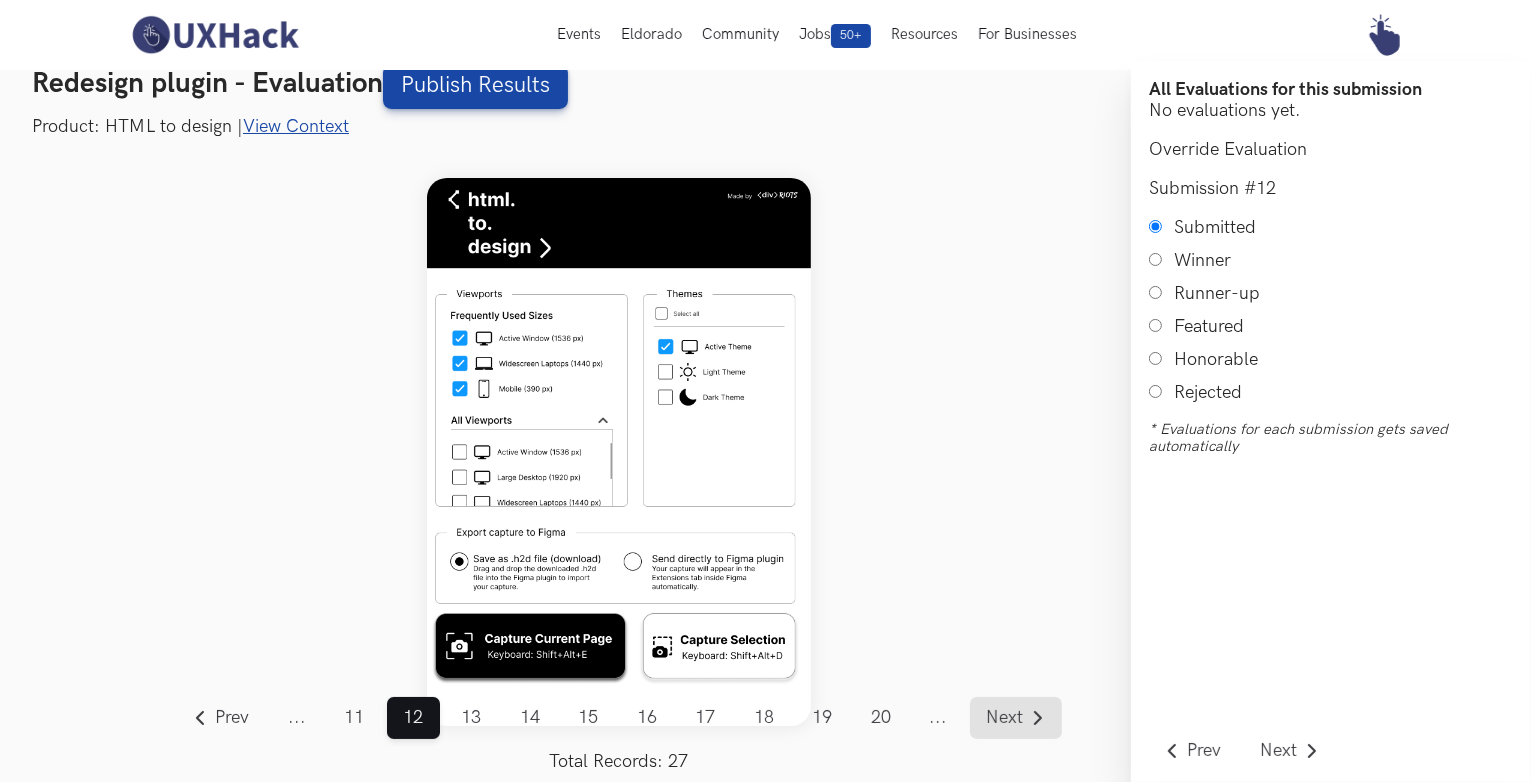 click on "Next" at bounding box center [1004, 718] 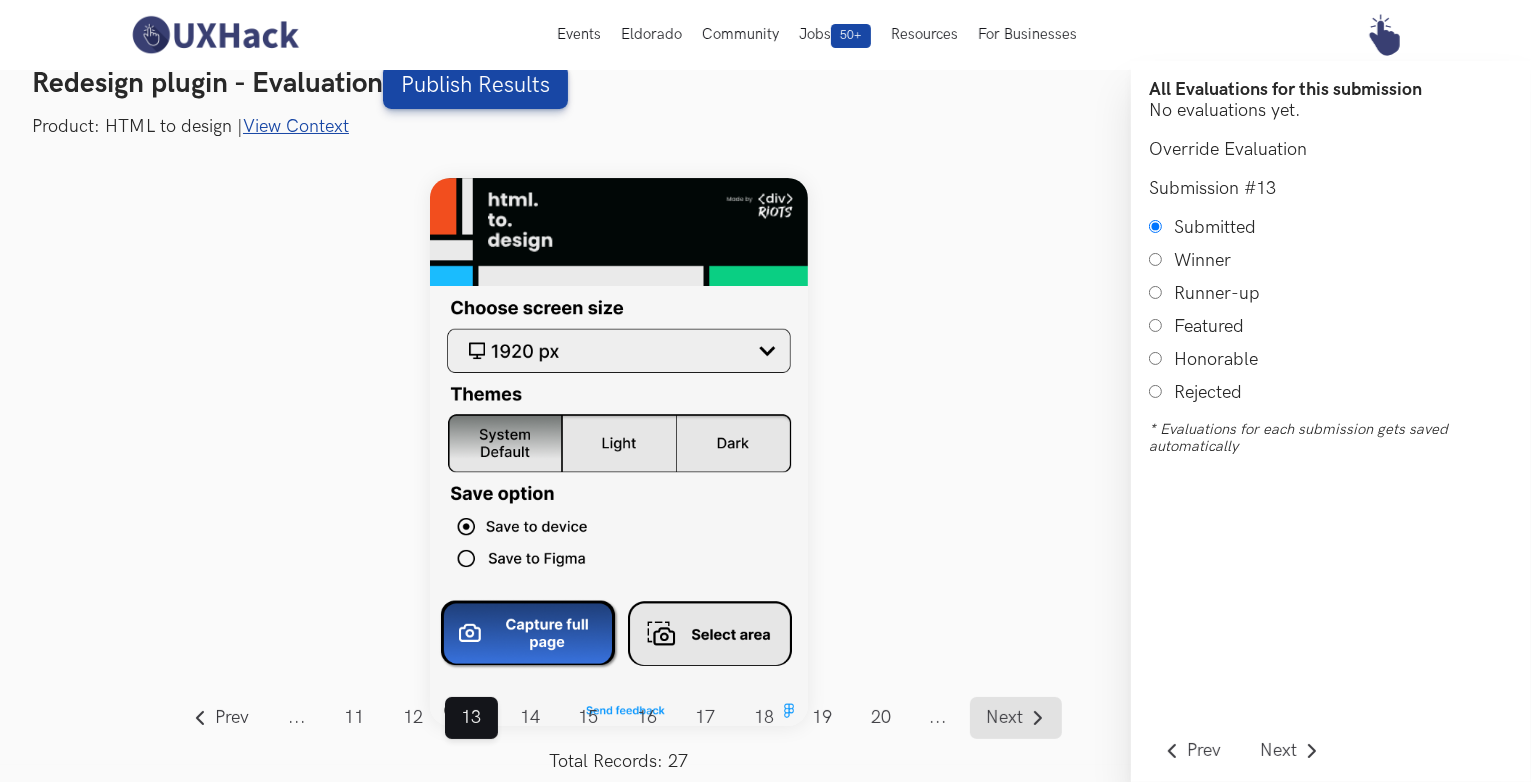 click on "Next" at bounding box center (1004, 718) 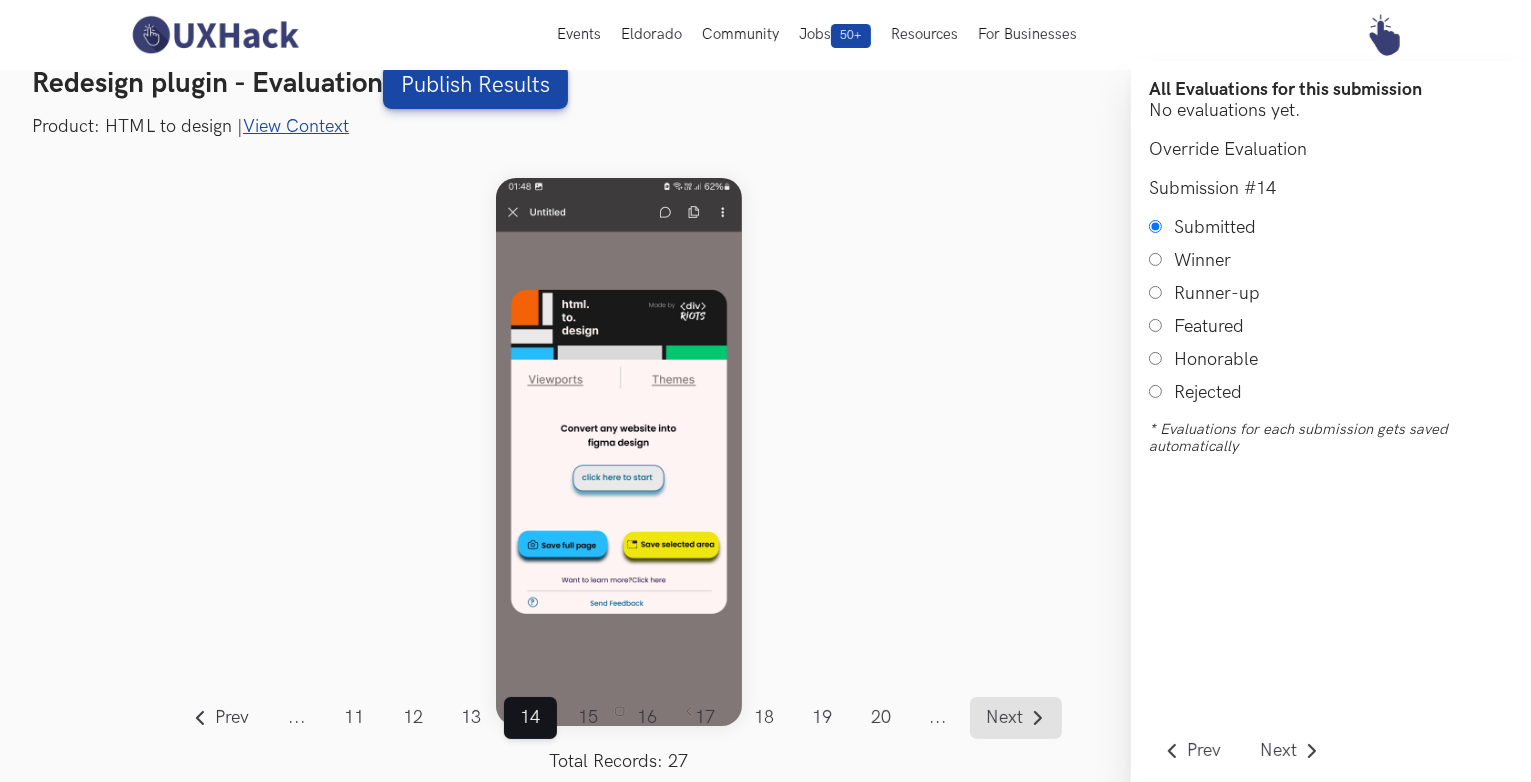 click on "Next" at bounding box center (1004, 718) 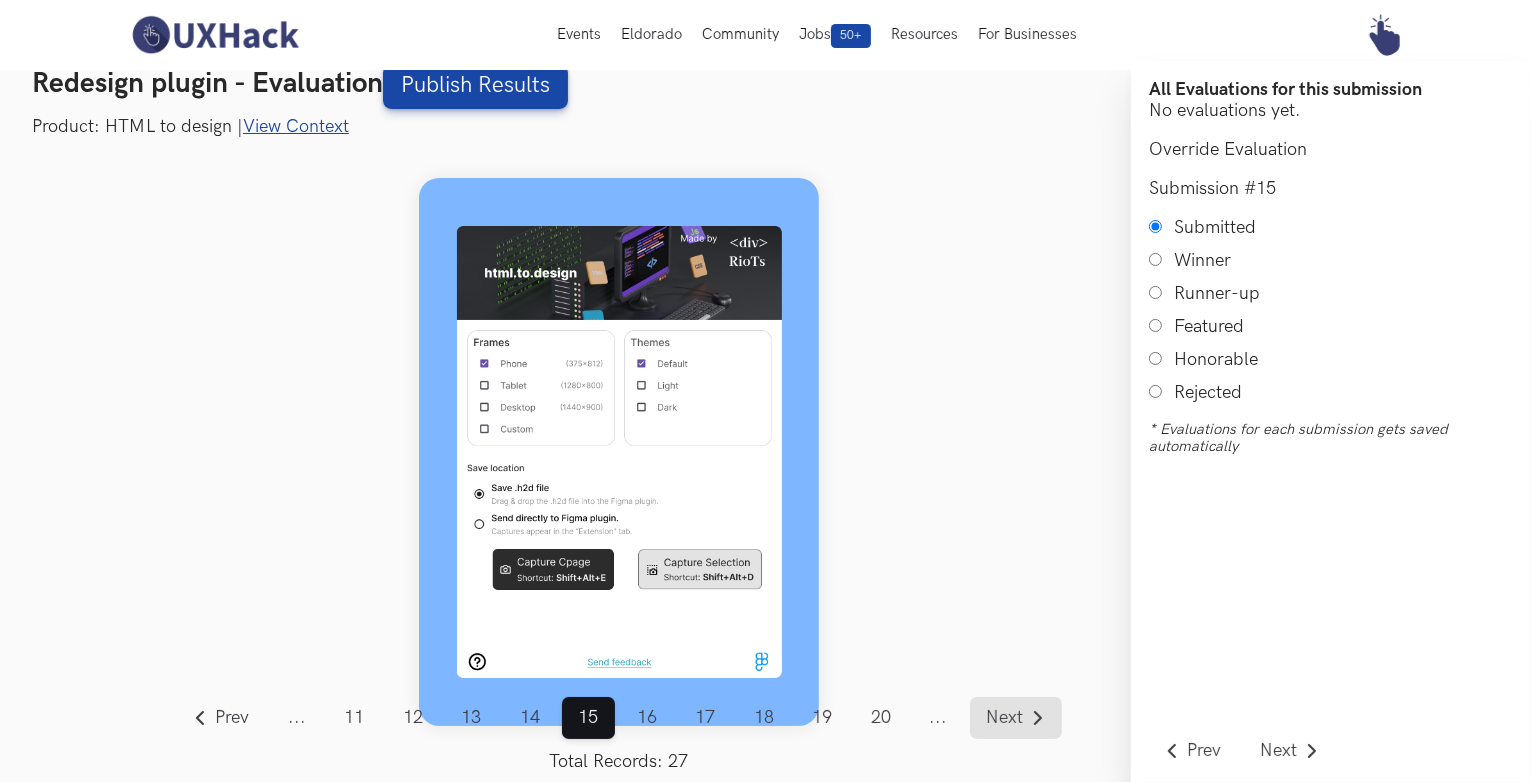 click on "Next" at bounding box center [1004, 718] 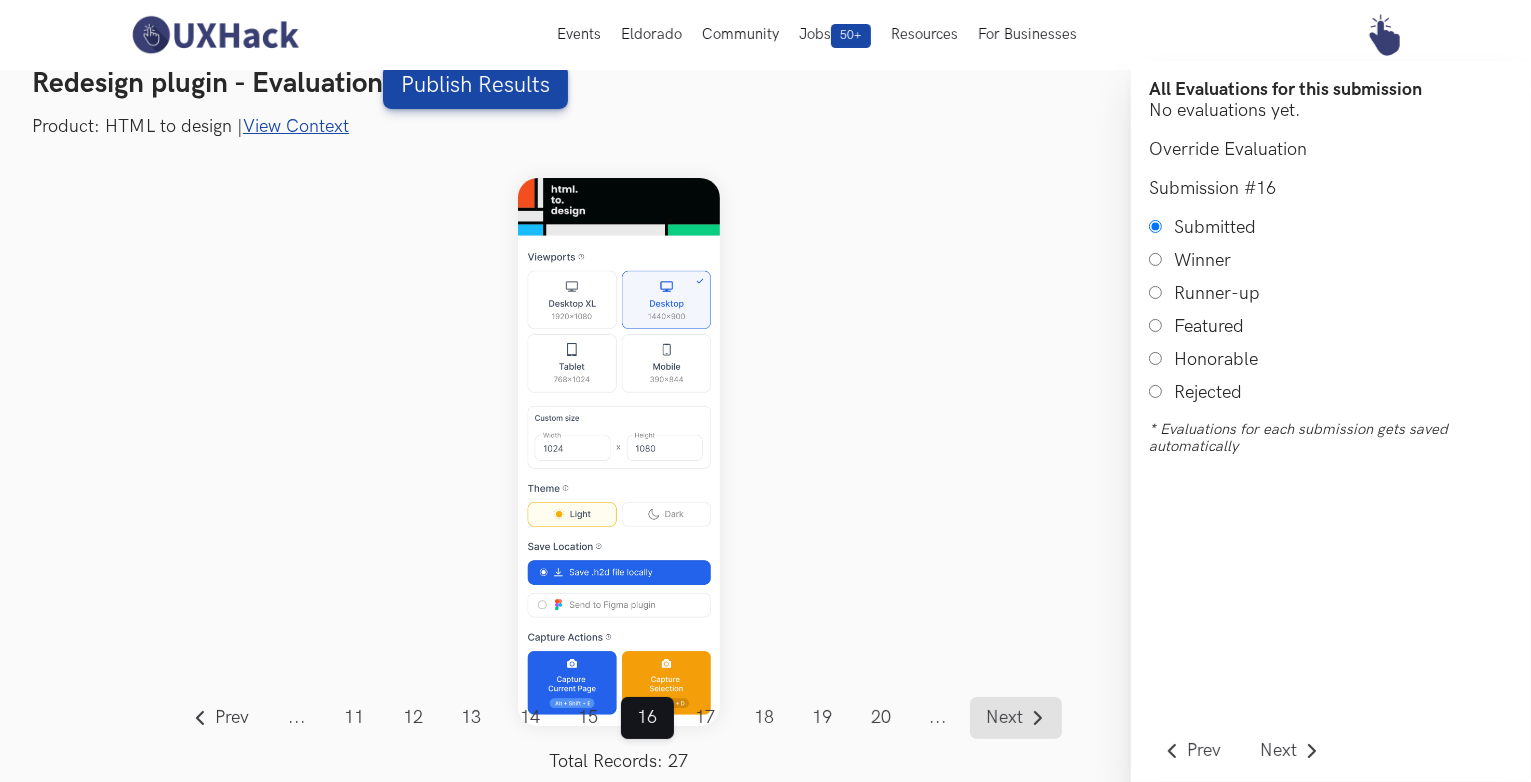 click on "Next" at bounding box center [1004, 718] 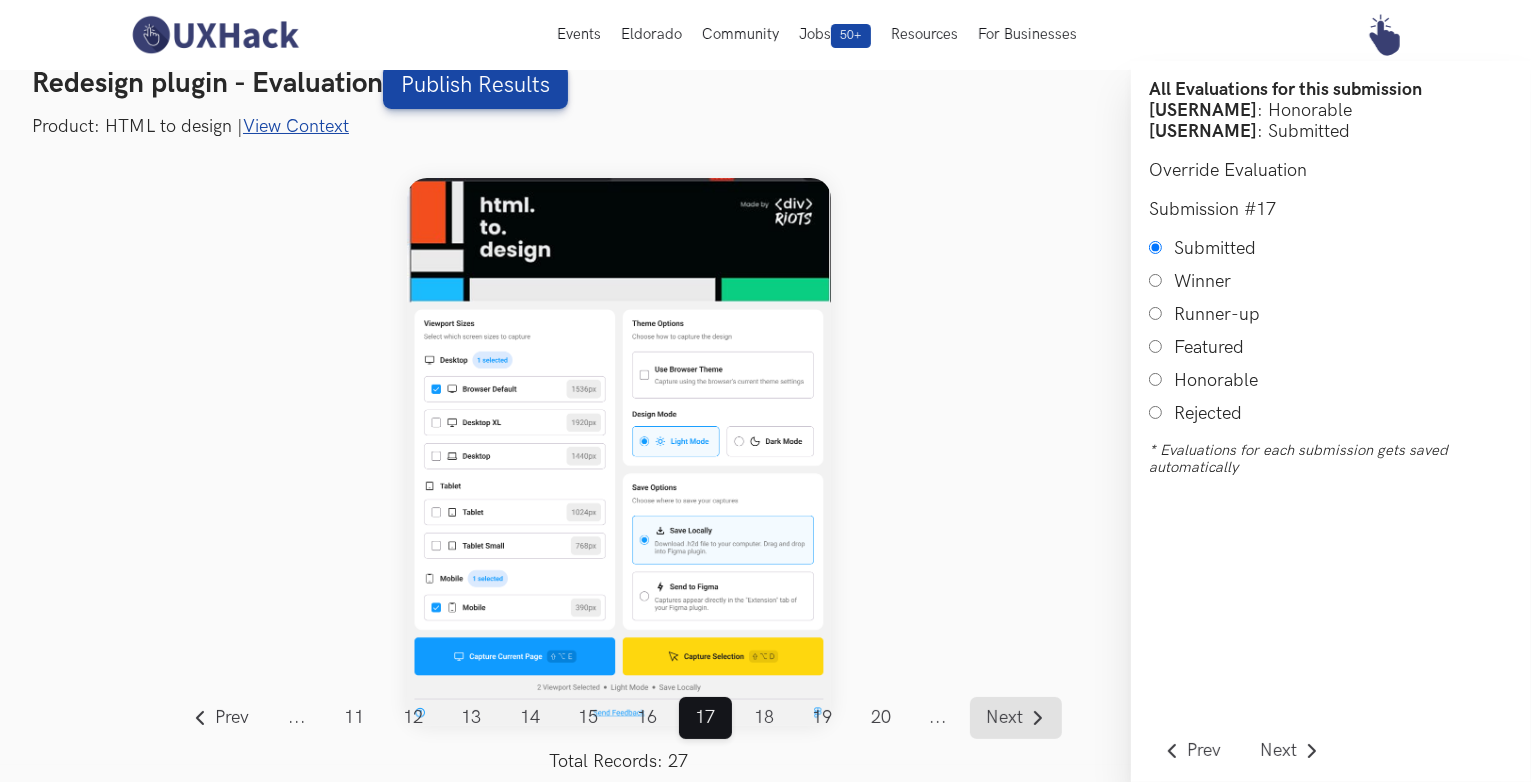 click on "Next" at bounding box center [1004, 718] 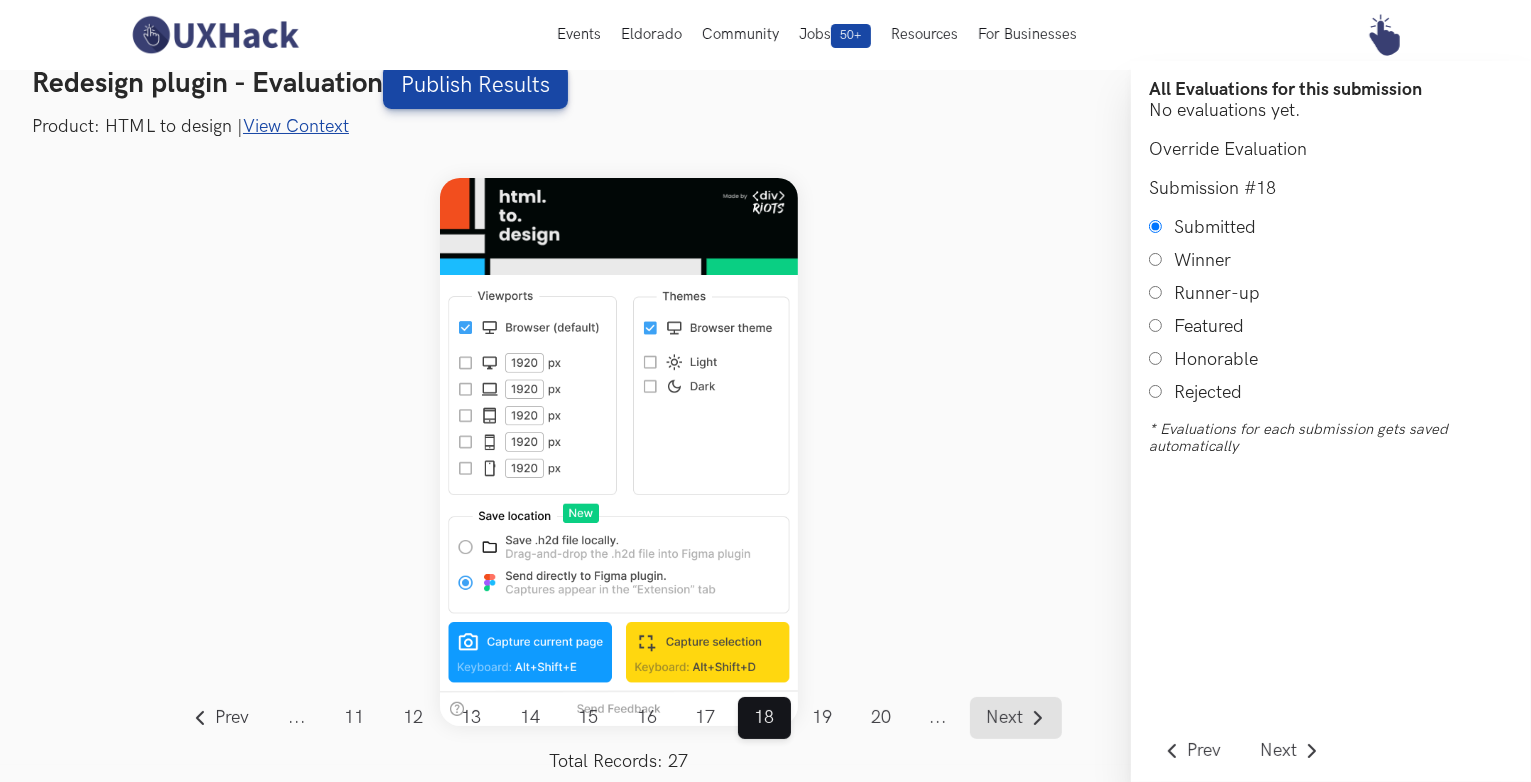 click on "Next" at bounding box center [1004, 718] 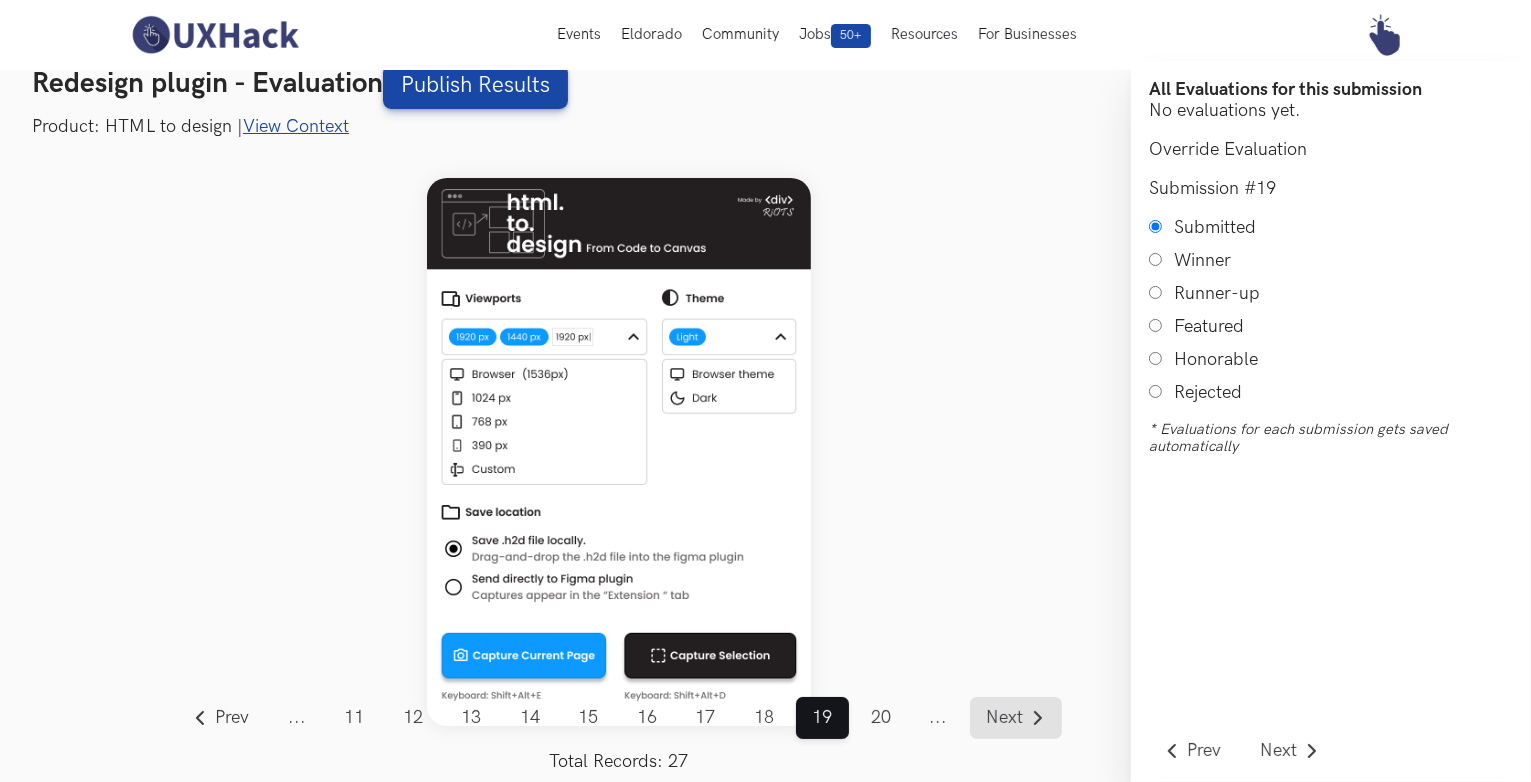 click on "Next" at bounding box center [1004, 718] 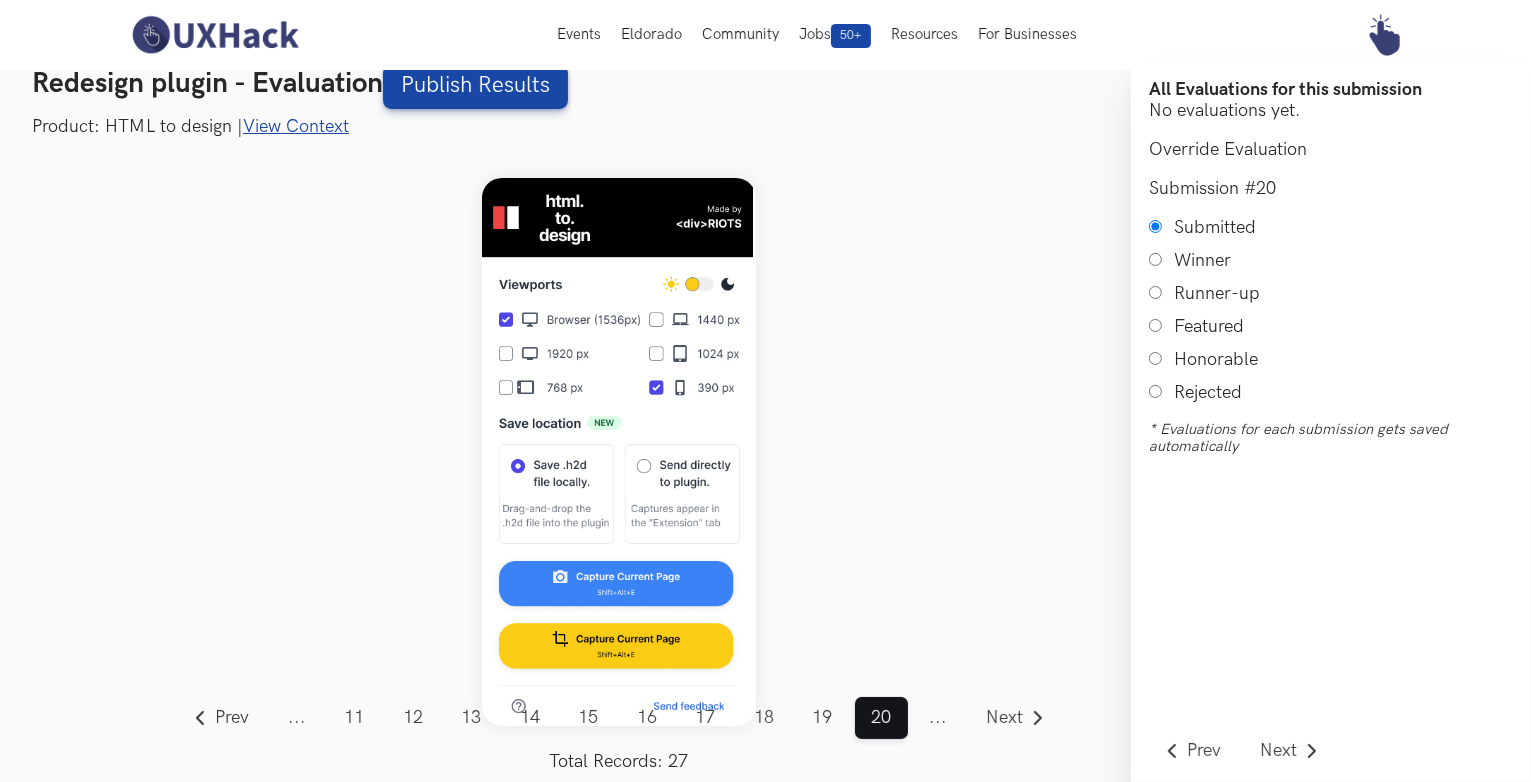 click on "..." at bounding box center [938, 718] 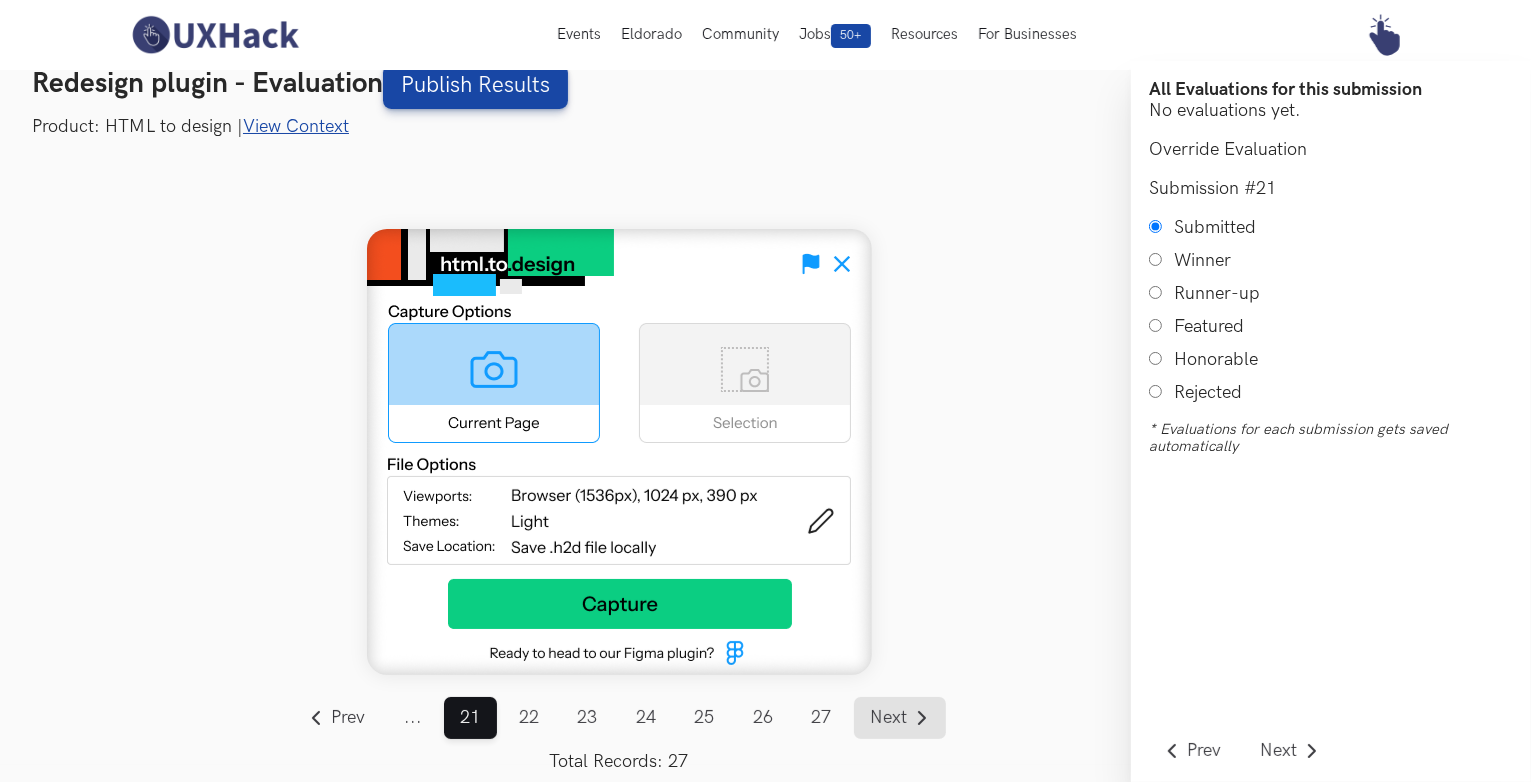 click on "Next" at bounding box center [888, 718] 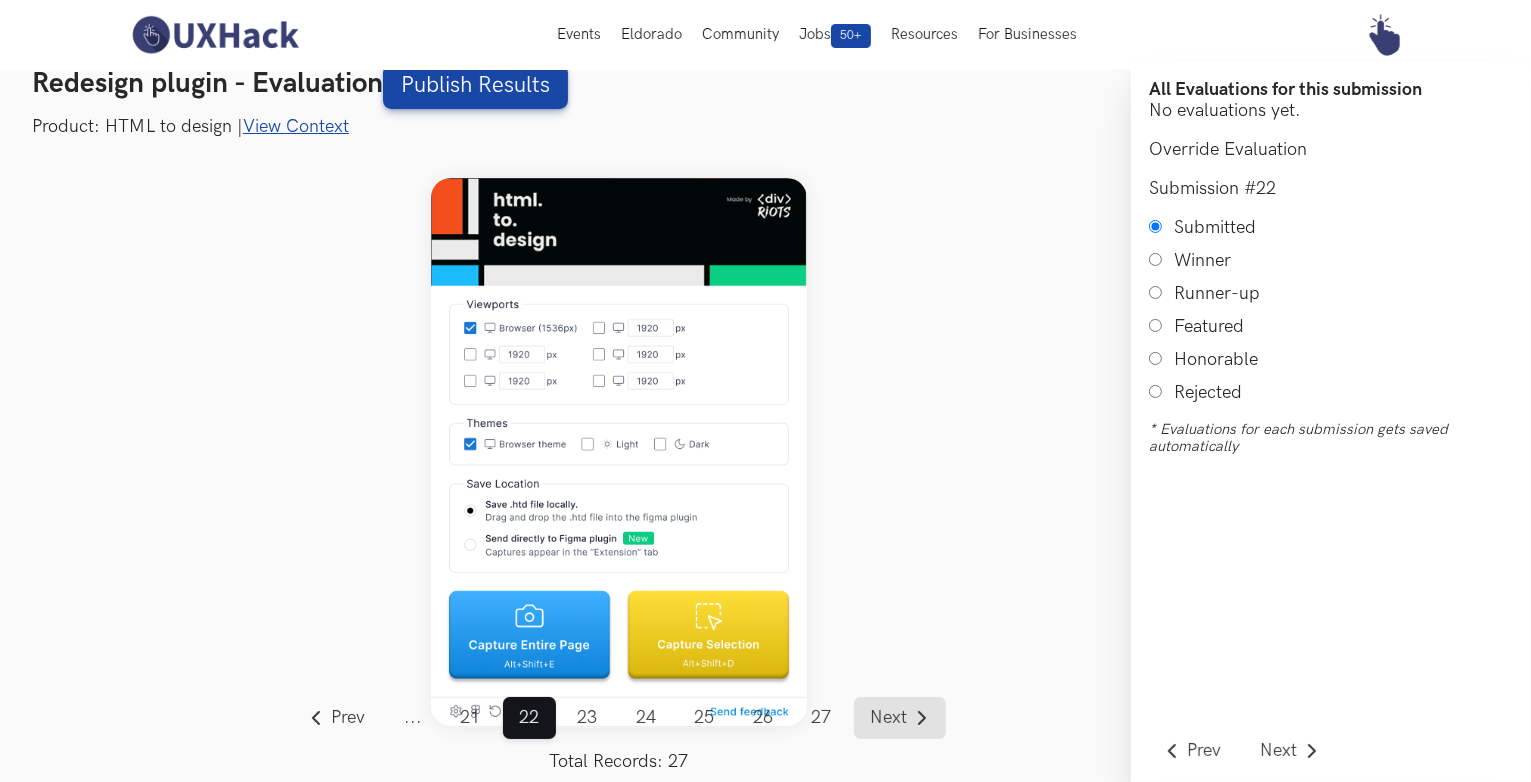 click on "Next" at bounding box center [888, 718] 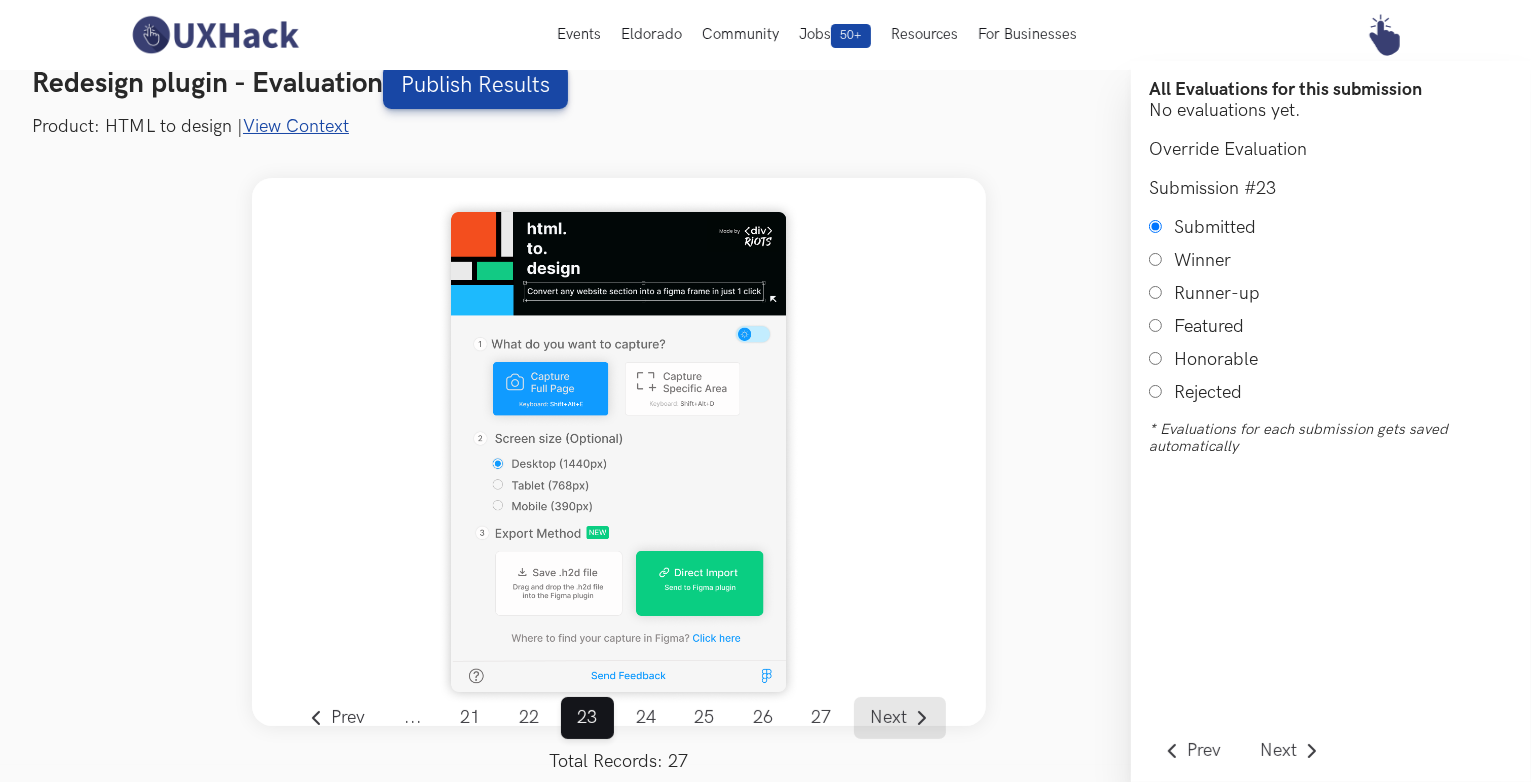 click on "Next" at bounding box center (888, 718) 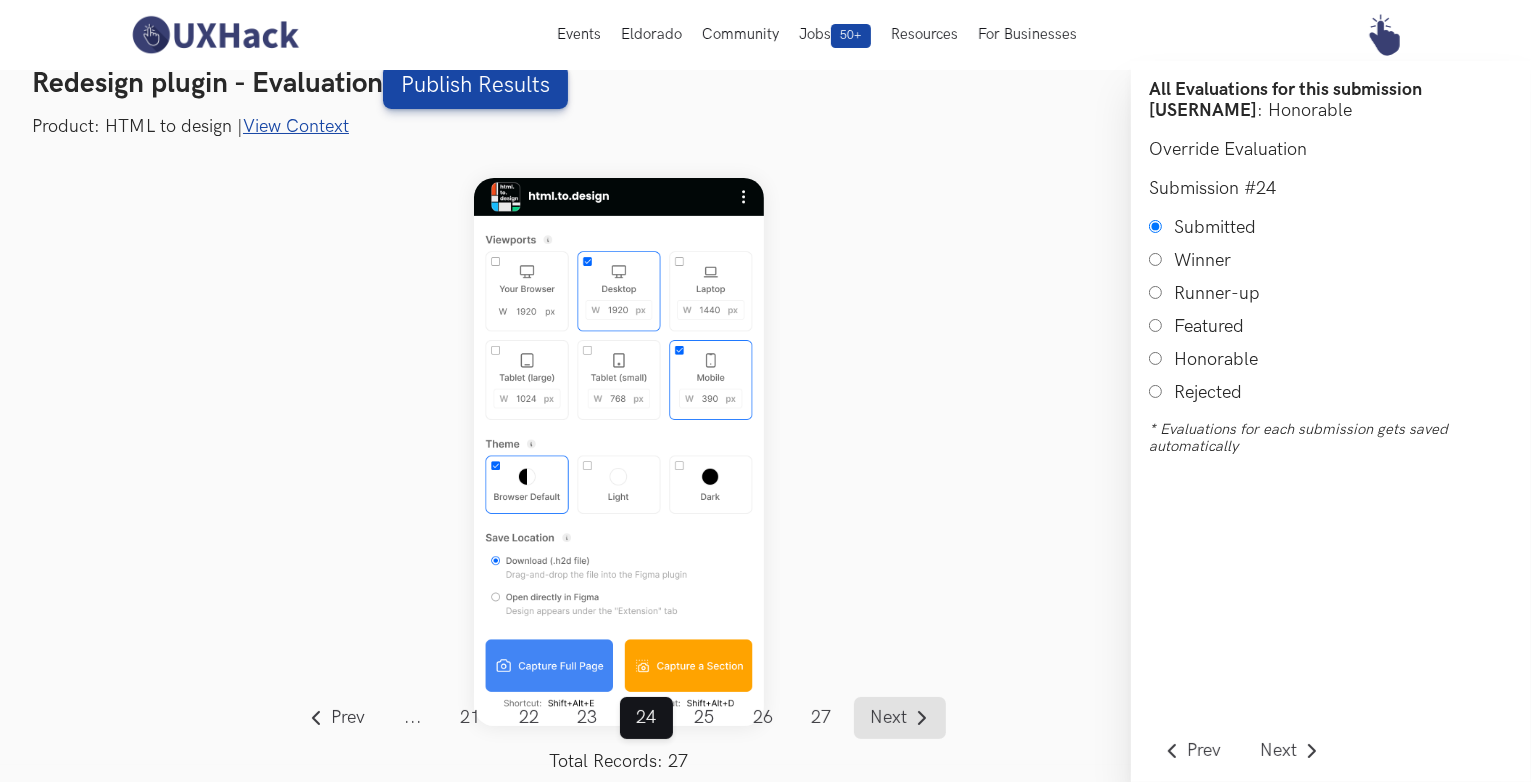 click on "Next" at bounding box center [888, 718] 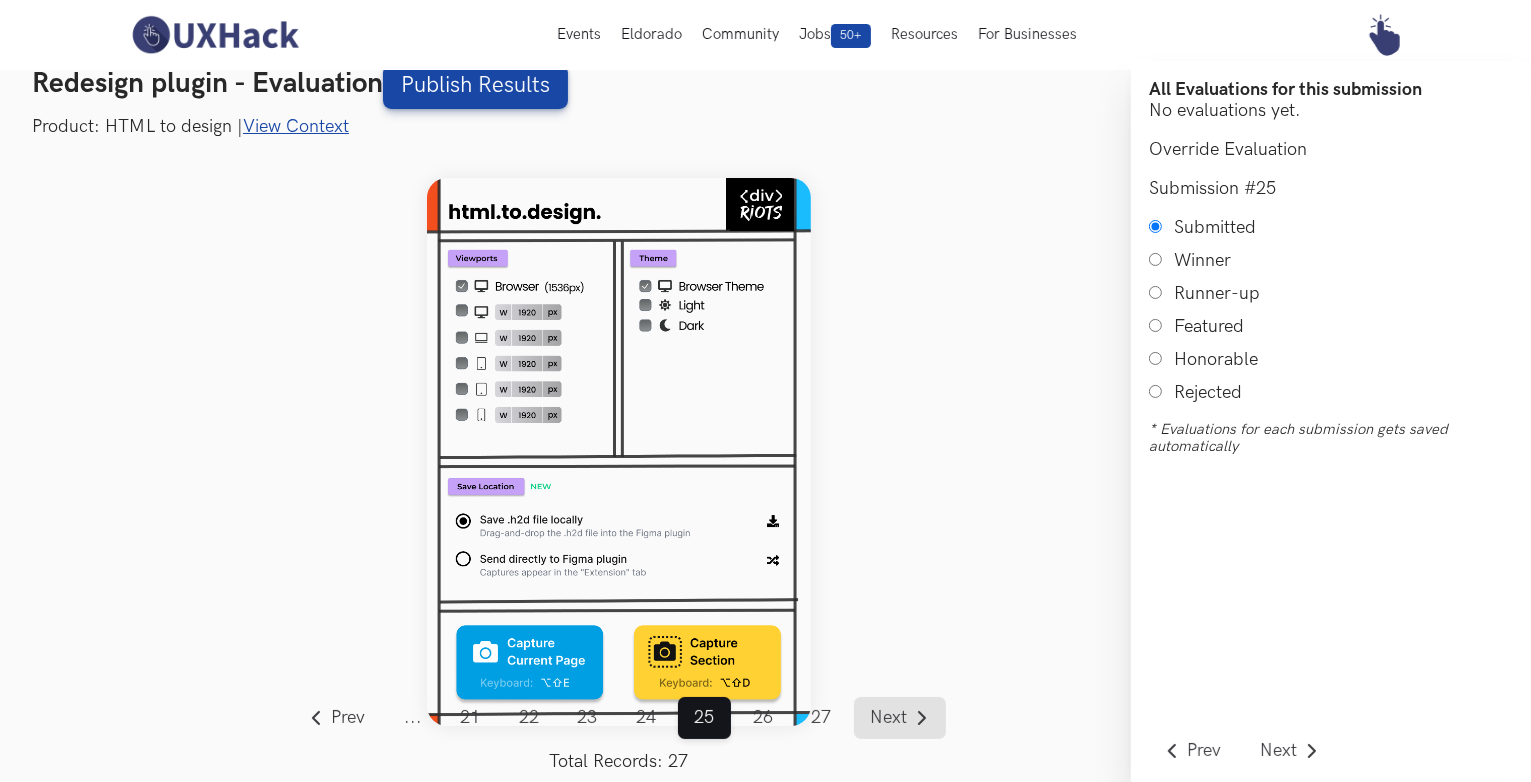 click on "Next" at bounding box center (888, 718) 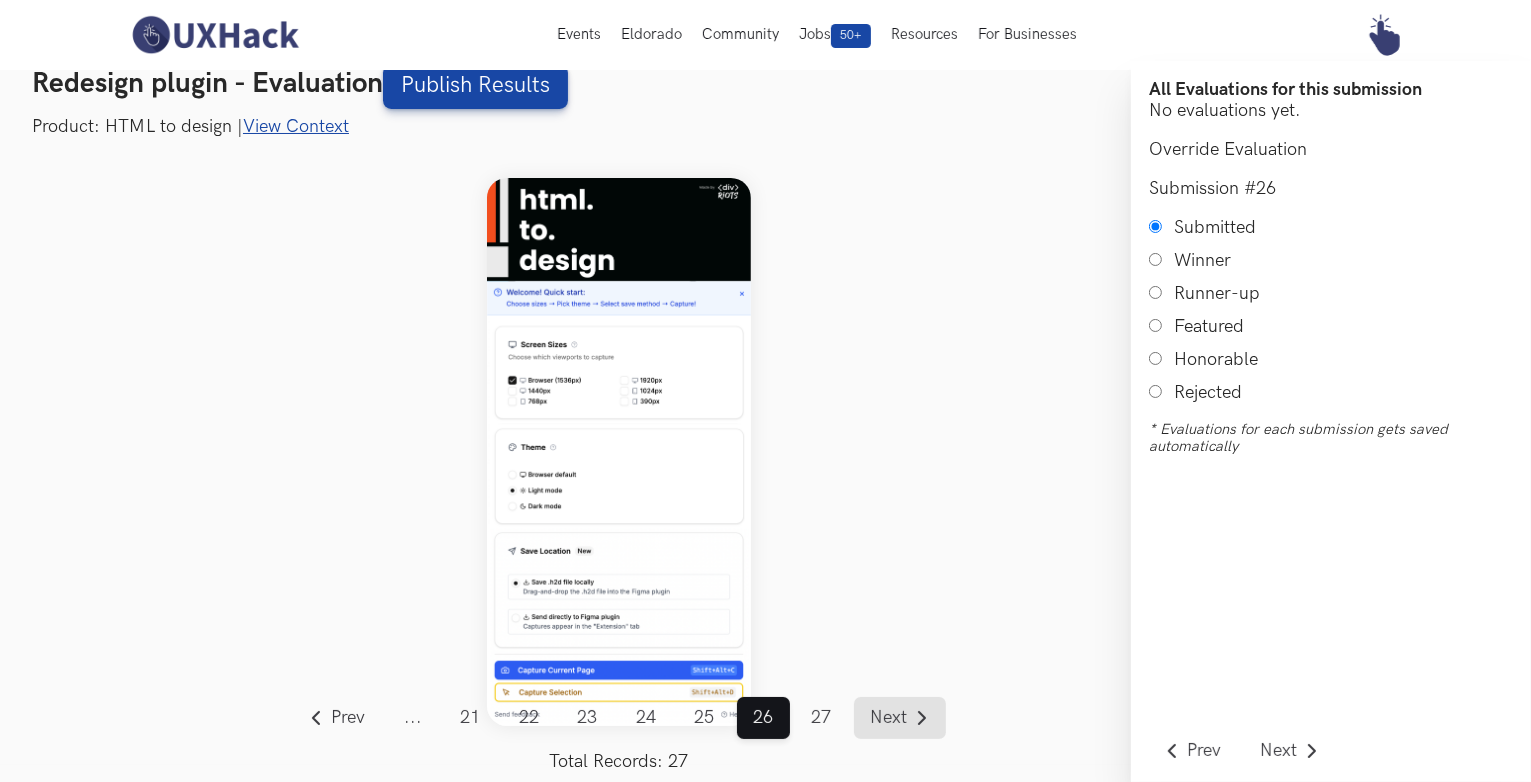 click on "Next" at bounding box center [888, 718] 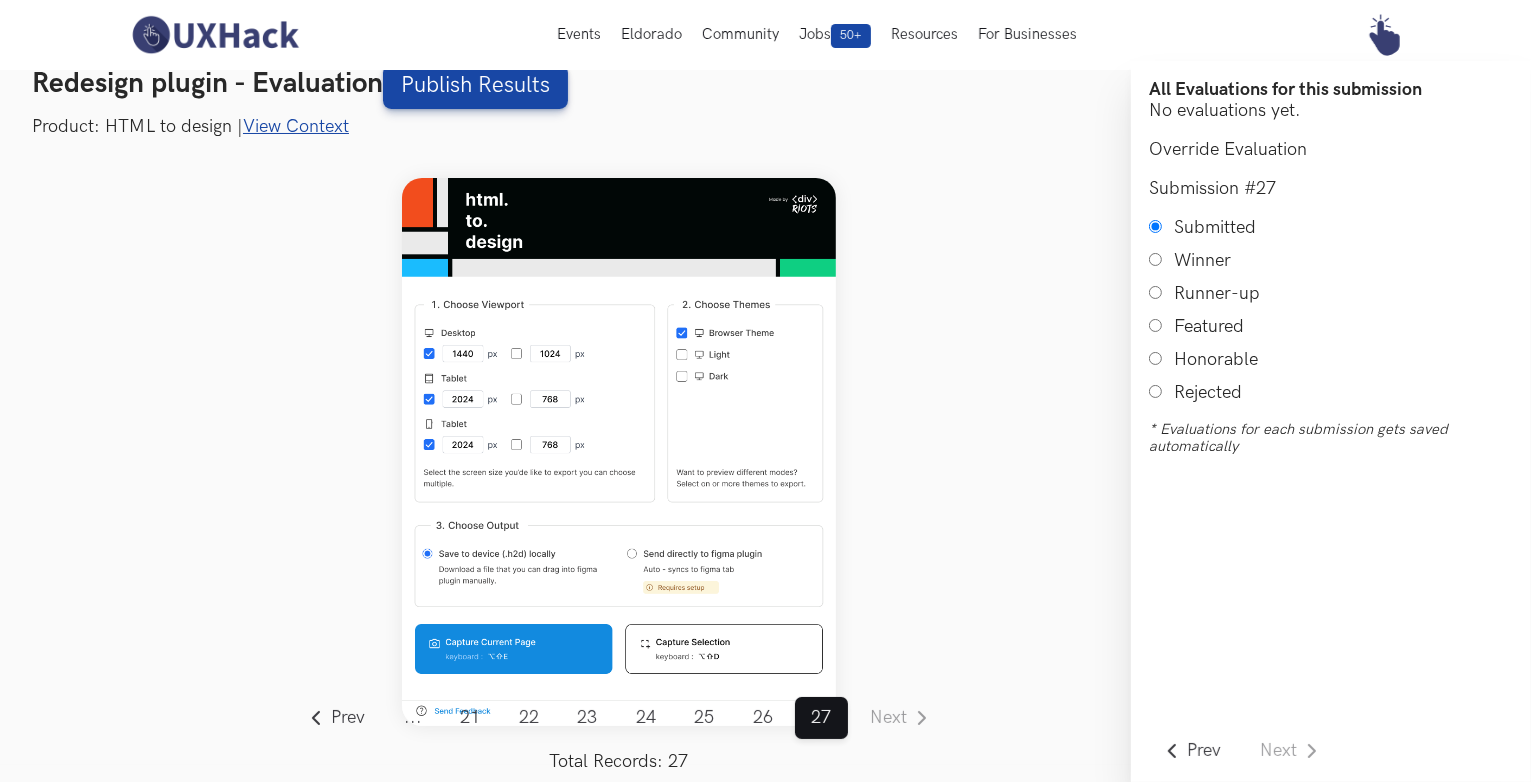 click on "..." at bounding box center [413, 718] 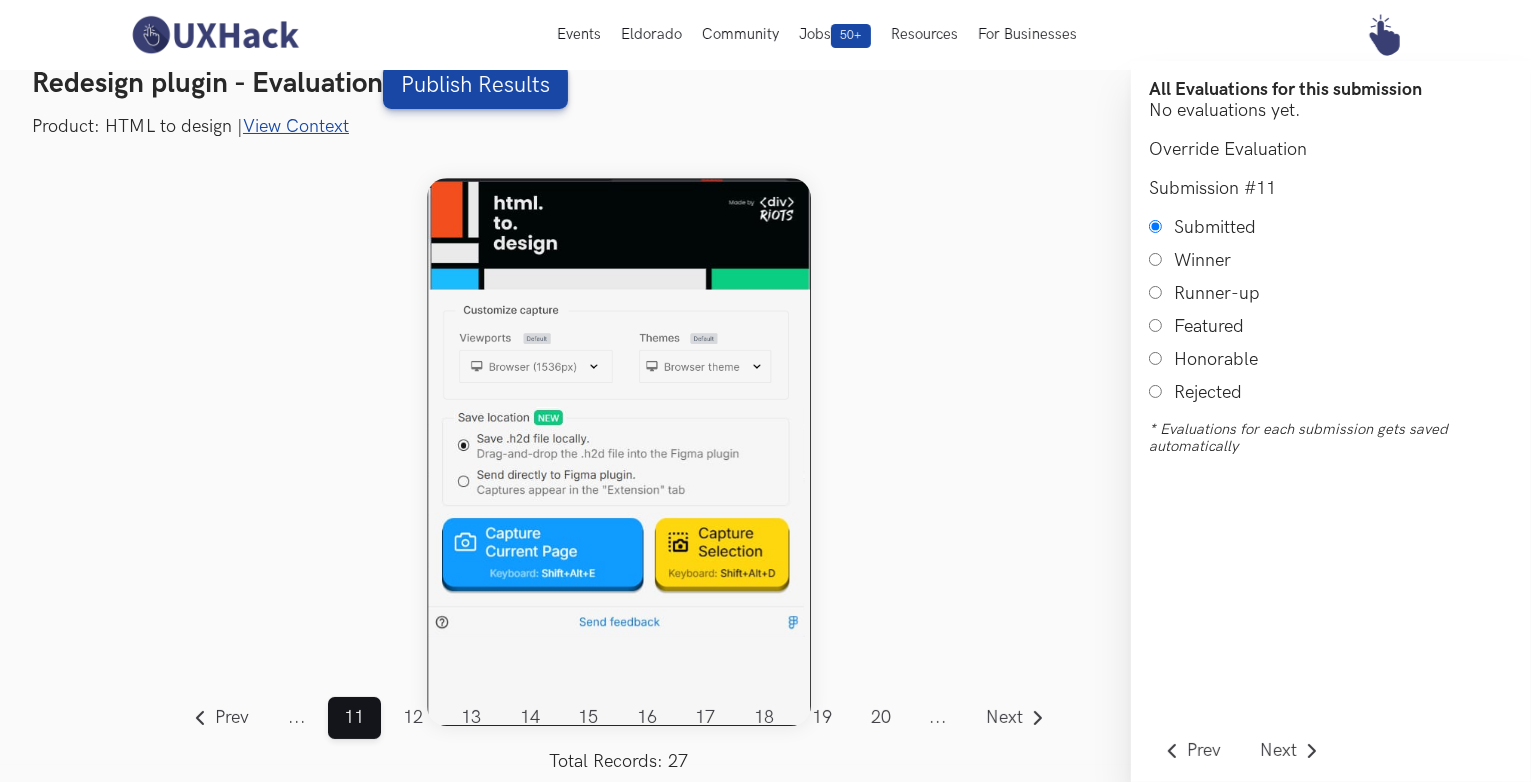click on "..." at bounding box center [297, 718] 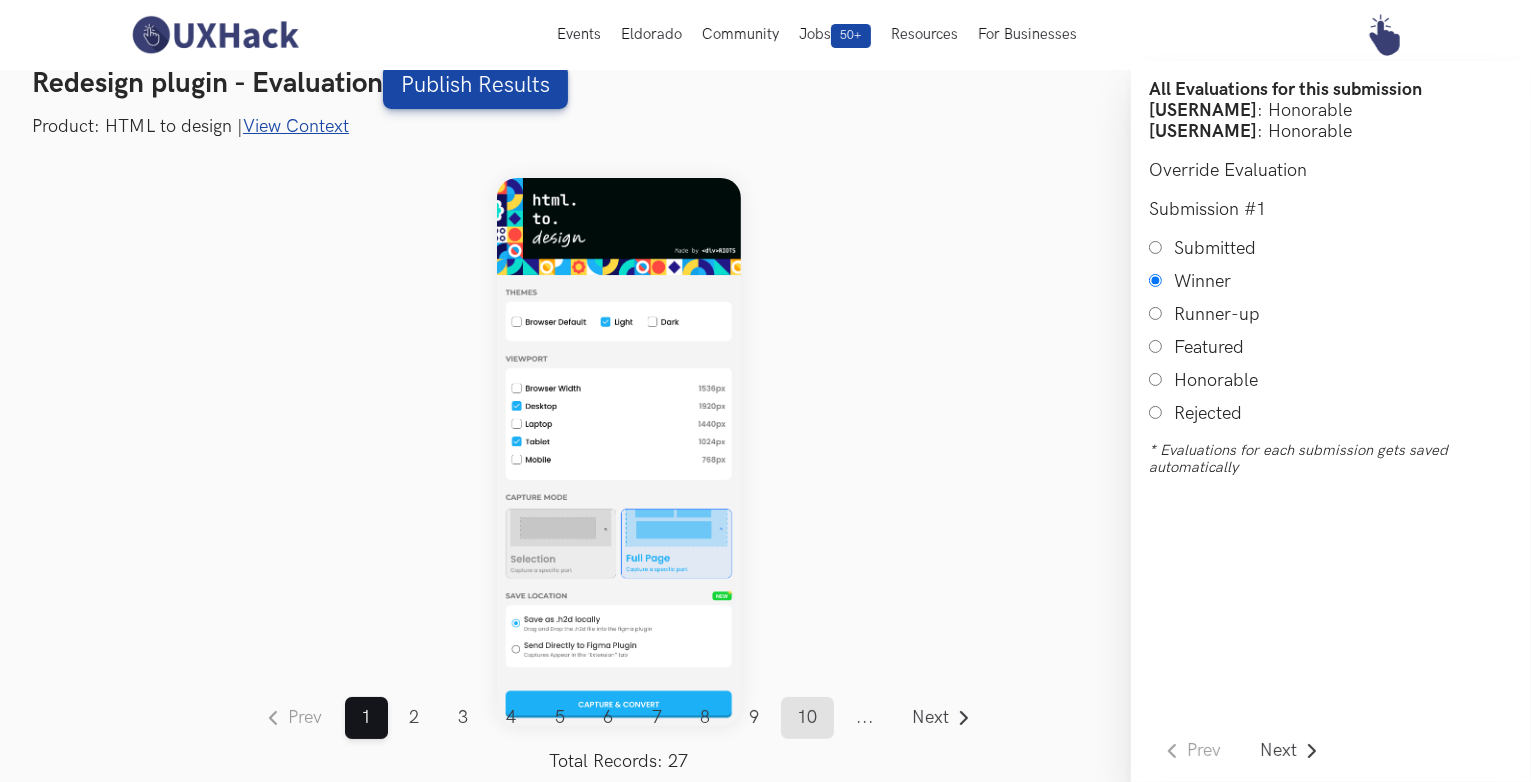 click on "10" at bounding box center (807, 718) 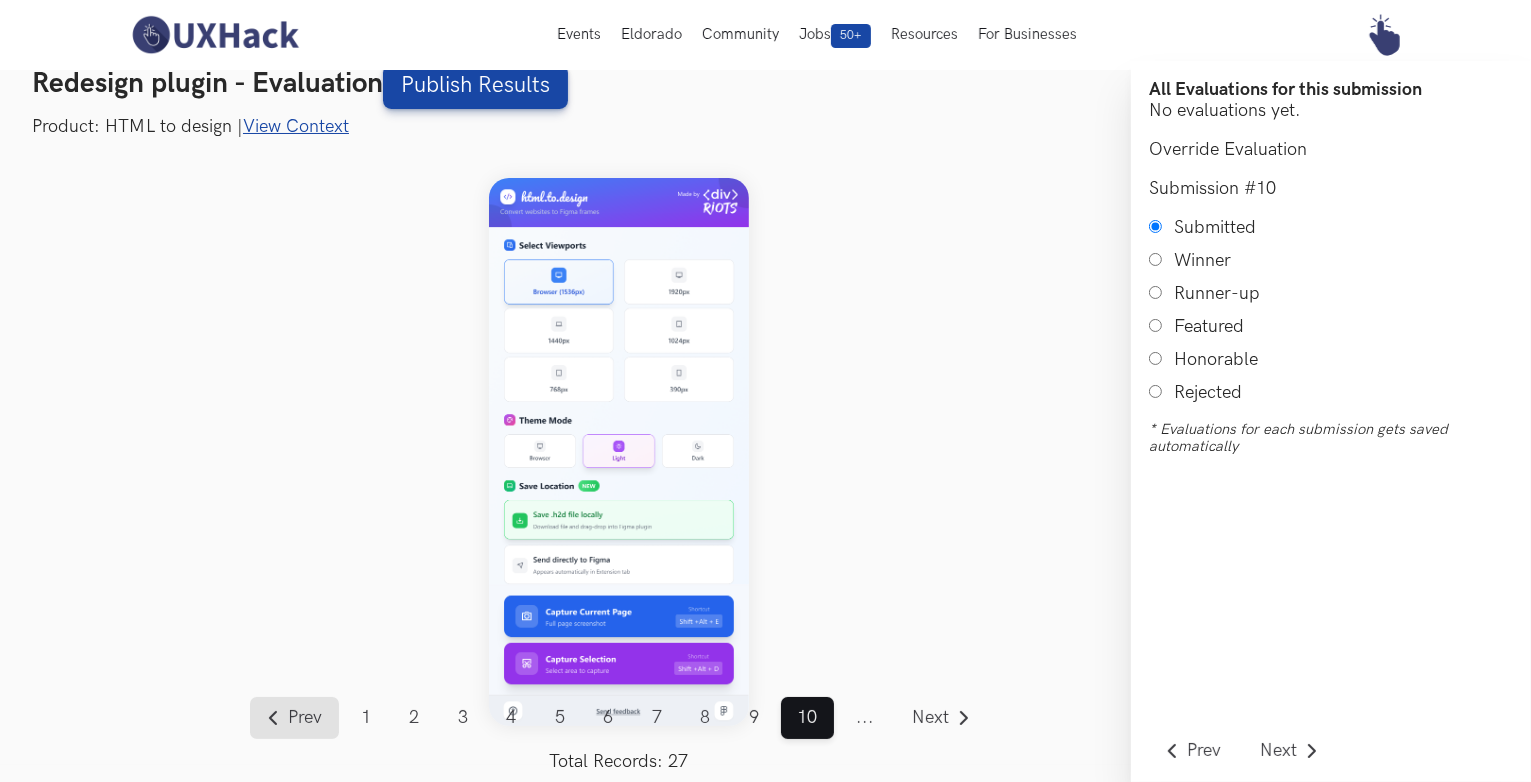 click 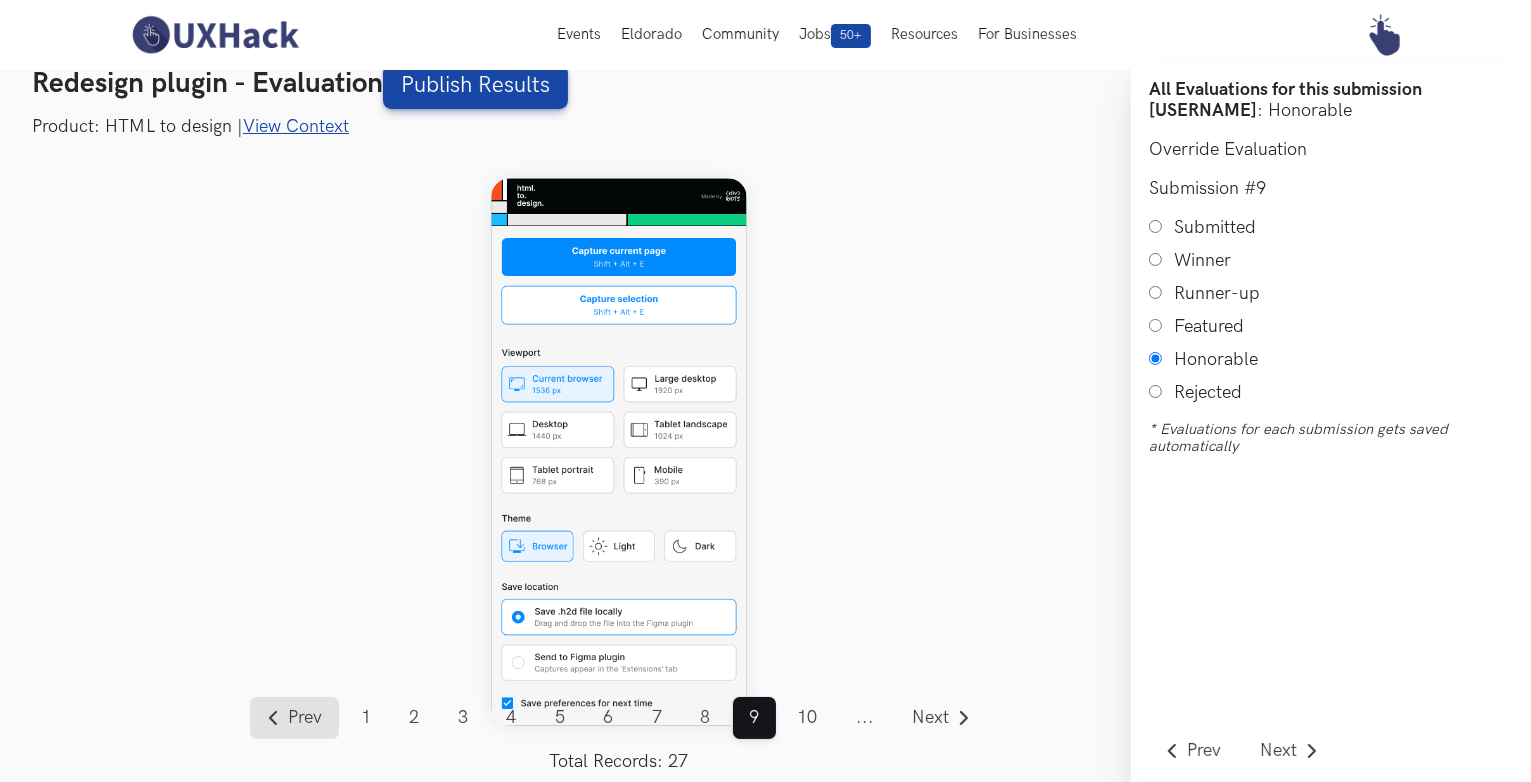 click 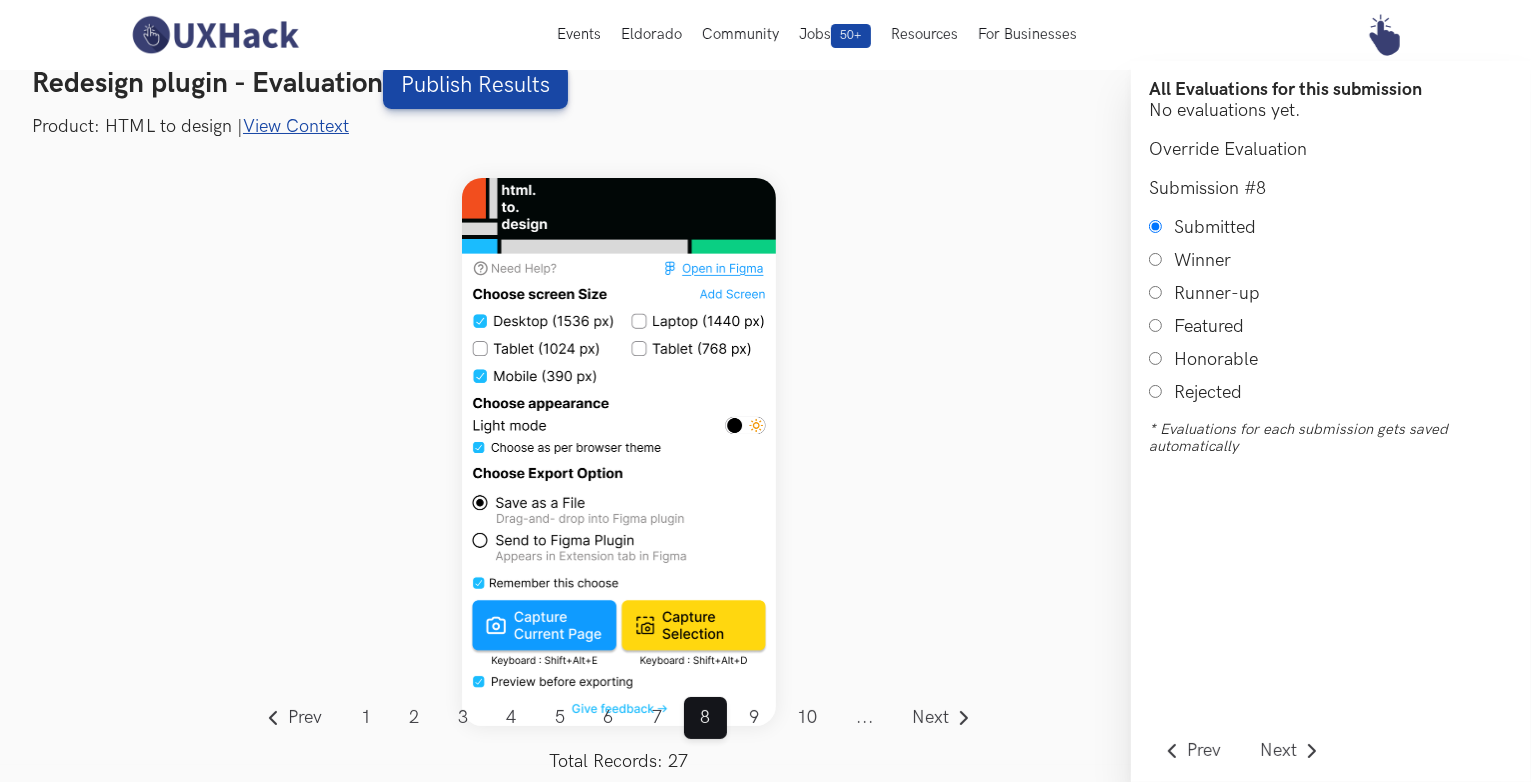 click on "..." at bounding box center (865, 718) 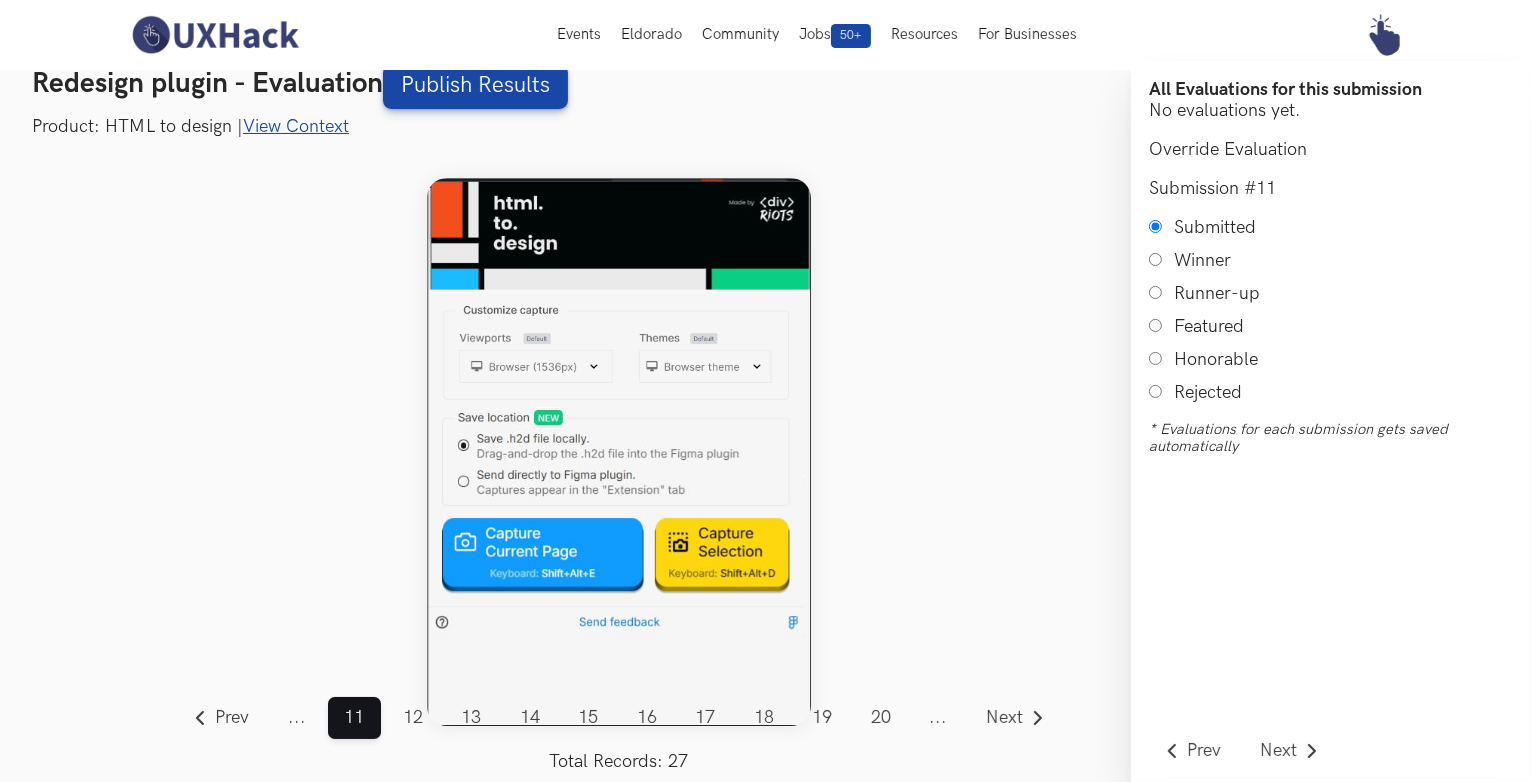 click on "..." at bounding box center (297, 718) 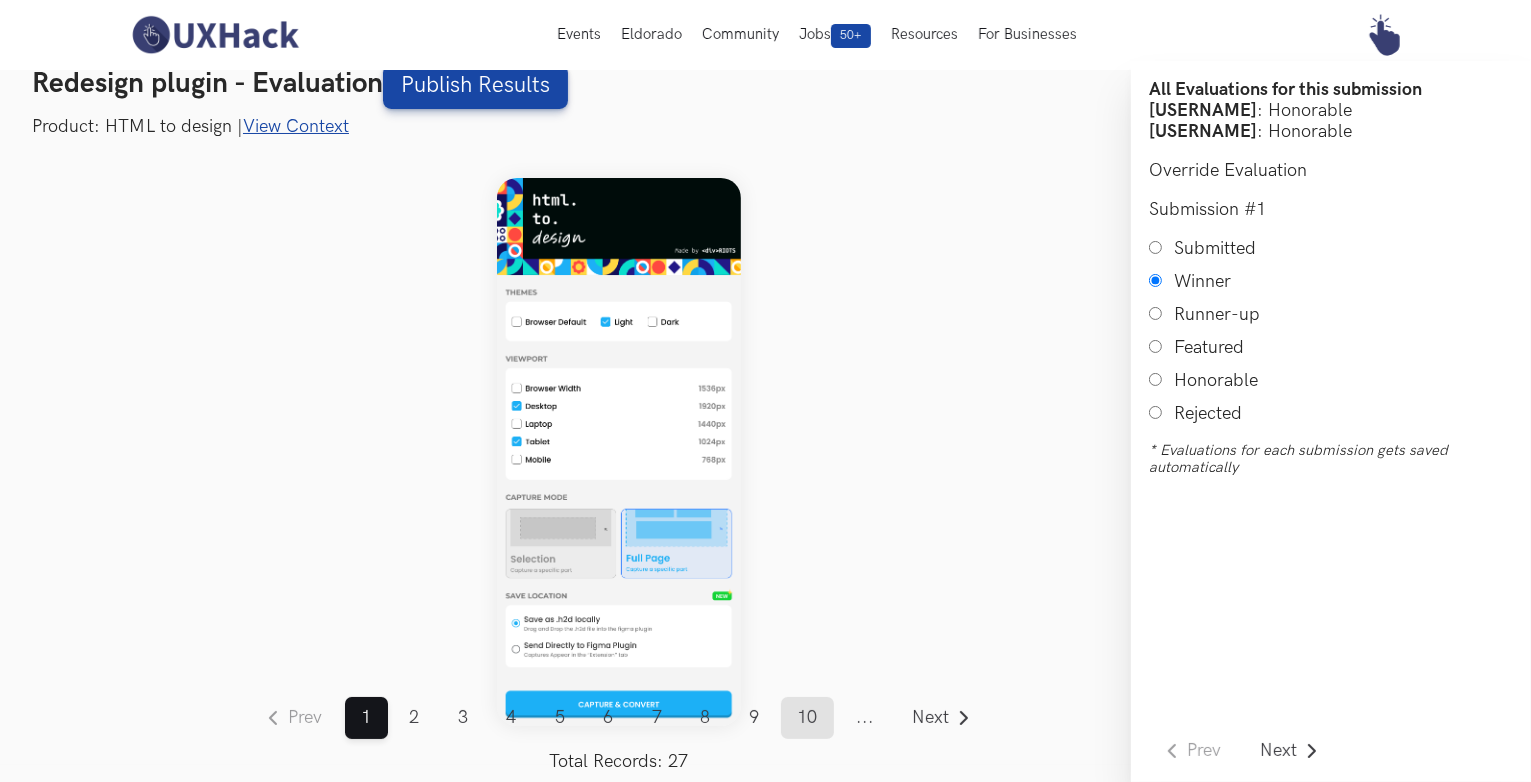 click on "10" at bounding box center (807, 718) 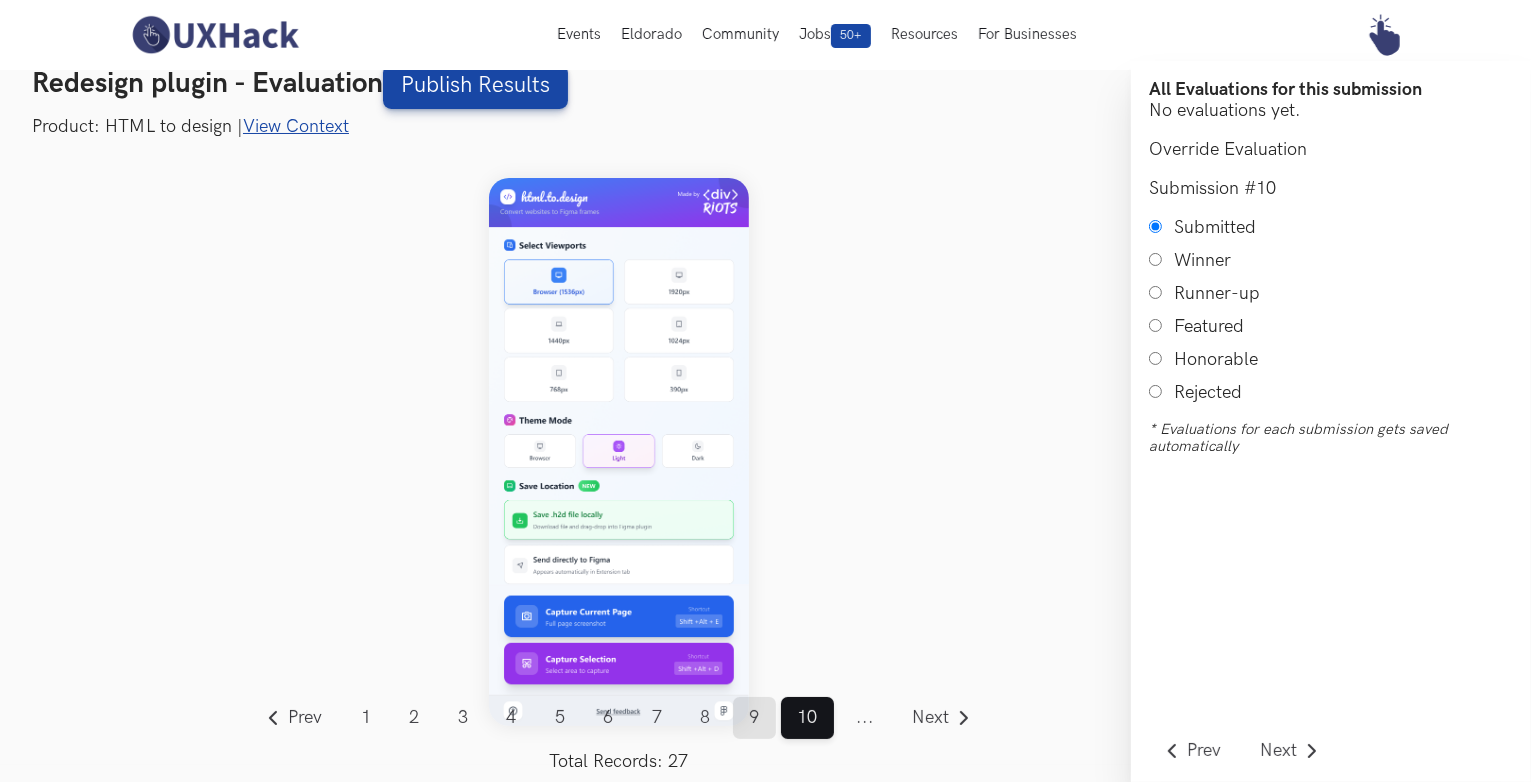 click on "9" at bounding box center (754, 718) 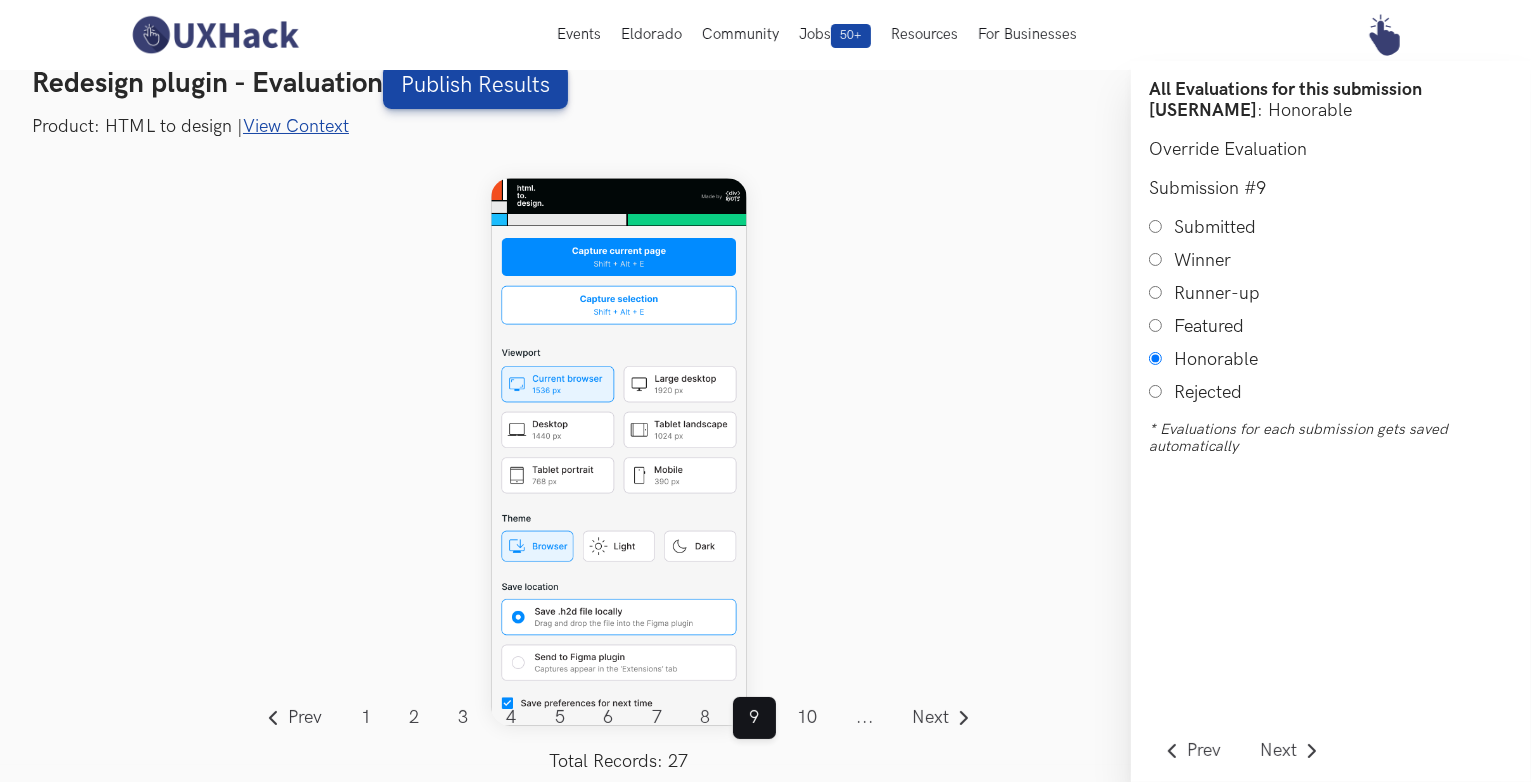 click on "..." at bounding box center [865, 718] 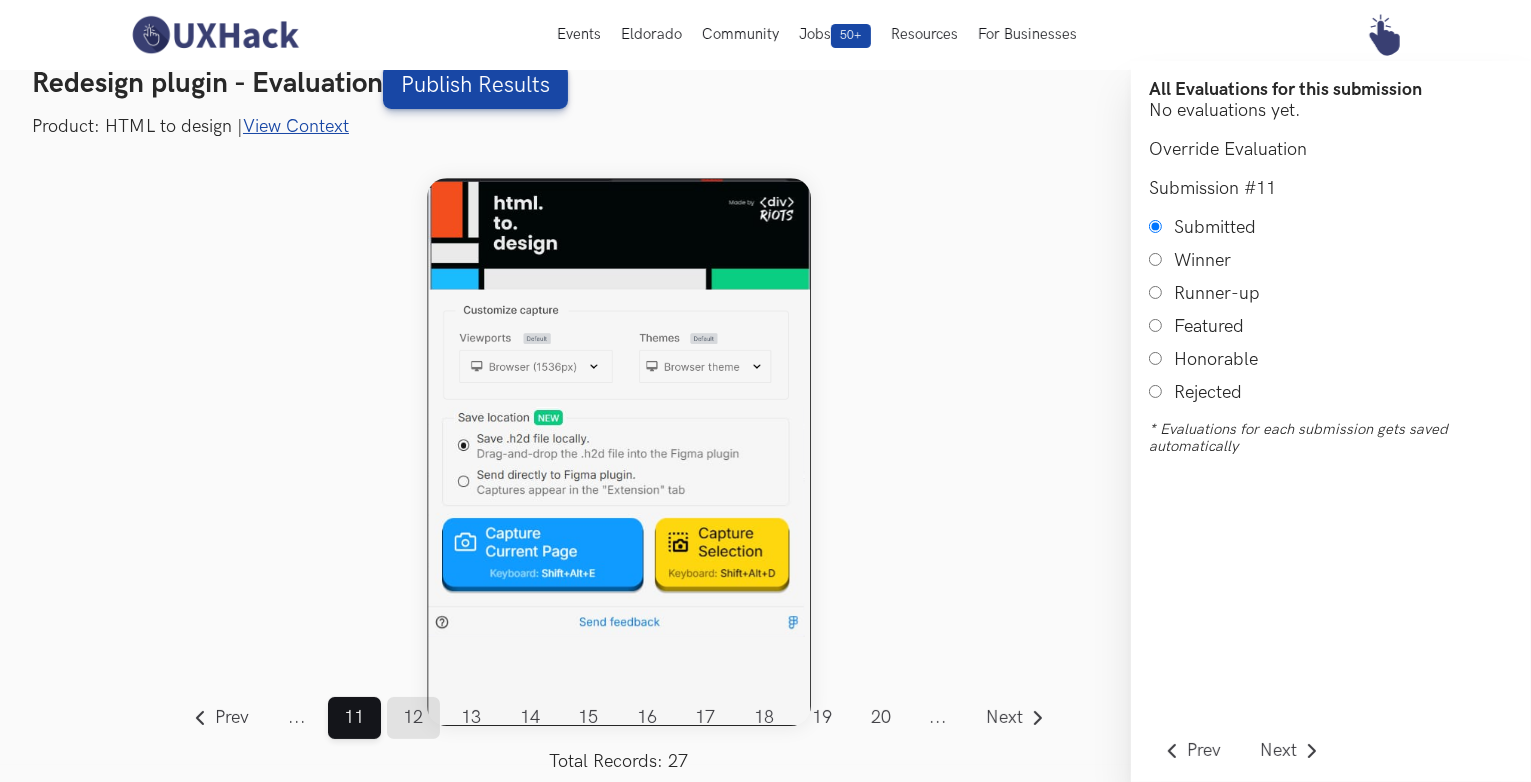 click on "12" at bounding box center (413, 718) 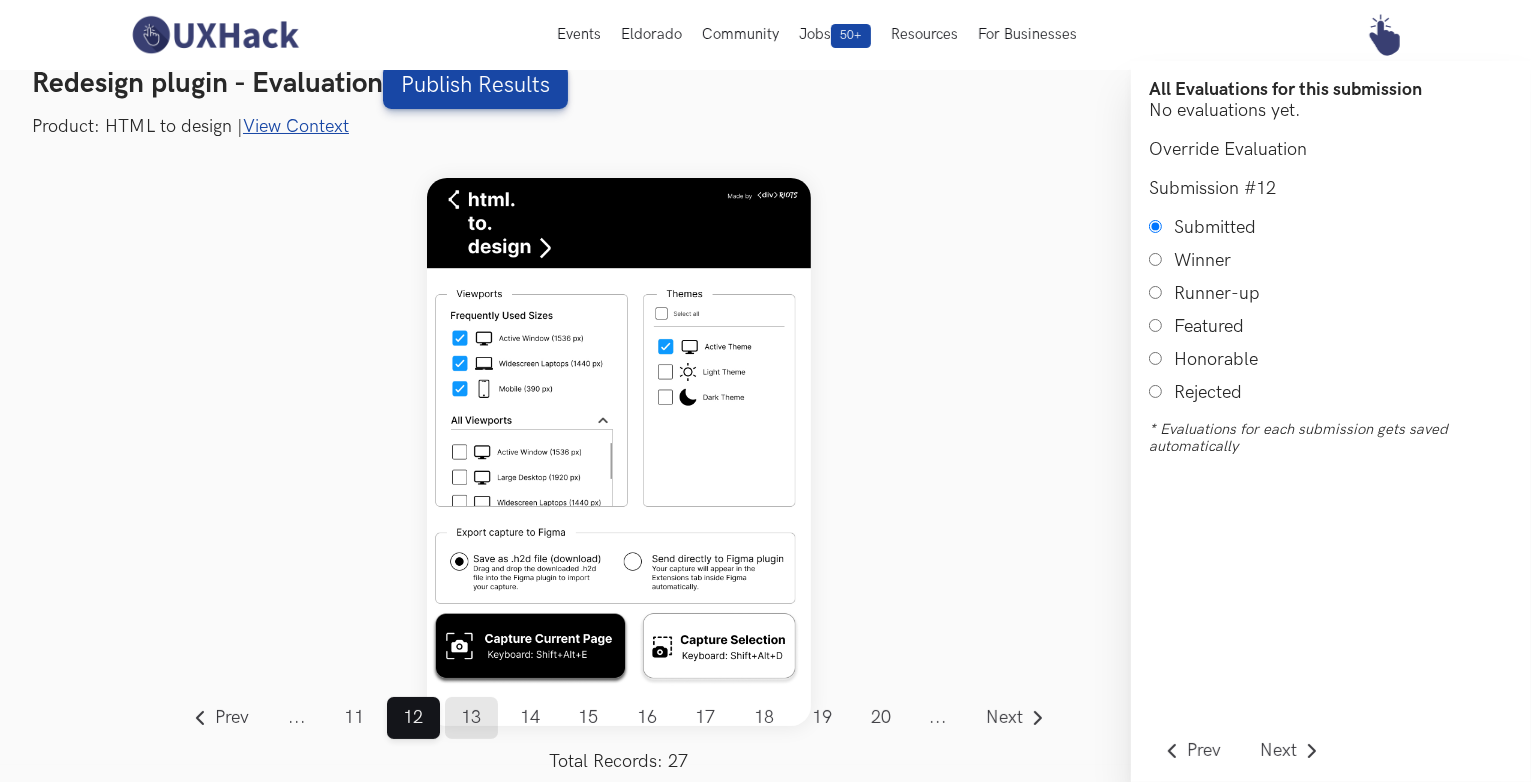 click on "13" at bounding box center (471, 718) 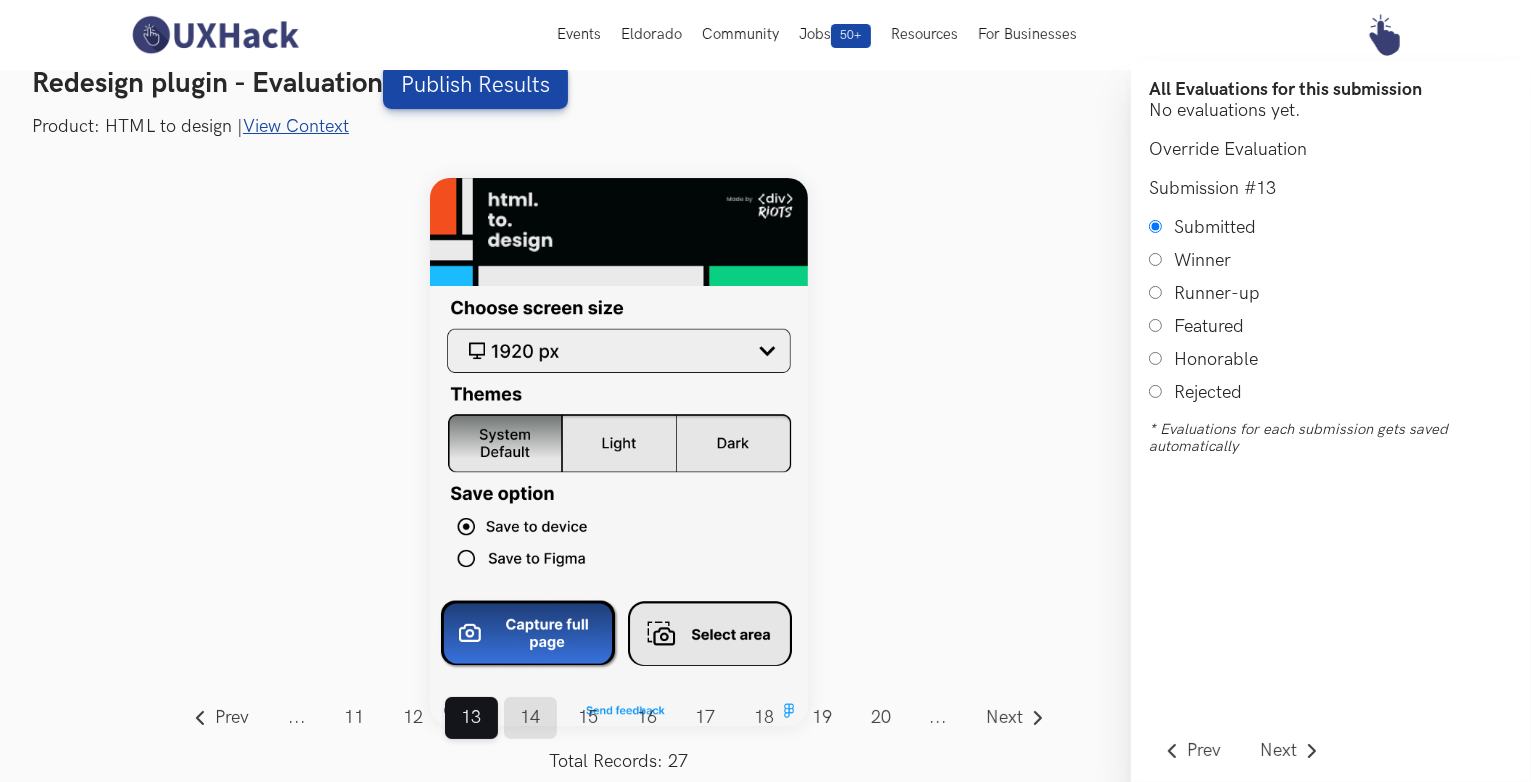 click on "14" at bounding box center [530, 718] 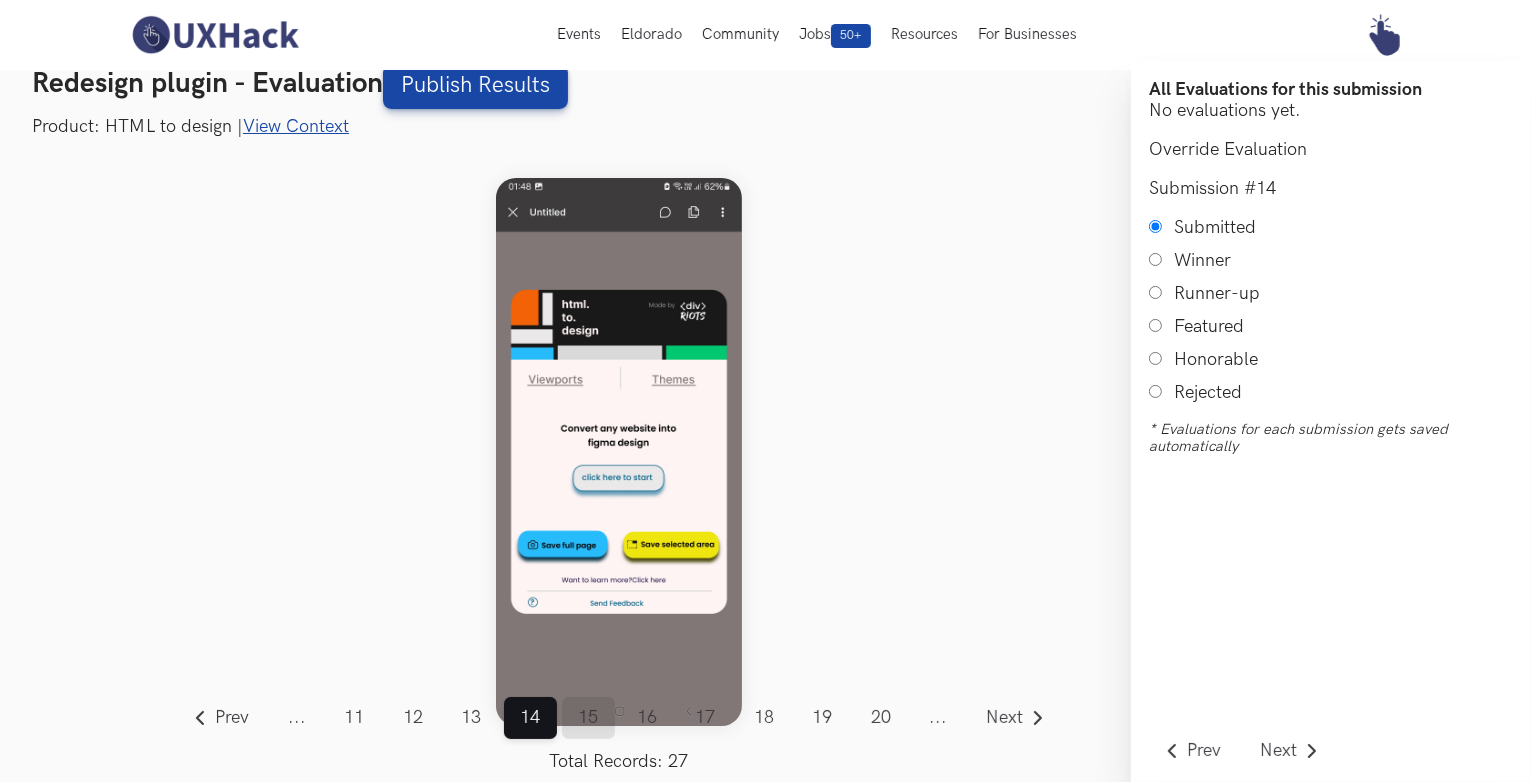 click on "15" at bounding box center [588, 718] 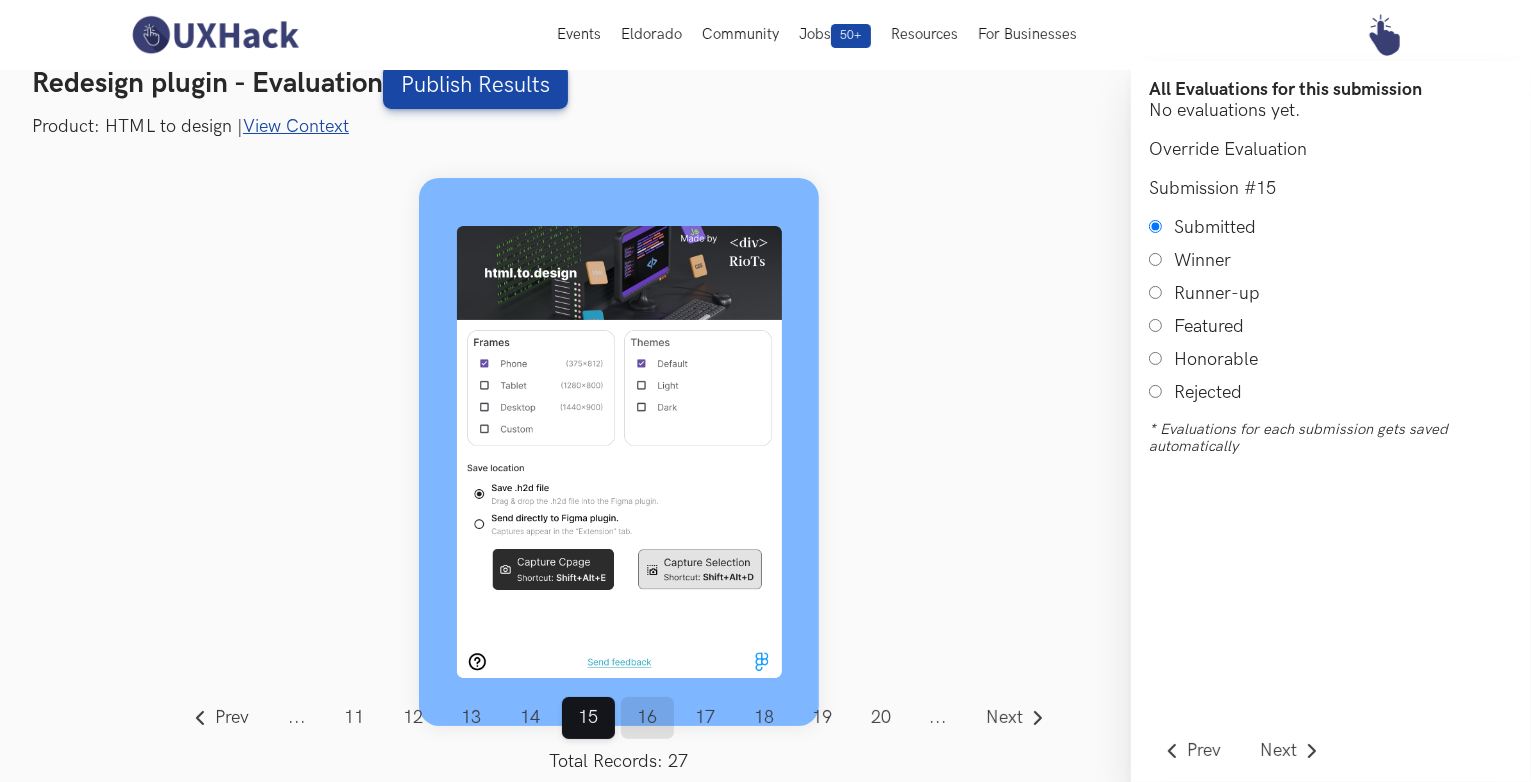 click on "16" at bounding box center (647, 718) 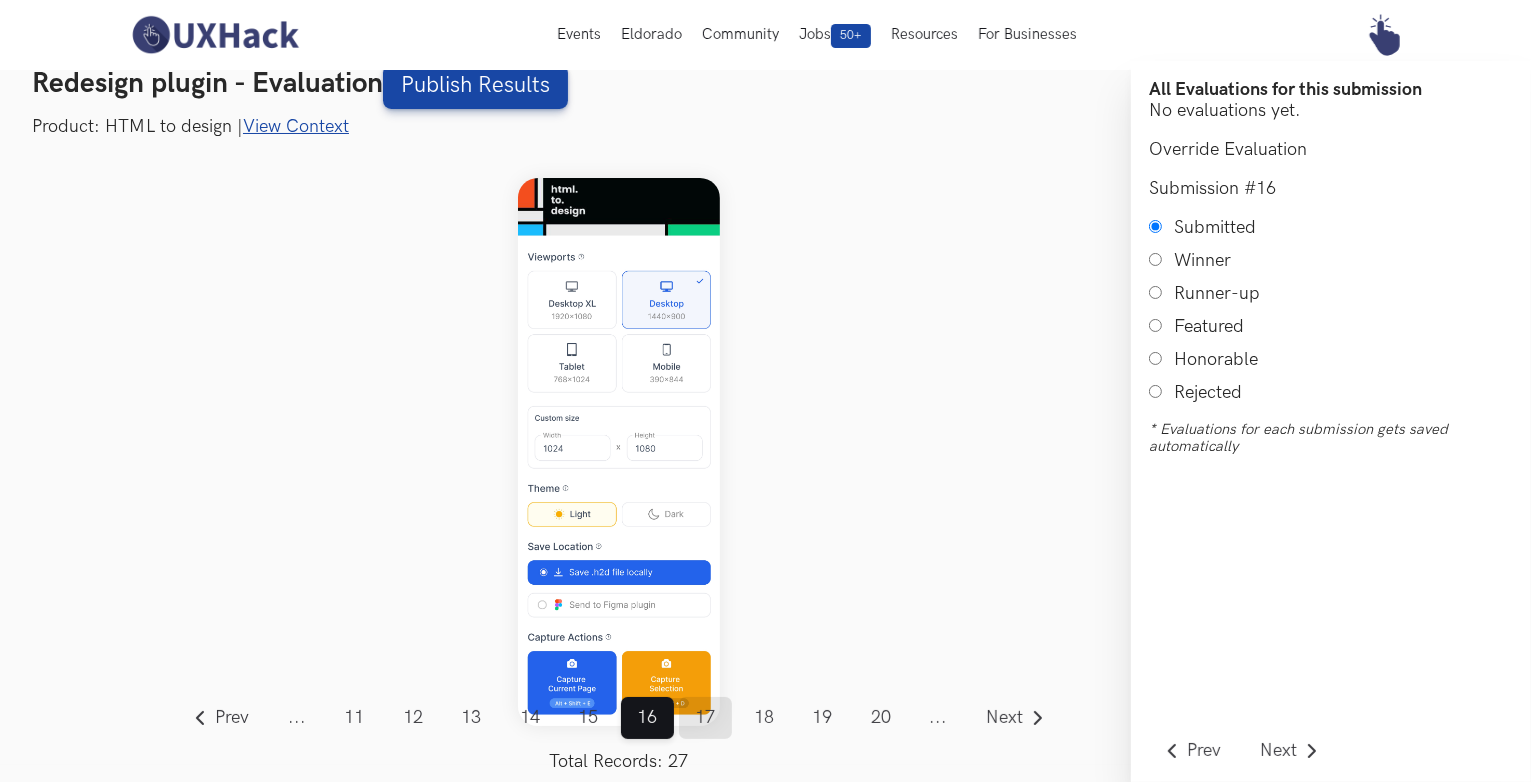 click on "17" at bounding box center (705, 718) 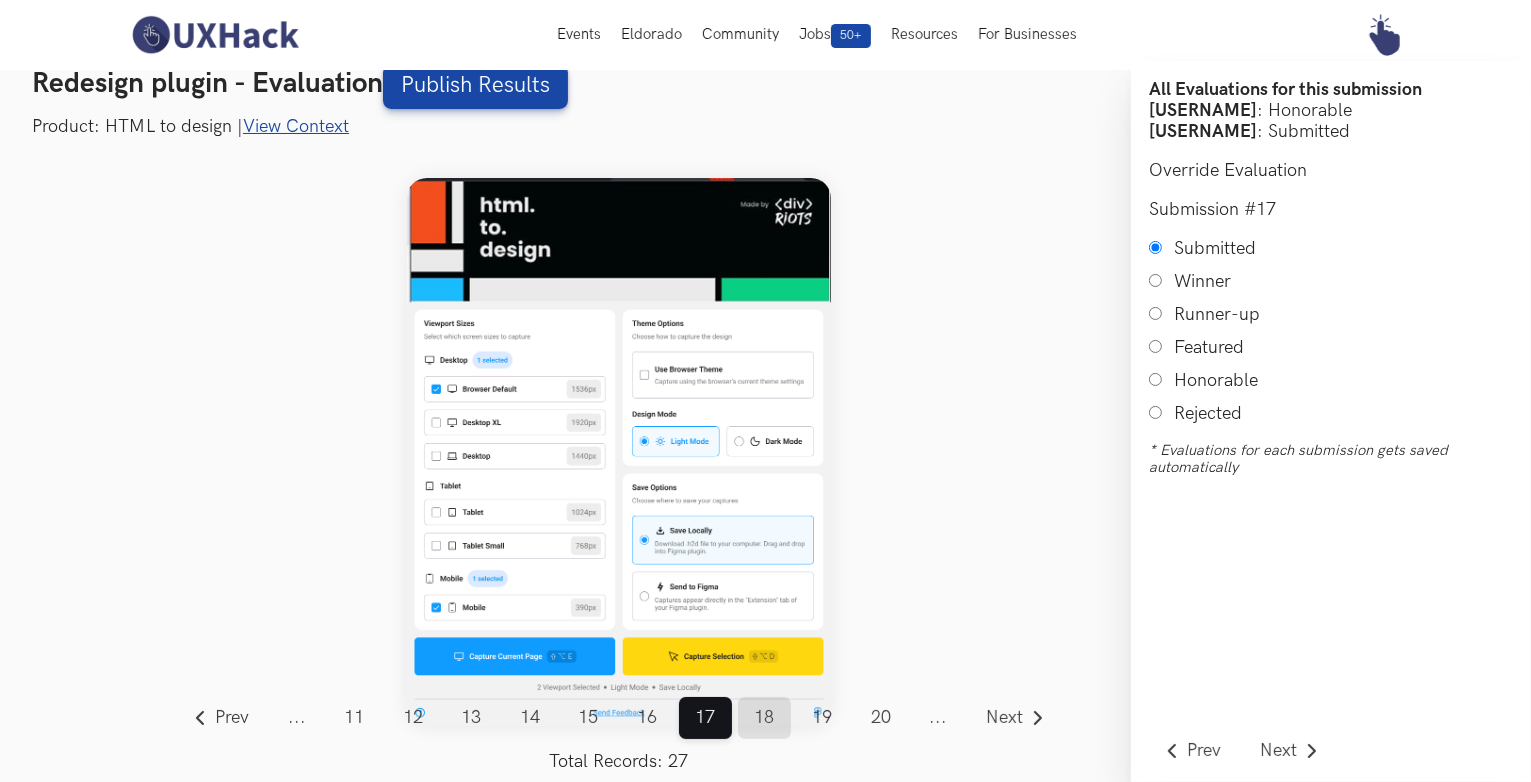 click on "18" at bounding box center [764, 718] 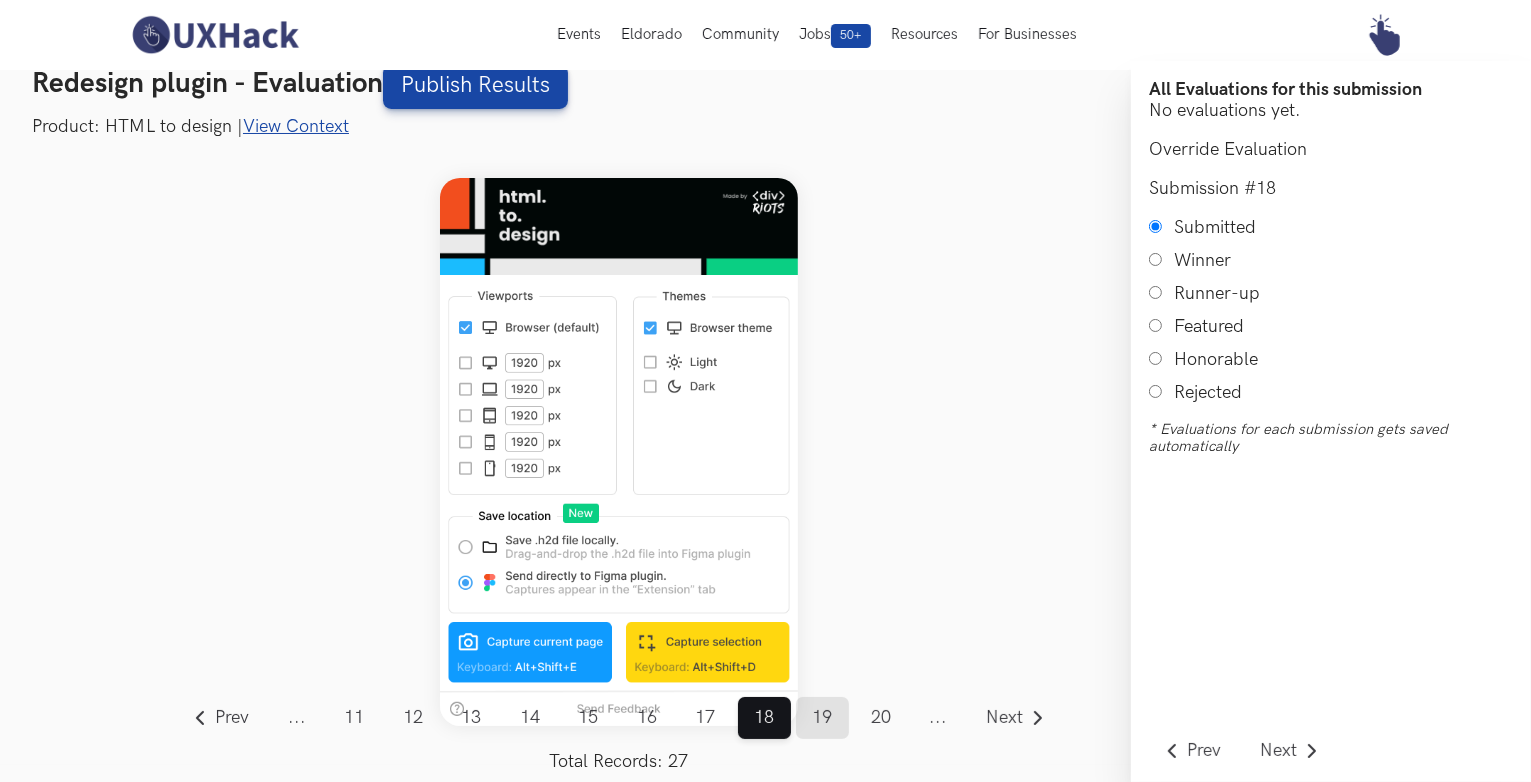 click on "19" at bounding box center (822, 718) 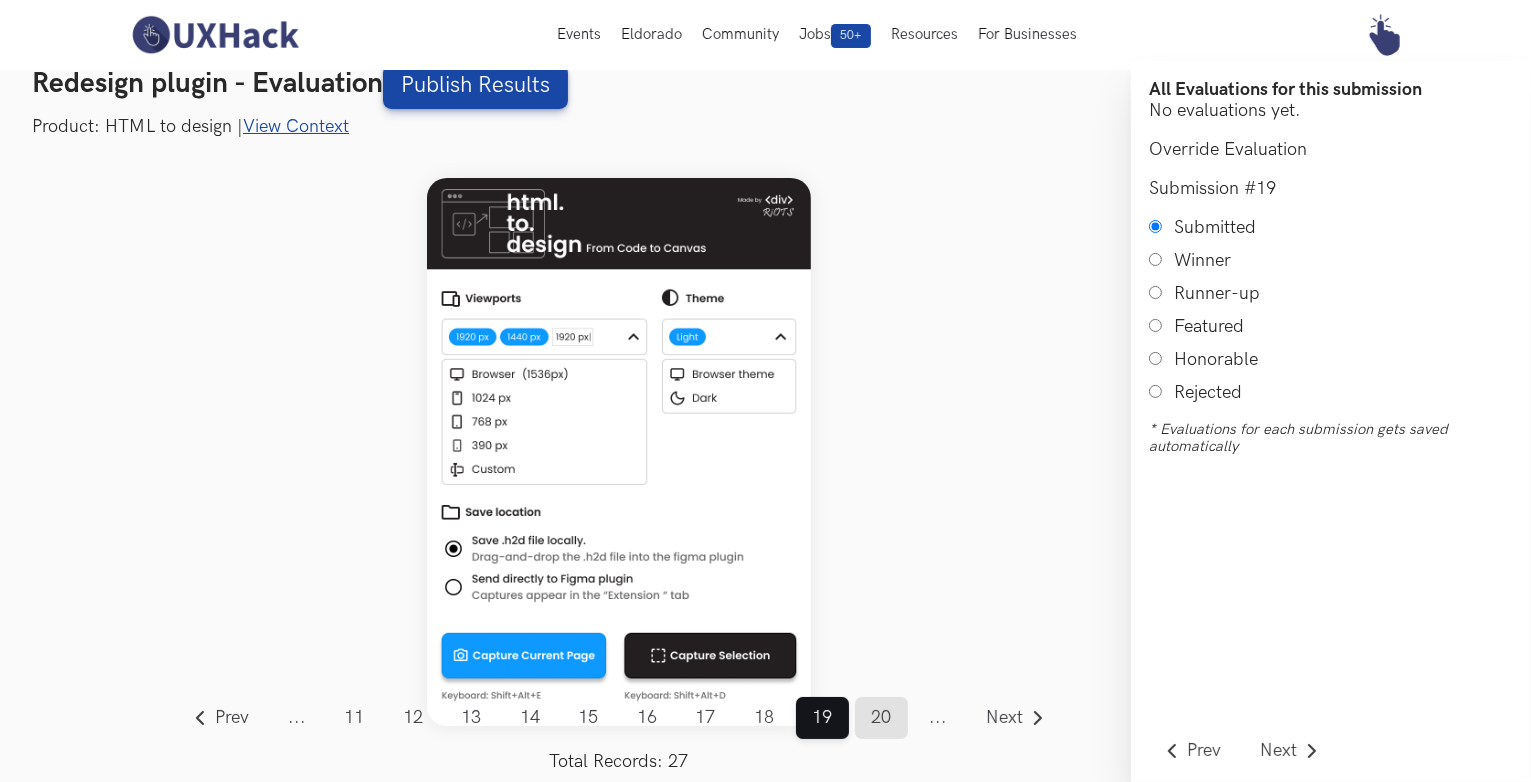 click on "20" at bounding box center (881, 718) 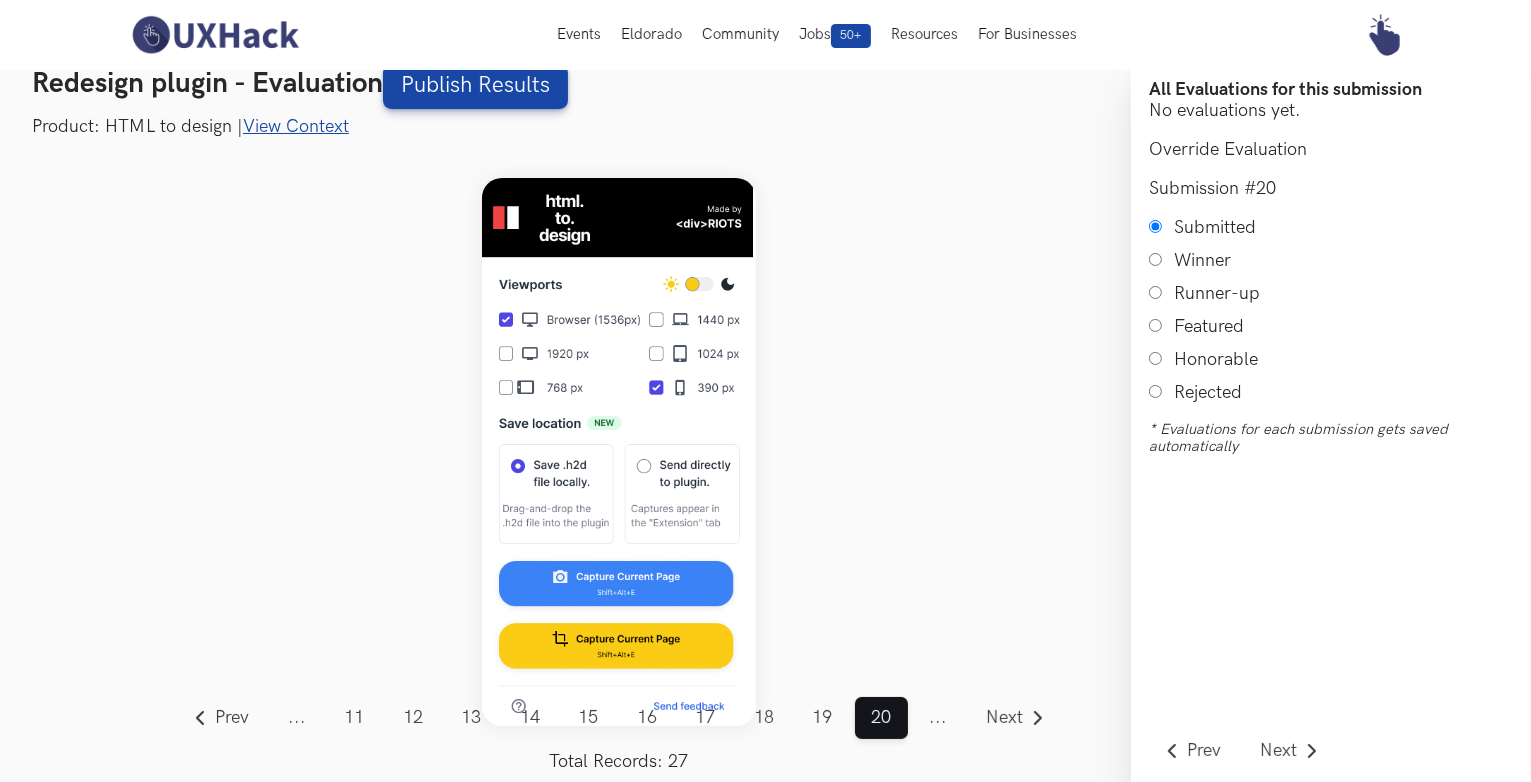 click on "..." at bounding box center (938, 718) 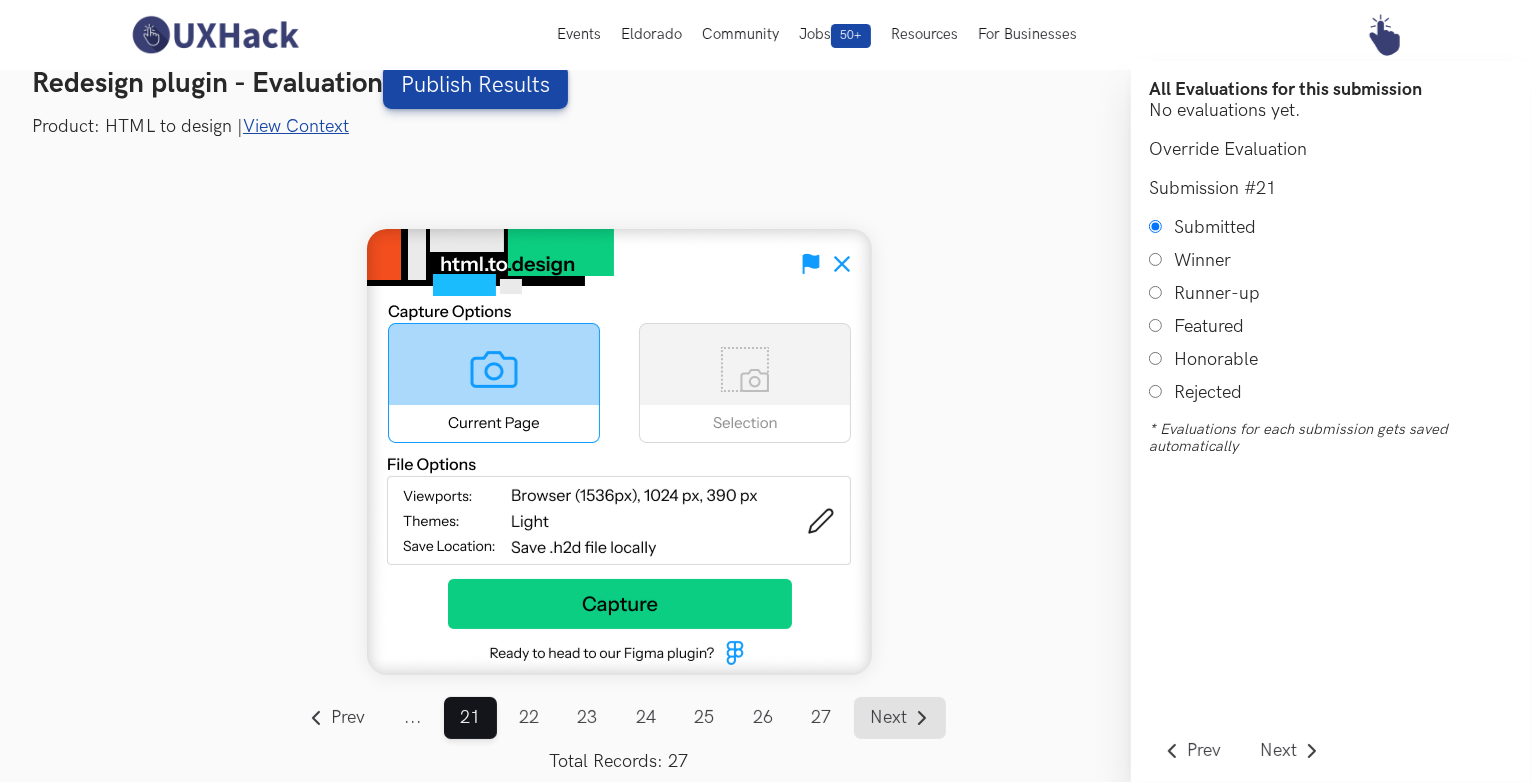 click on "Next" at bounding box center [888, 718] 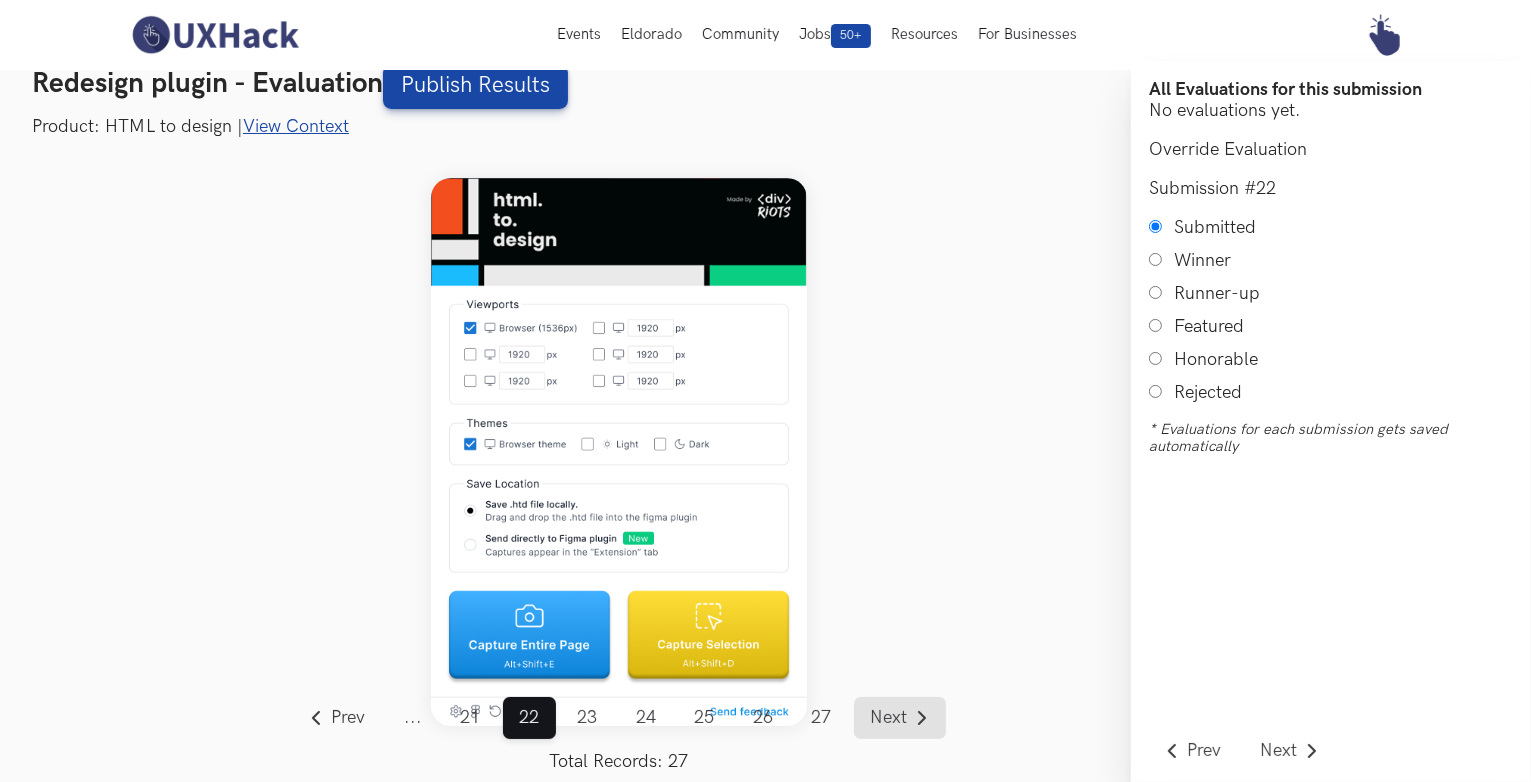 click on "Next" at bounding box center (888, 718) 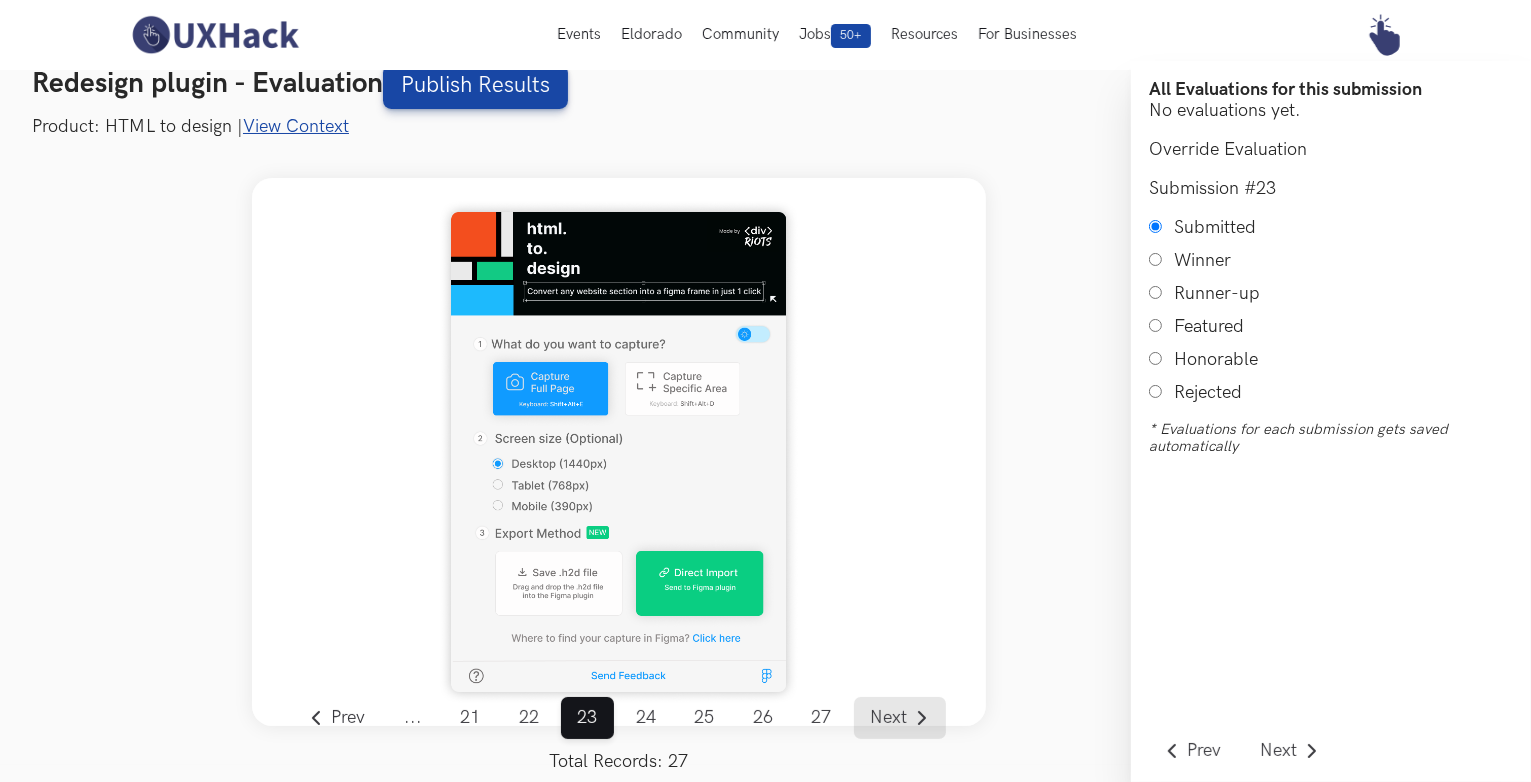click on "Next" at bounding box center (888, 718) 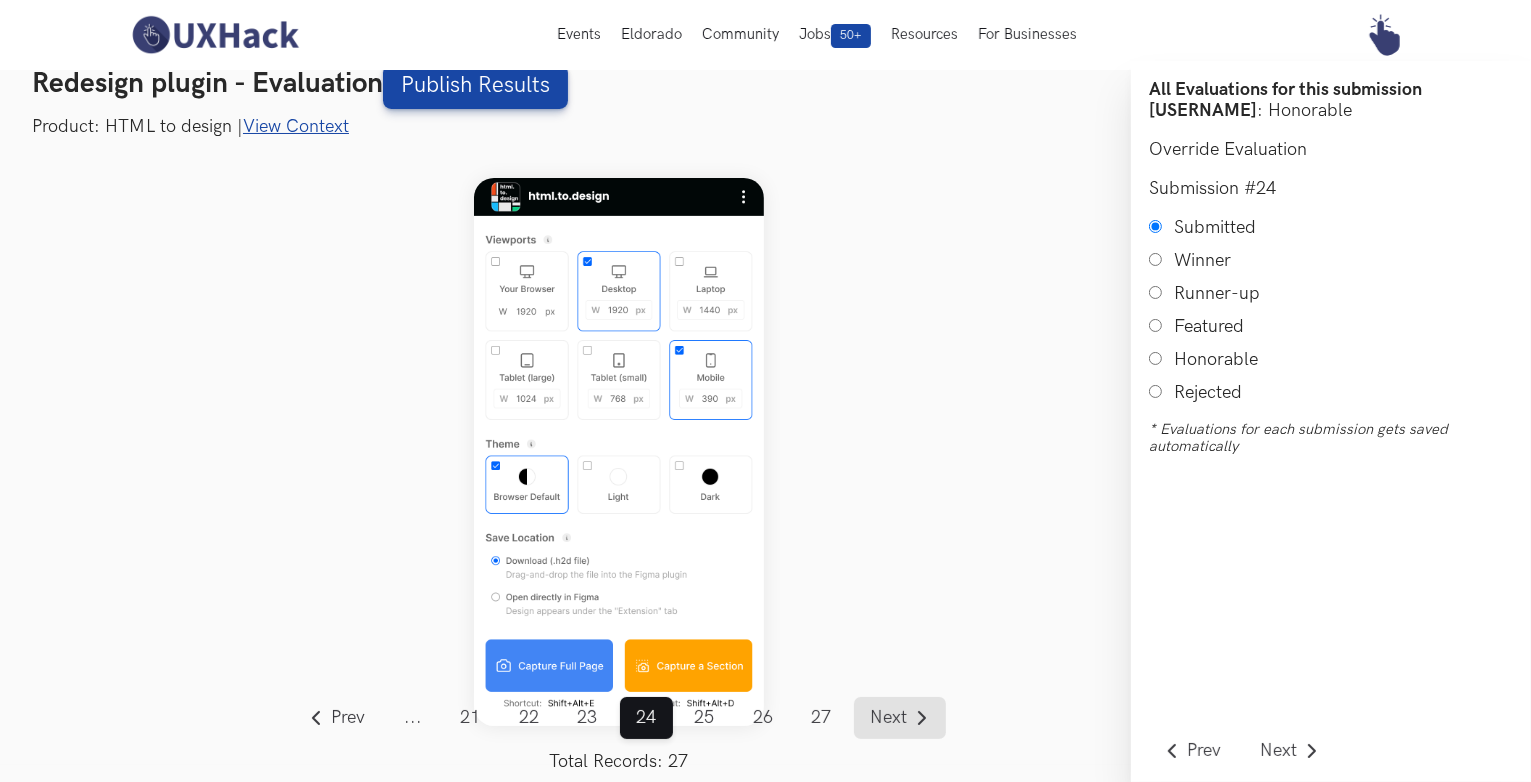 click on "Next" at bounding box center [888, 718] 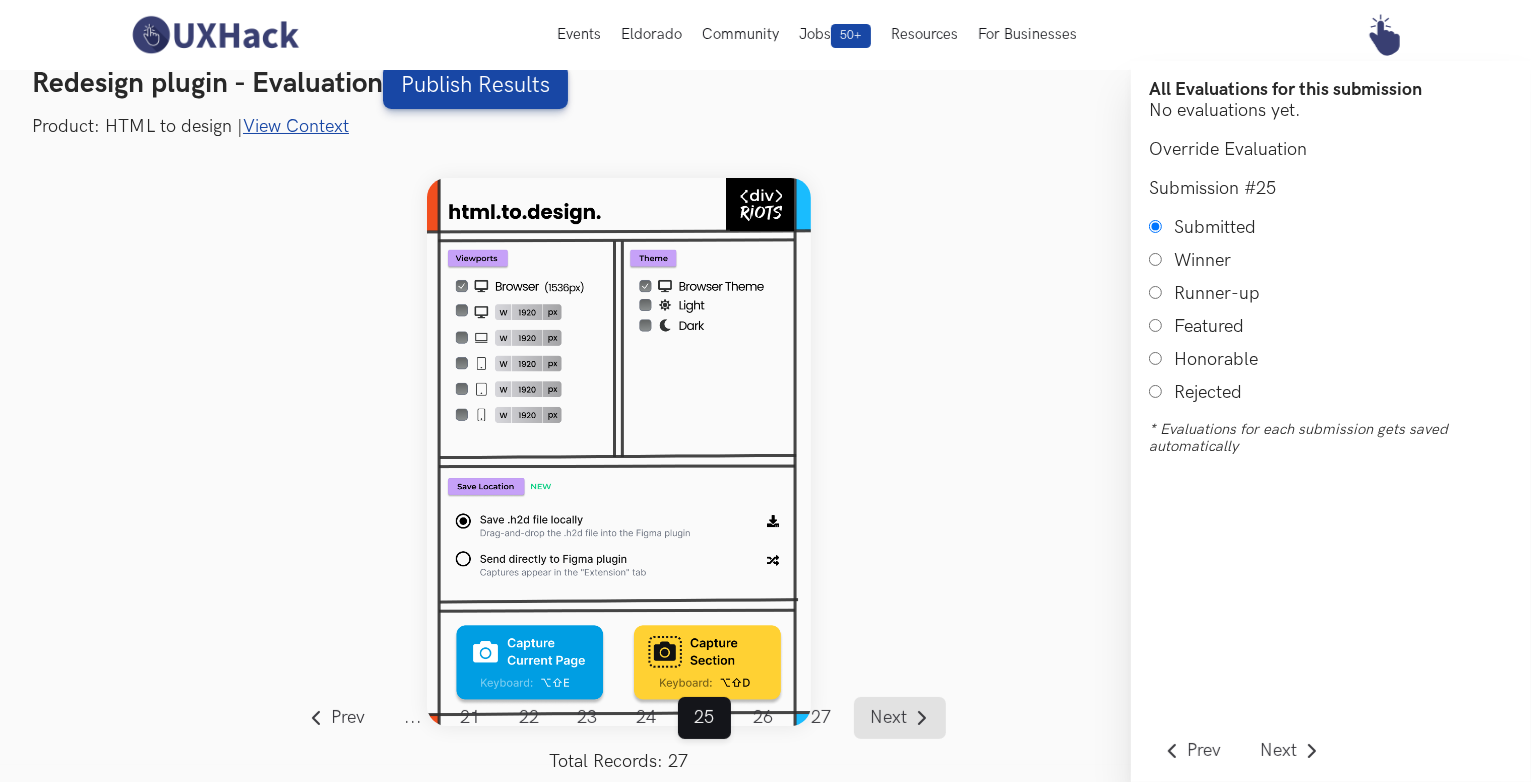 click on "Next" at bounding box center (888, 718) 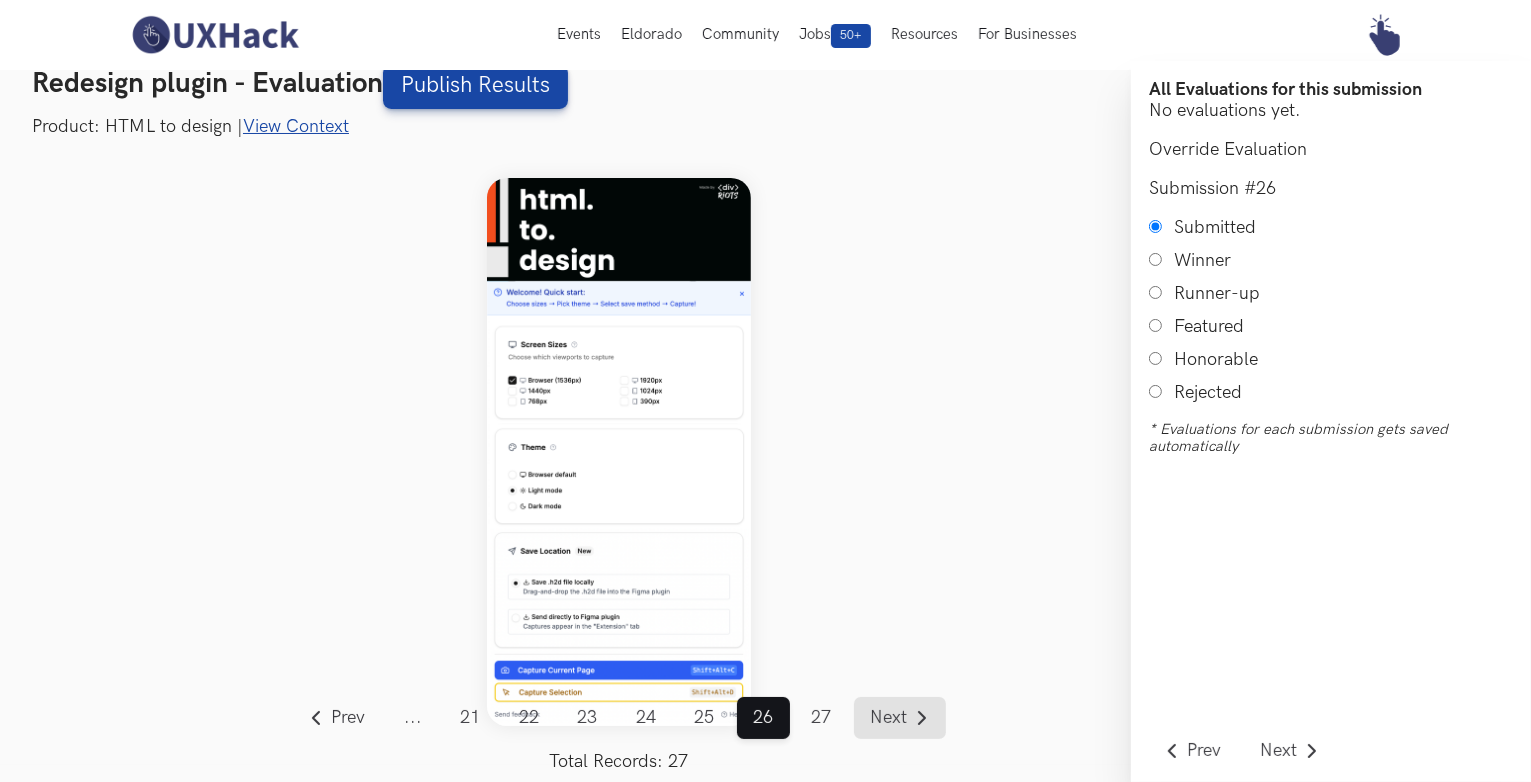 click on "Next" at bounding box center (888, 718) 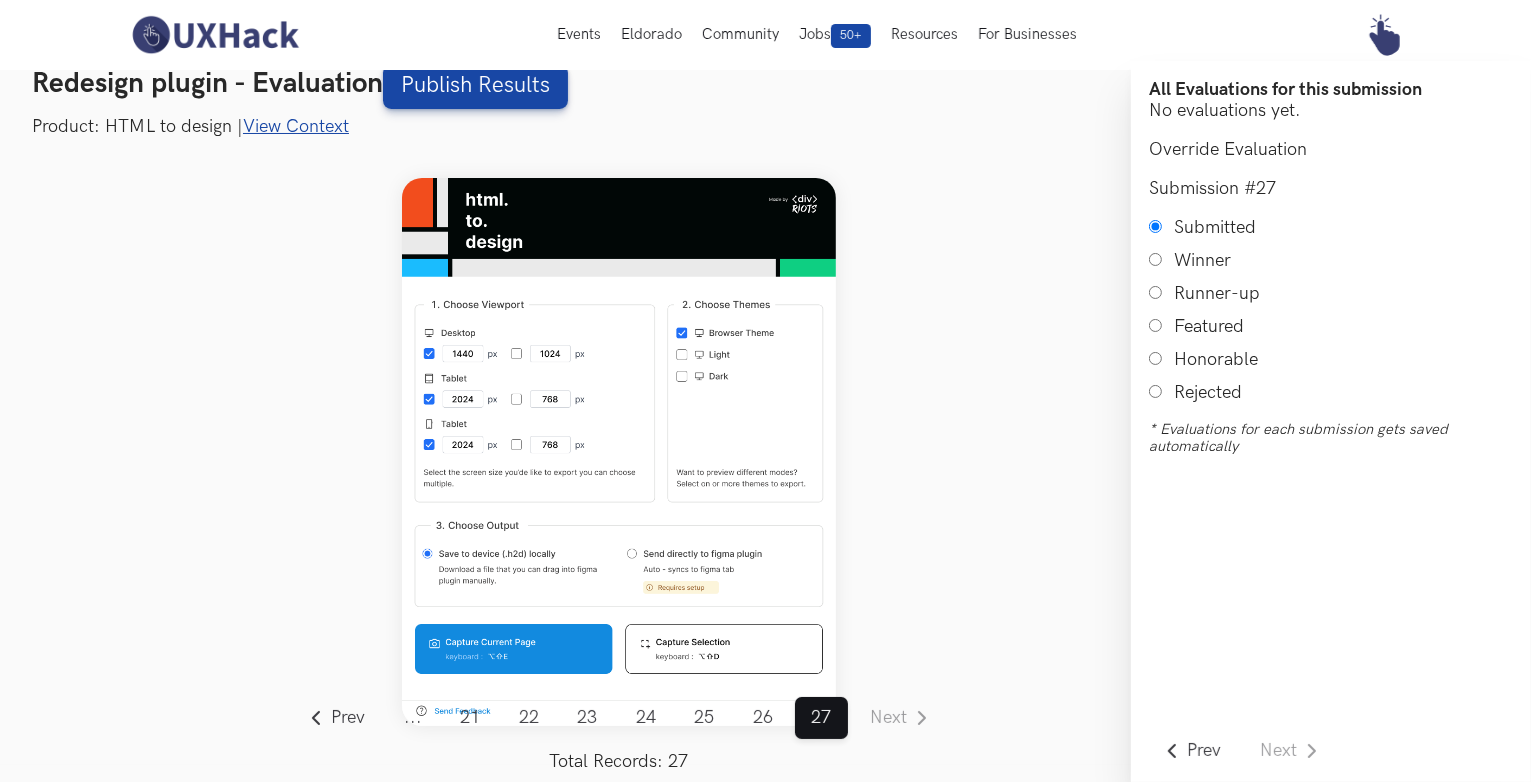 click on "..." at bounding box center [413, 718] 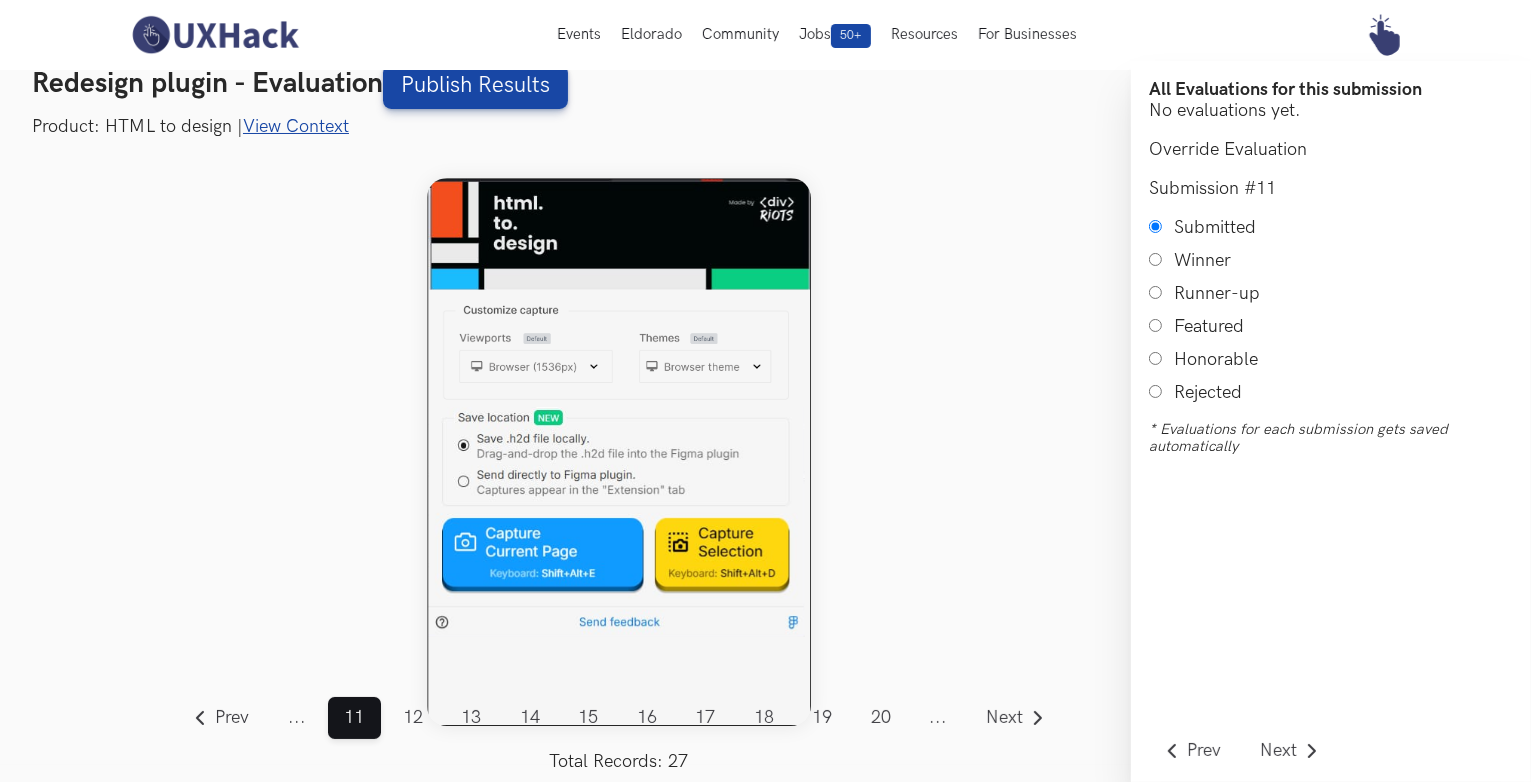 click on "..." at bounding box center (297, 718) 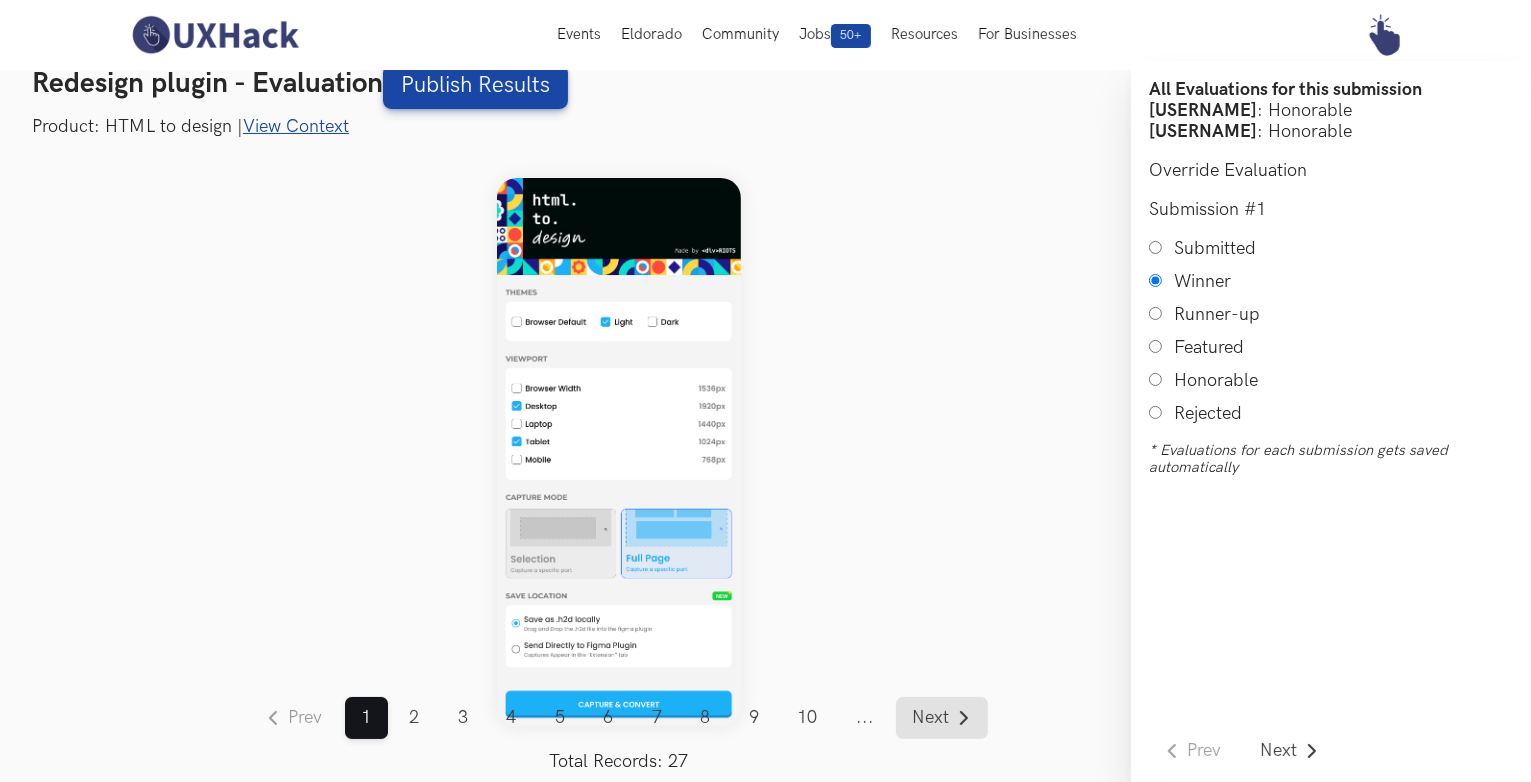 click on "Next" at bounding box center (942, 718) 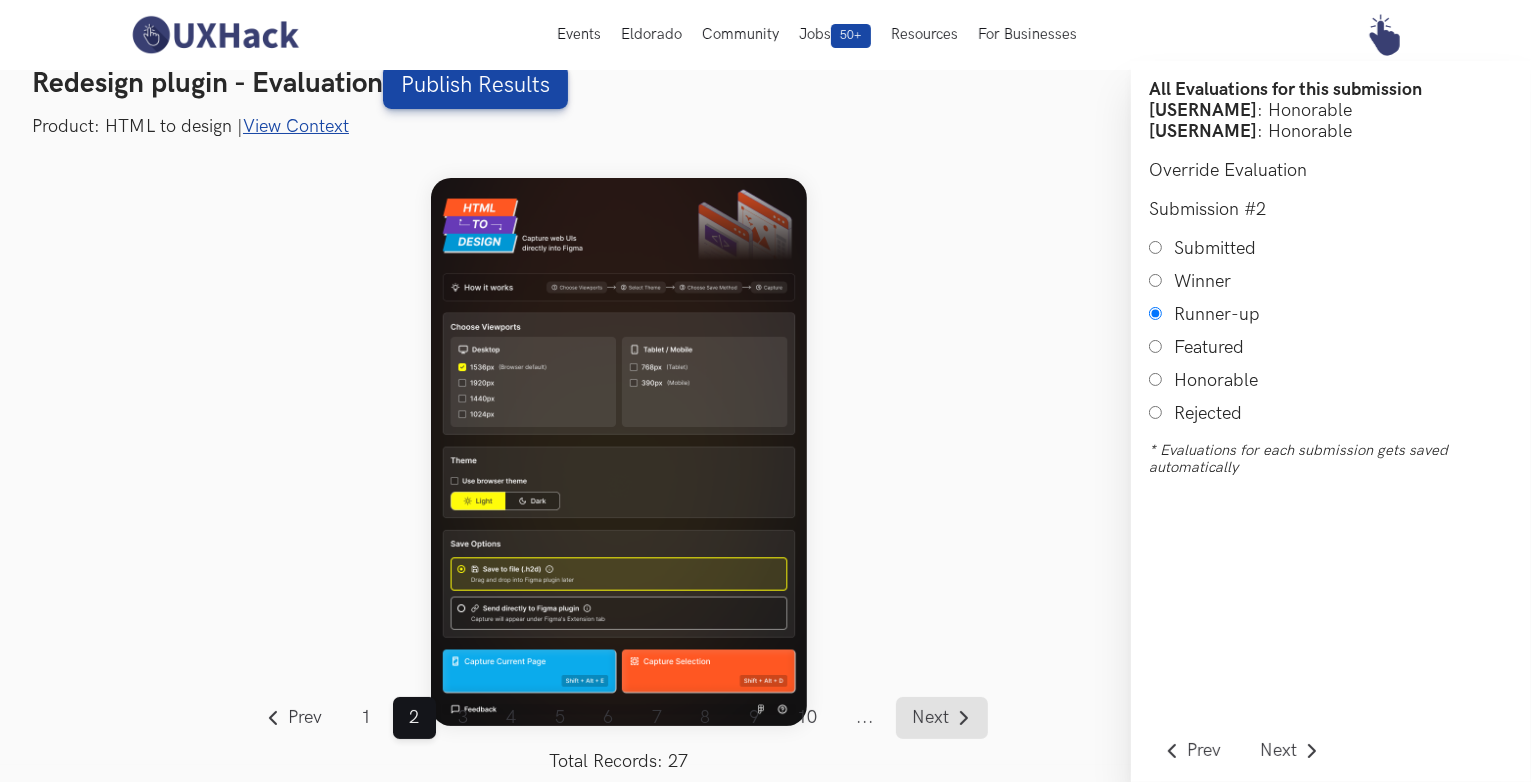 click on "Next" at bounding box center (942, 718) 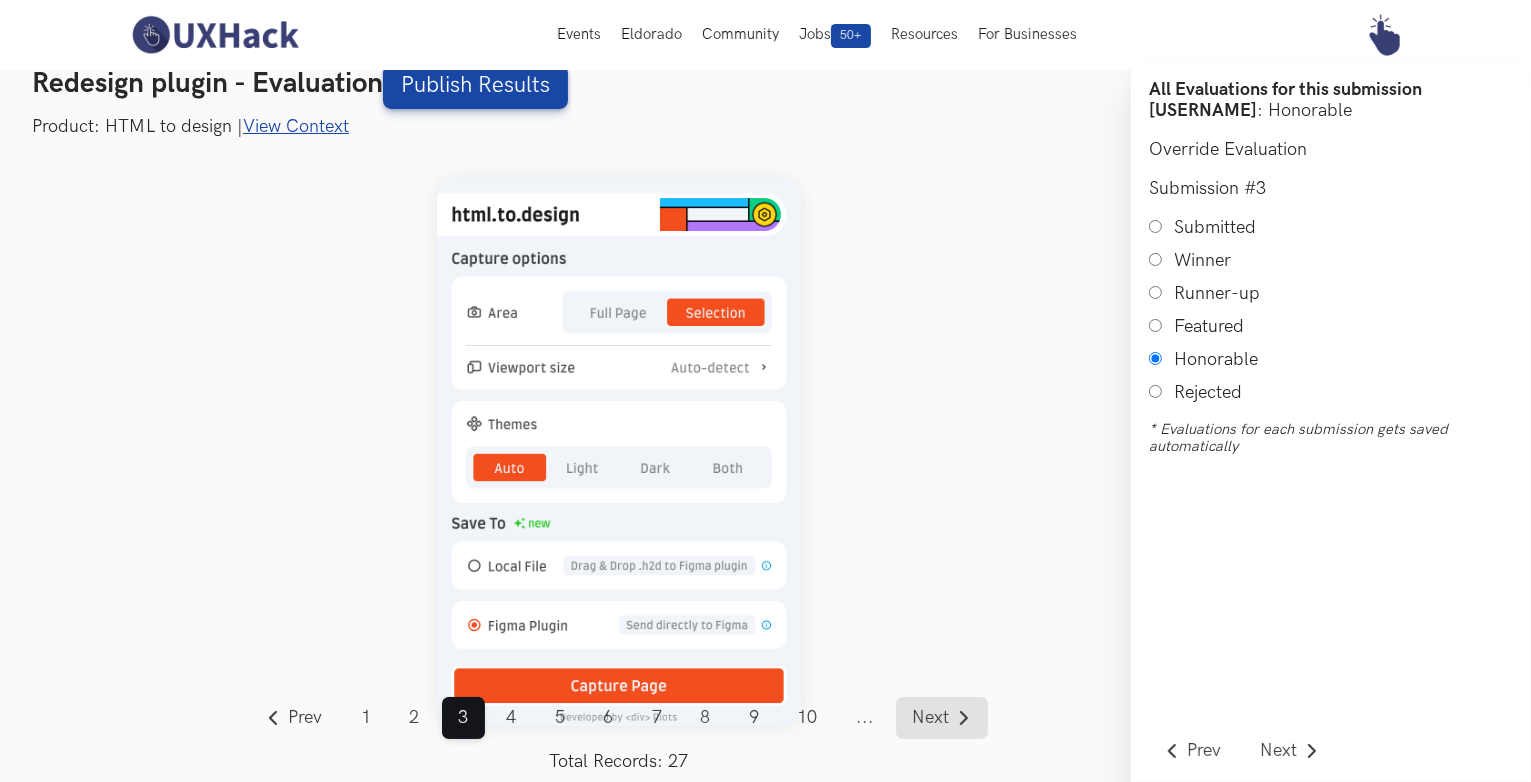 click on "Next" at bounding box center (942, 718) 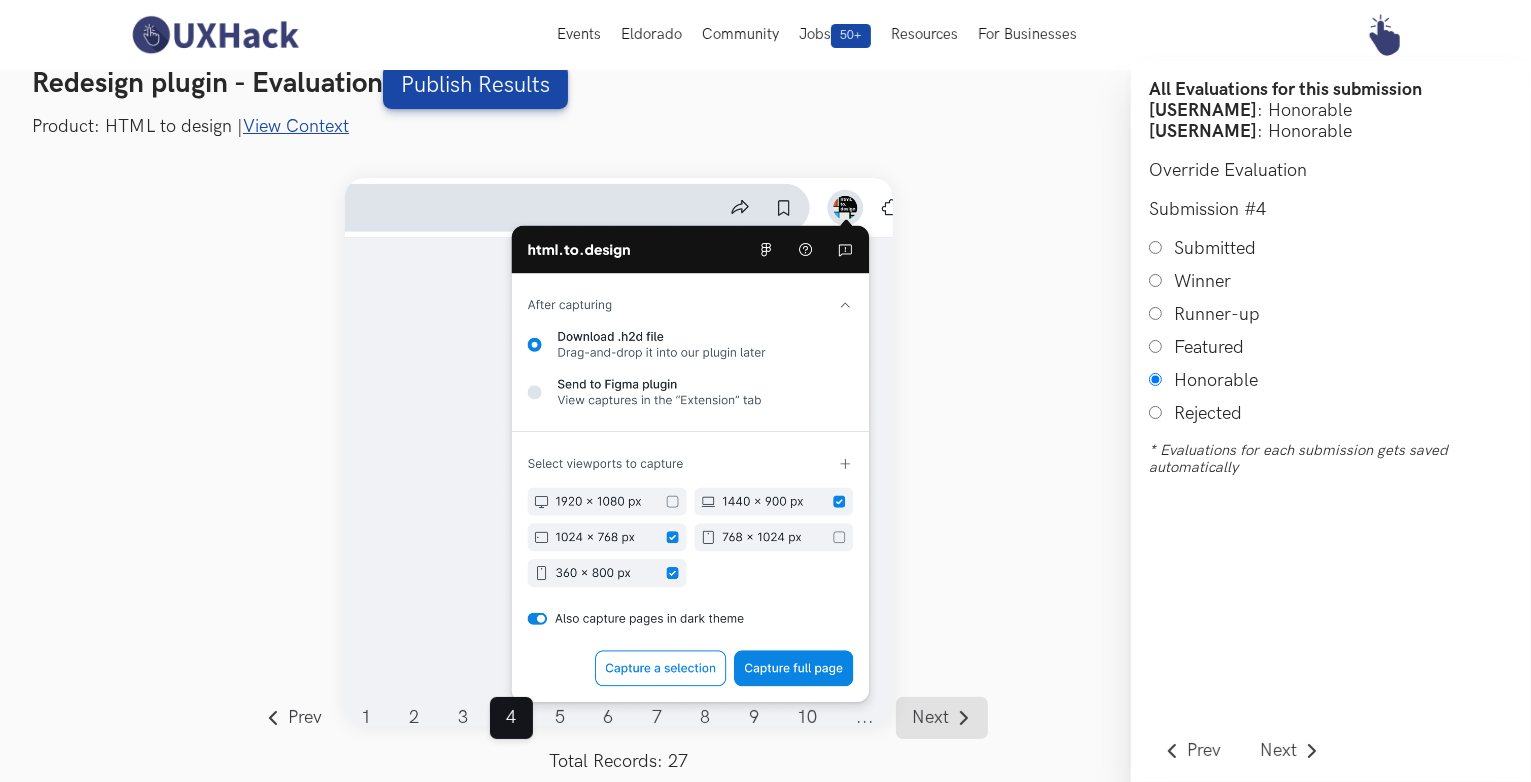 click on "Next" at bounding box center [942, 718] 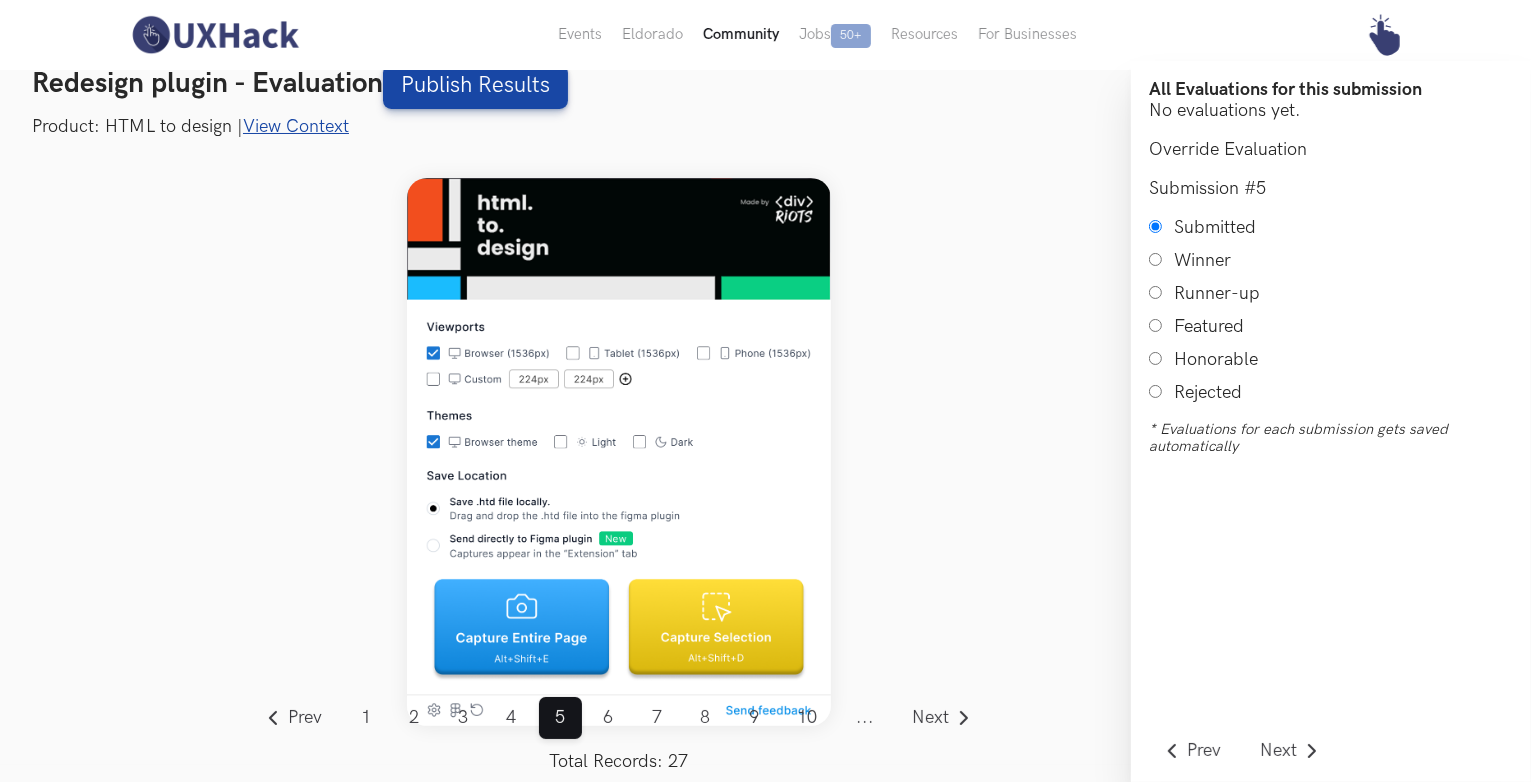 click on "Next" at bounding box center (942, 718) 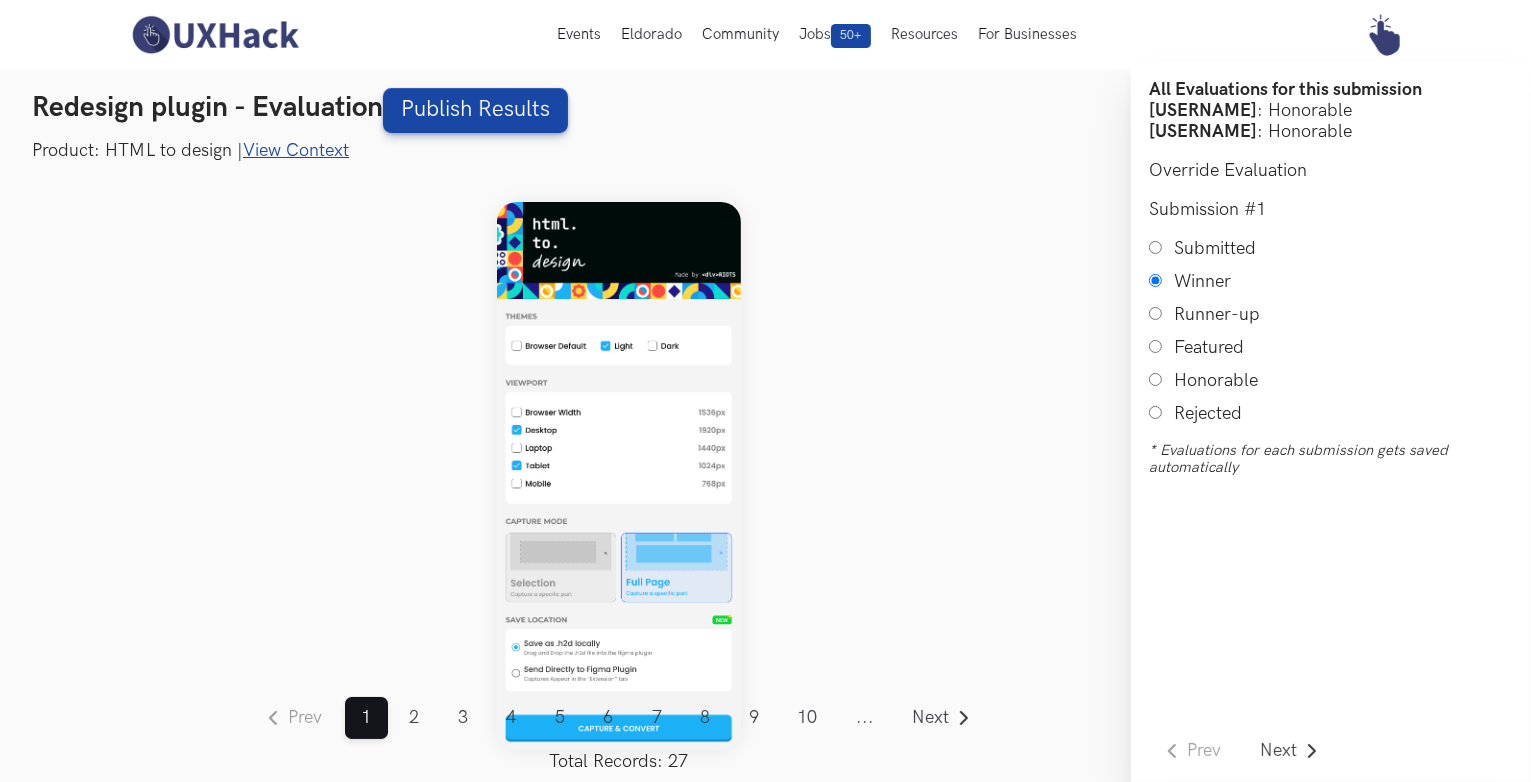 scroll, scrollTop: 24, scrollLeft: 0, axis: vertical 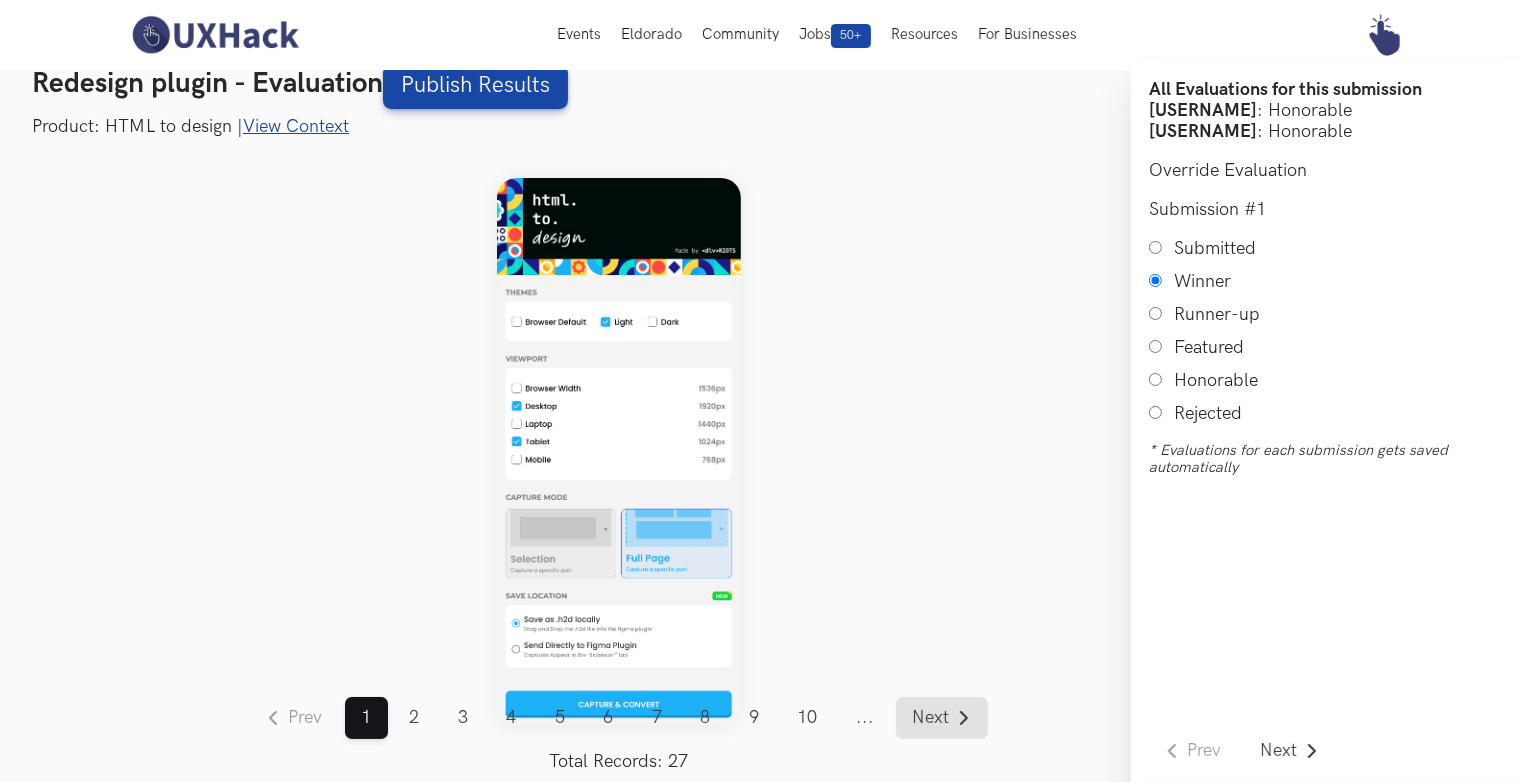click on "Next" at bounding box center (931, 718) 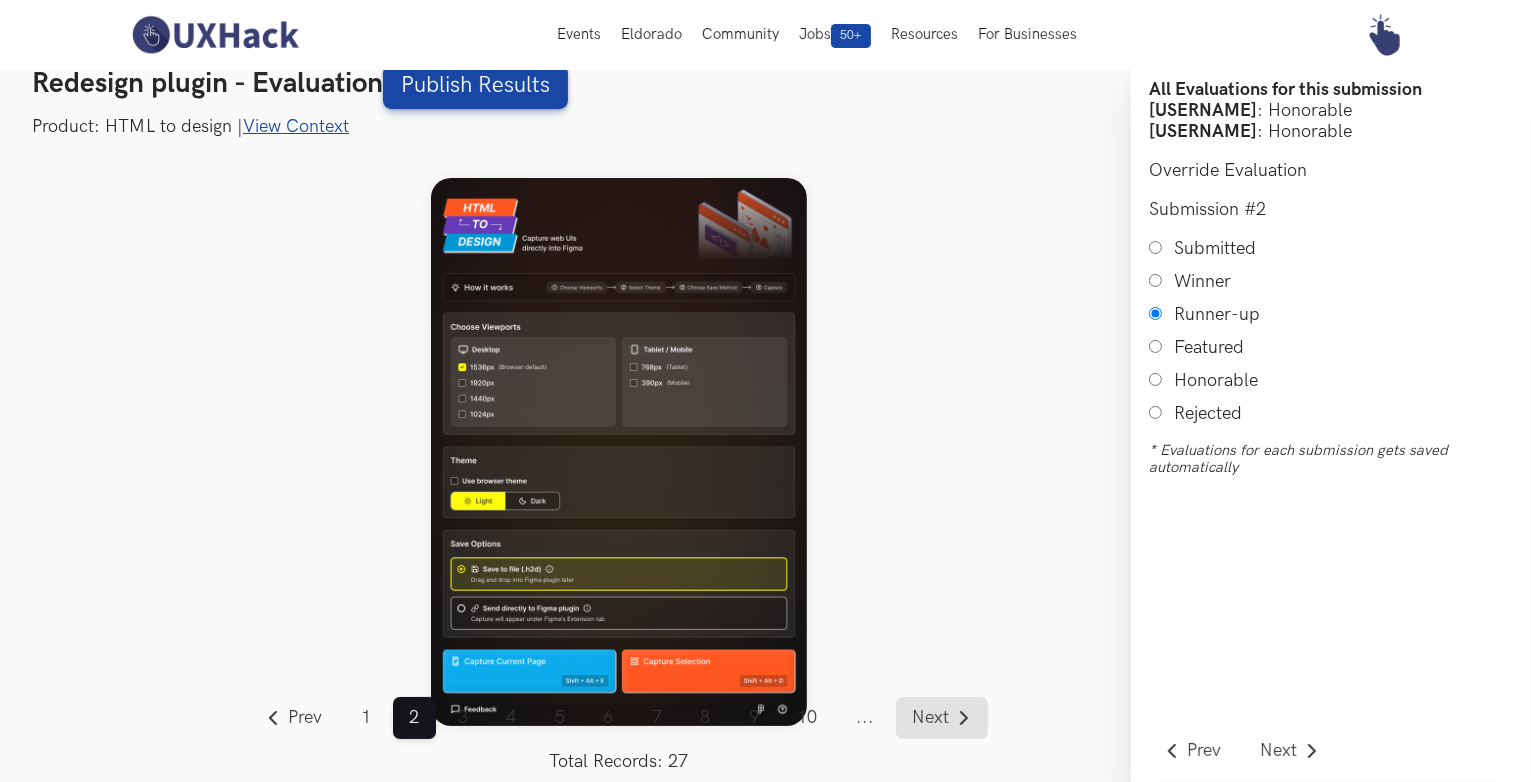 click on "Next" at bounding box center [931, 718] 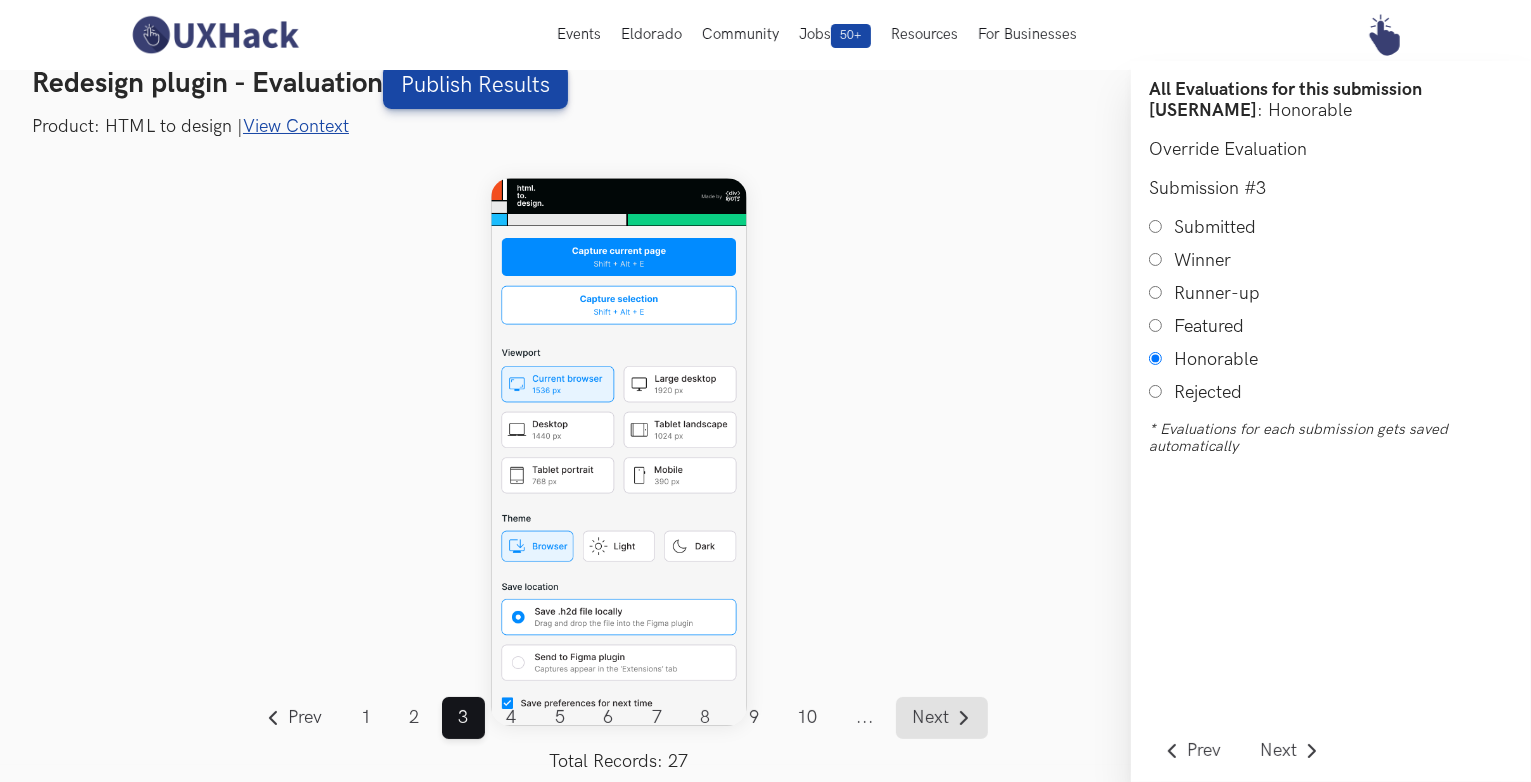 click on "Next" at bounding box center [931, 718] 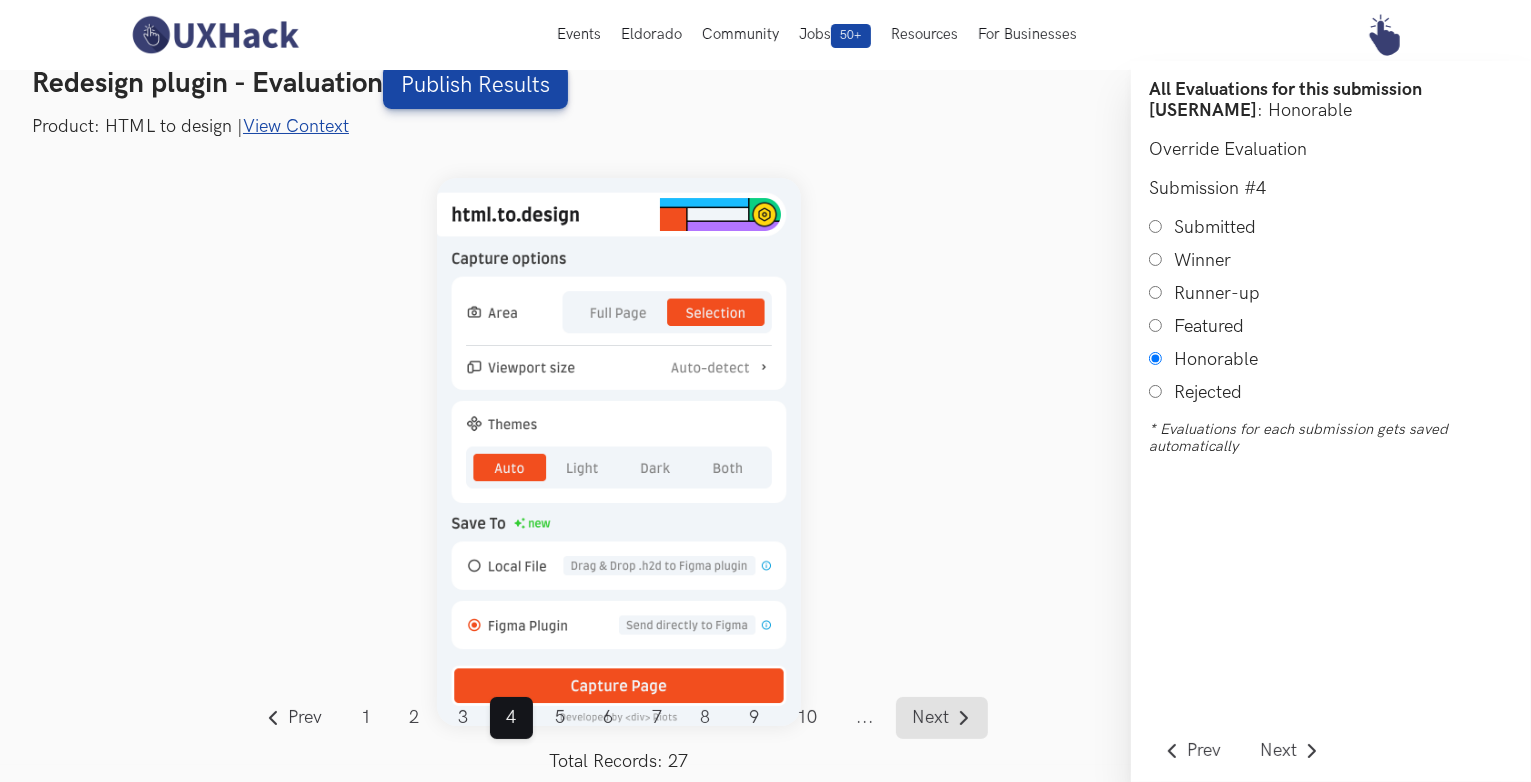 click on "Next" at bounding box center [931, 718] 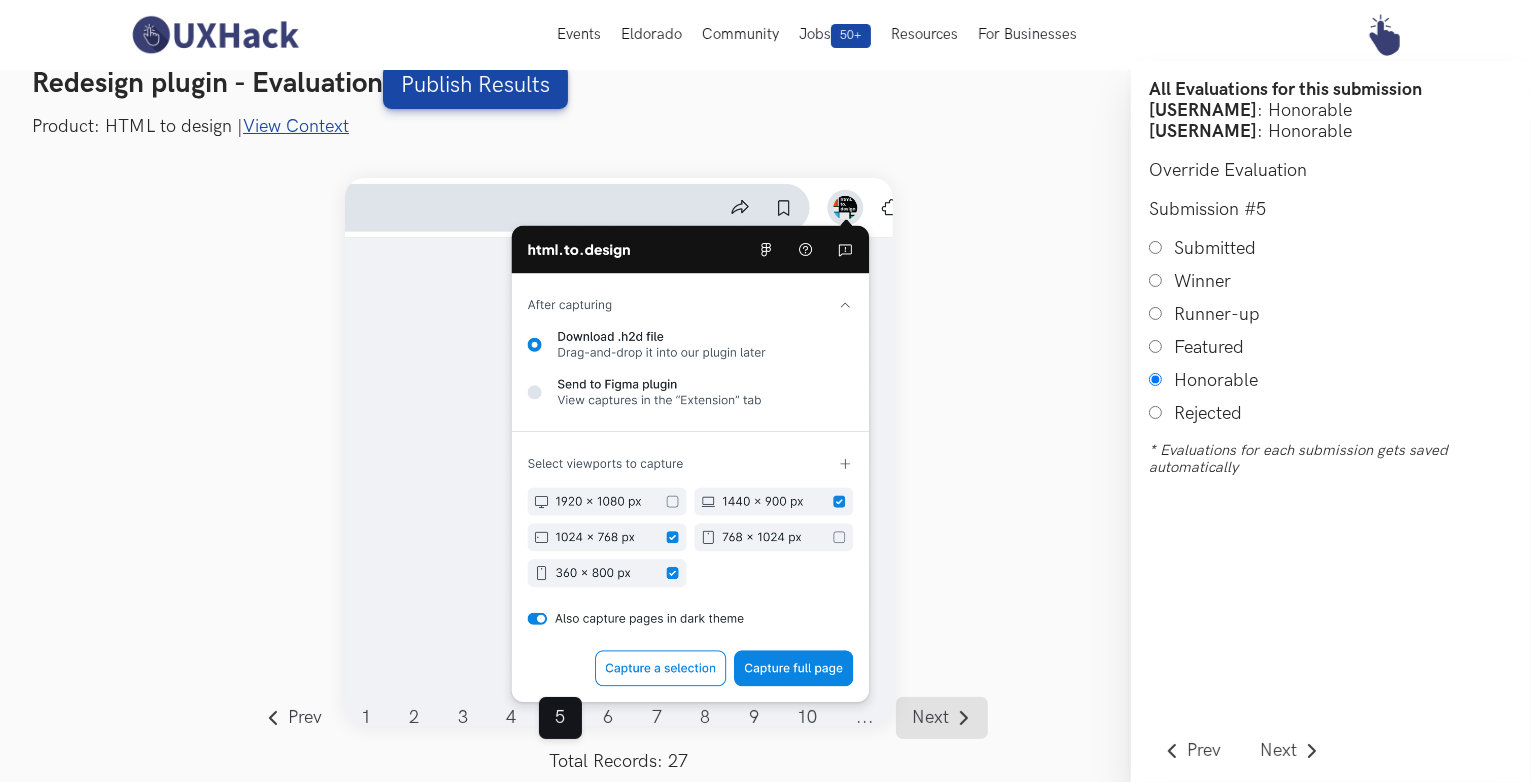 click on "Next" at bounding box center [931, 718] 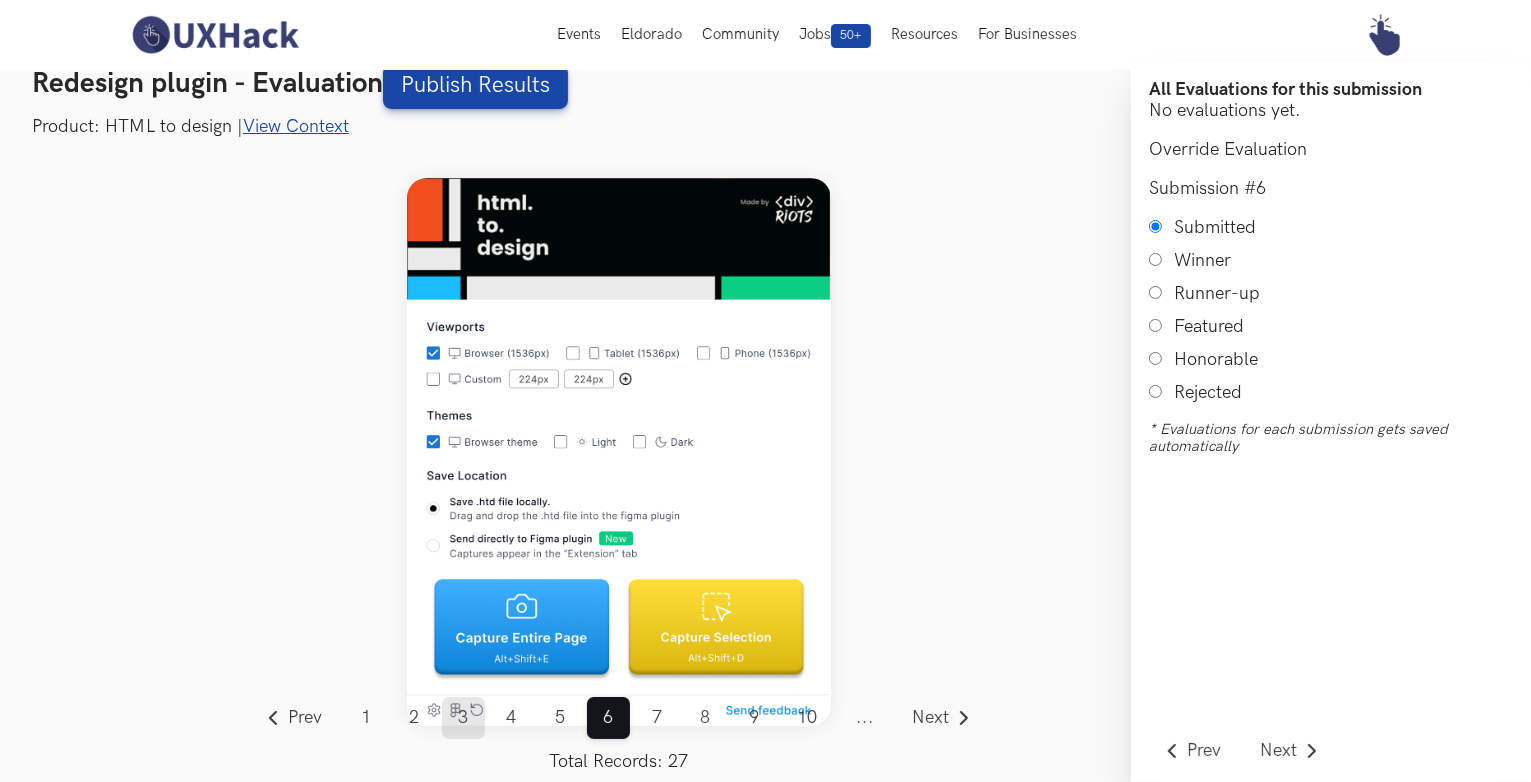click on "3" at bounding box center [463, 718] 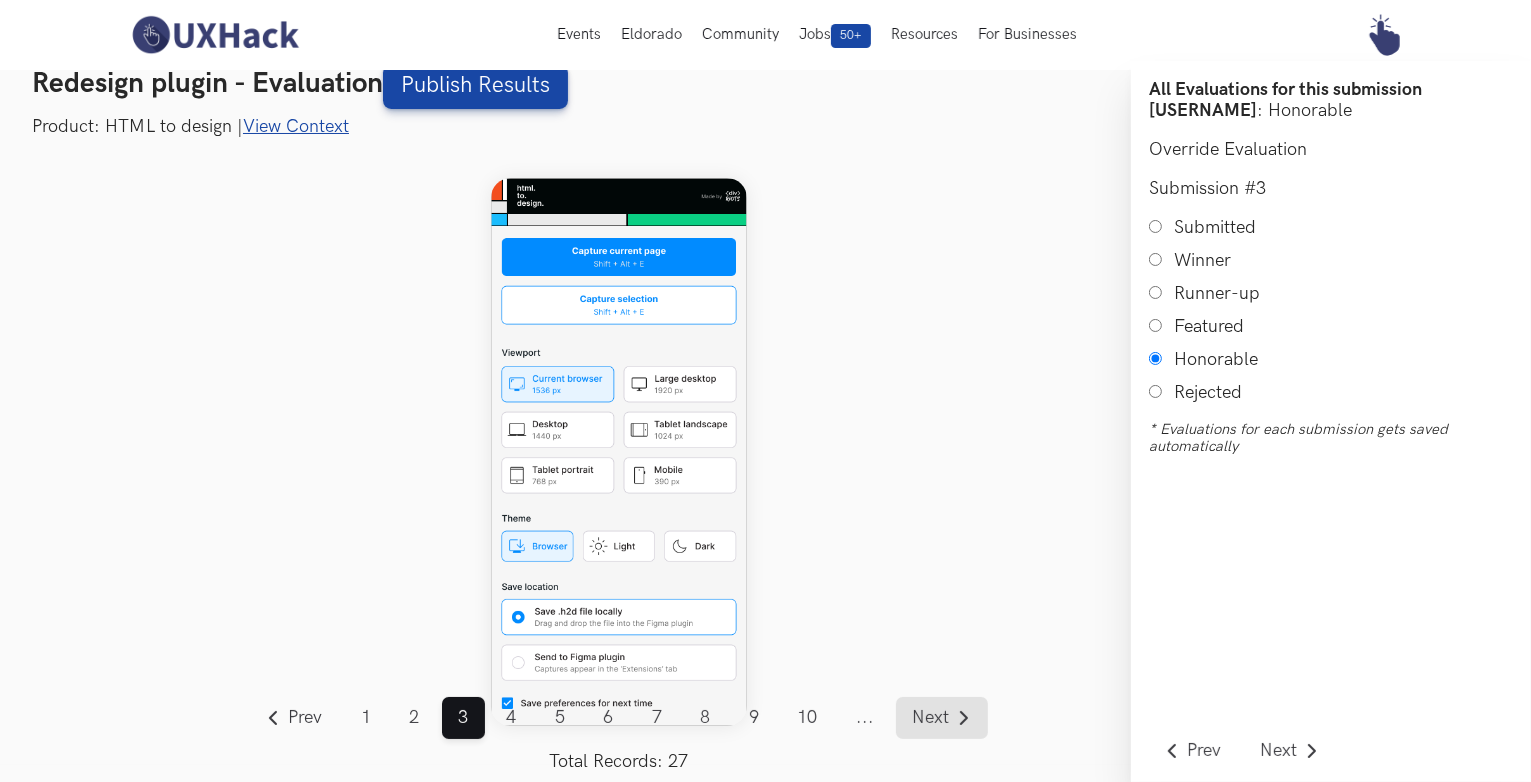 click on "Next" at bounding box center [931, 718] 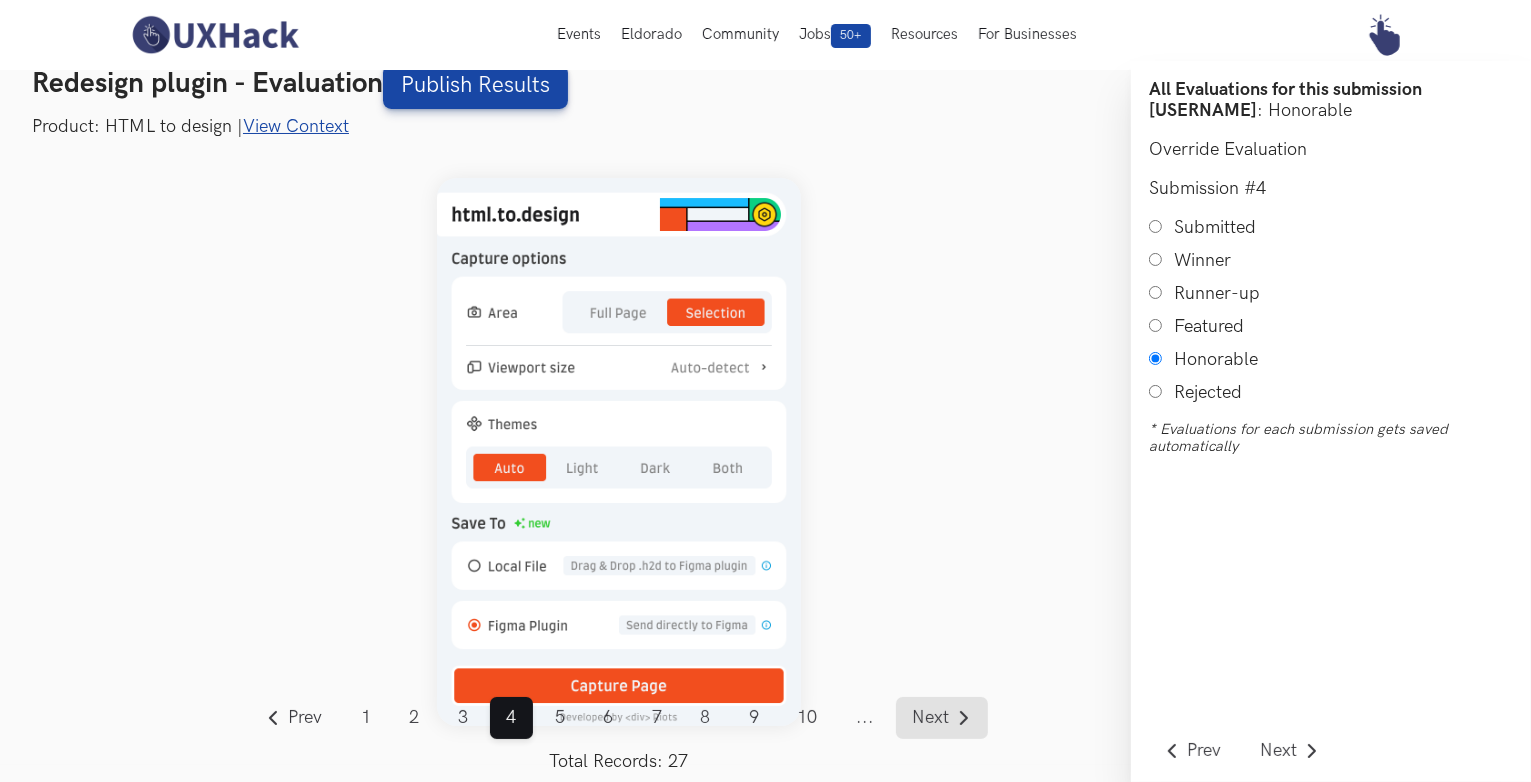 click on "Next" at bounding box center (931, 718) 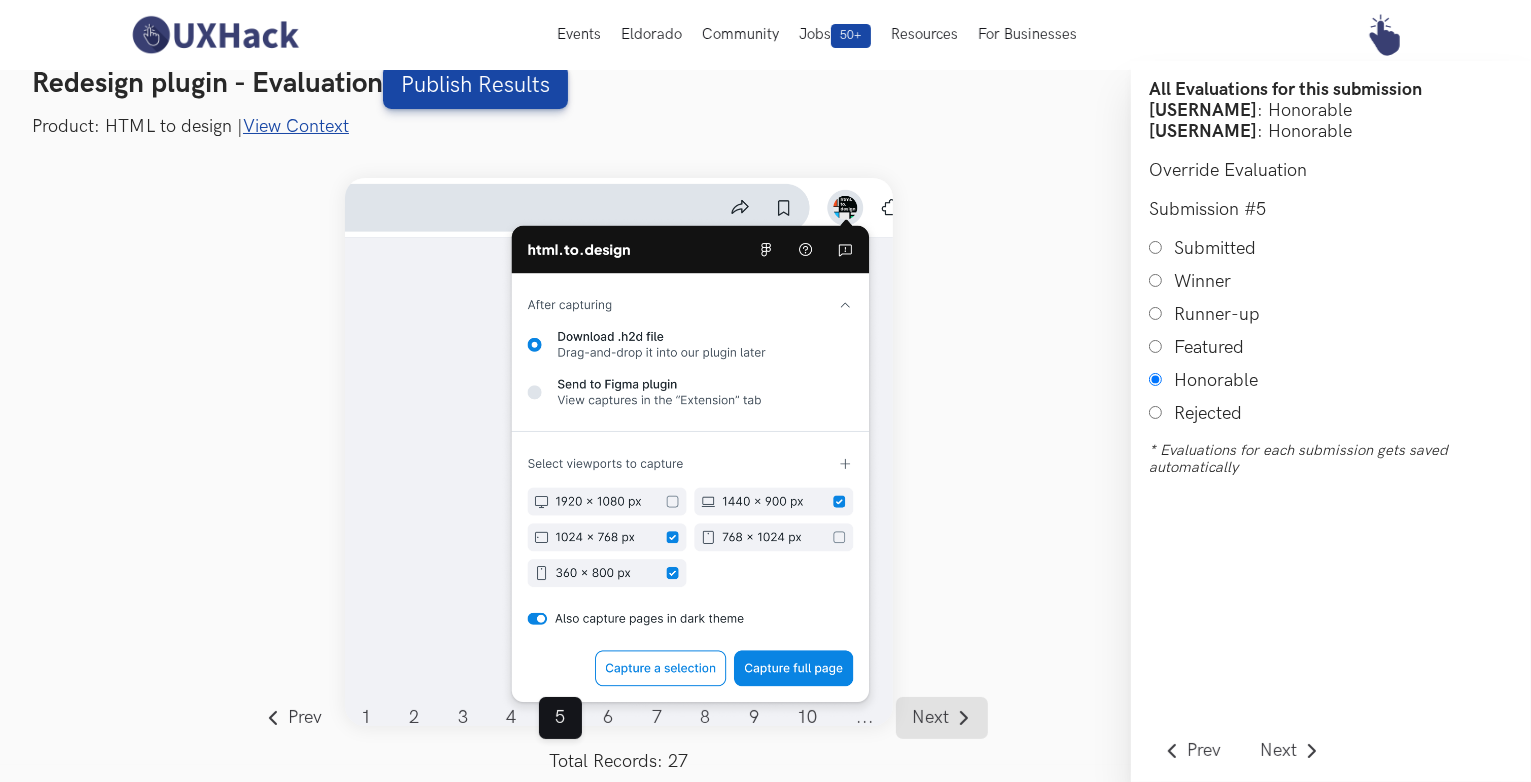 click on "Next" at bounding box center [931, 718] 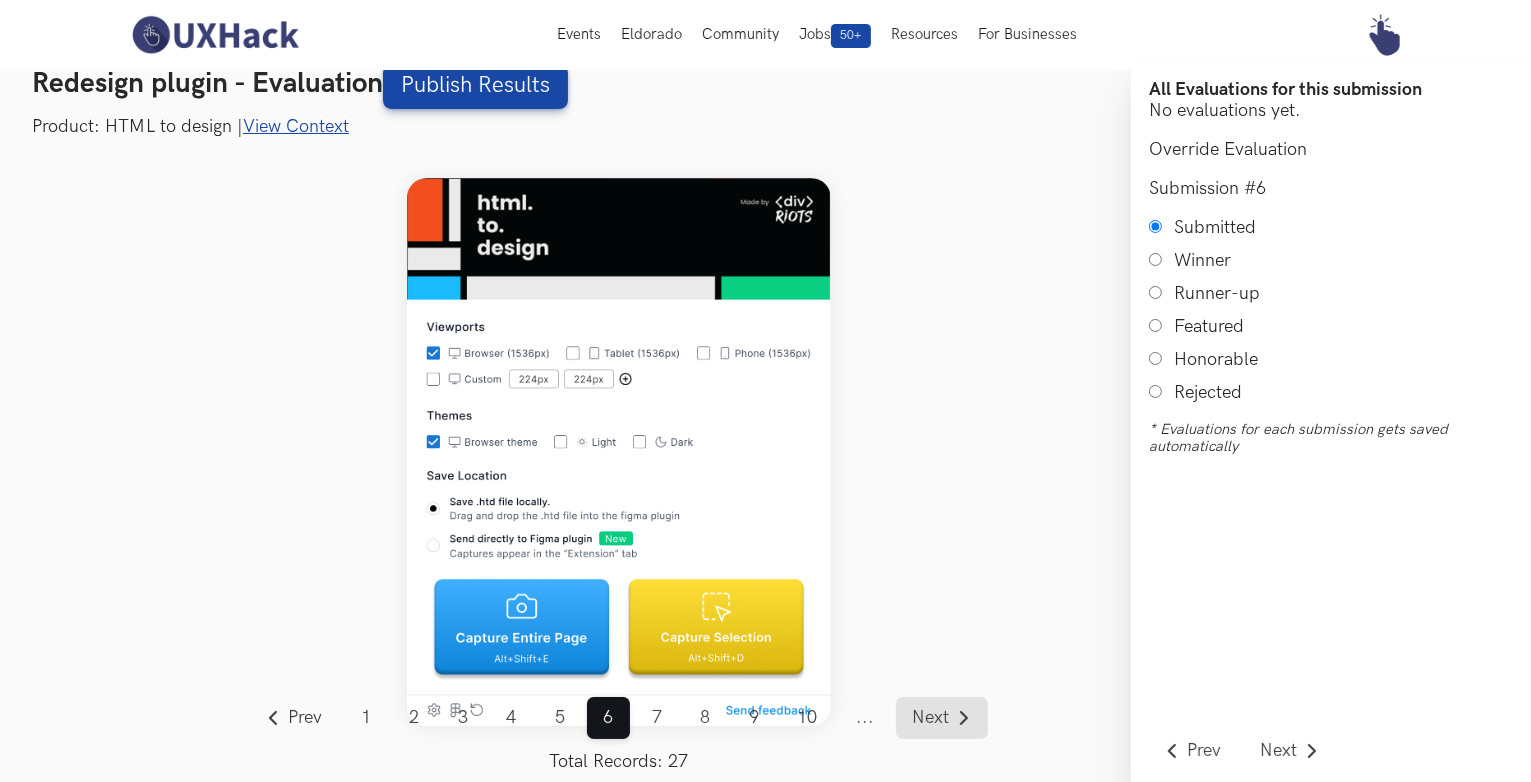 click on "Next" at bounding box center (931, 718) 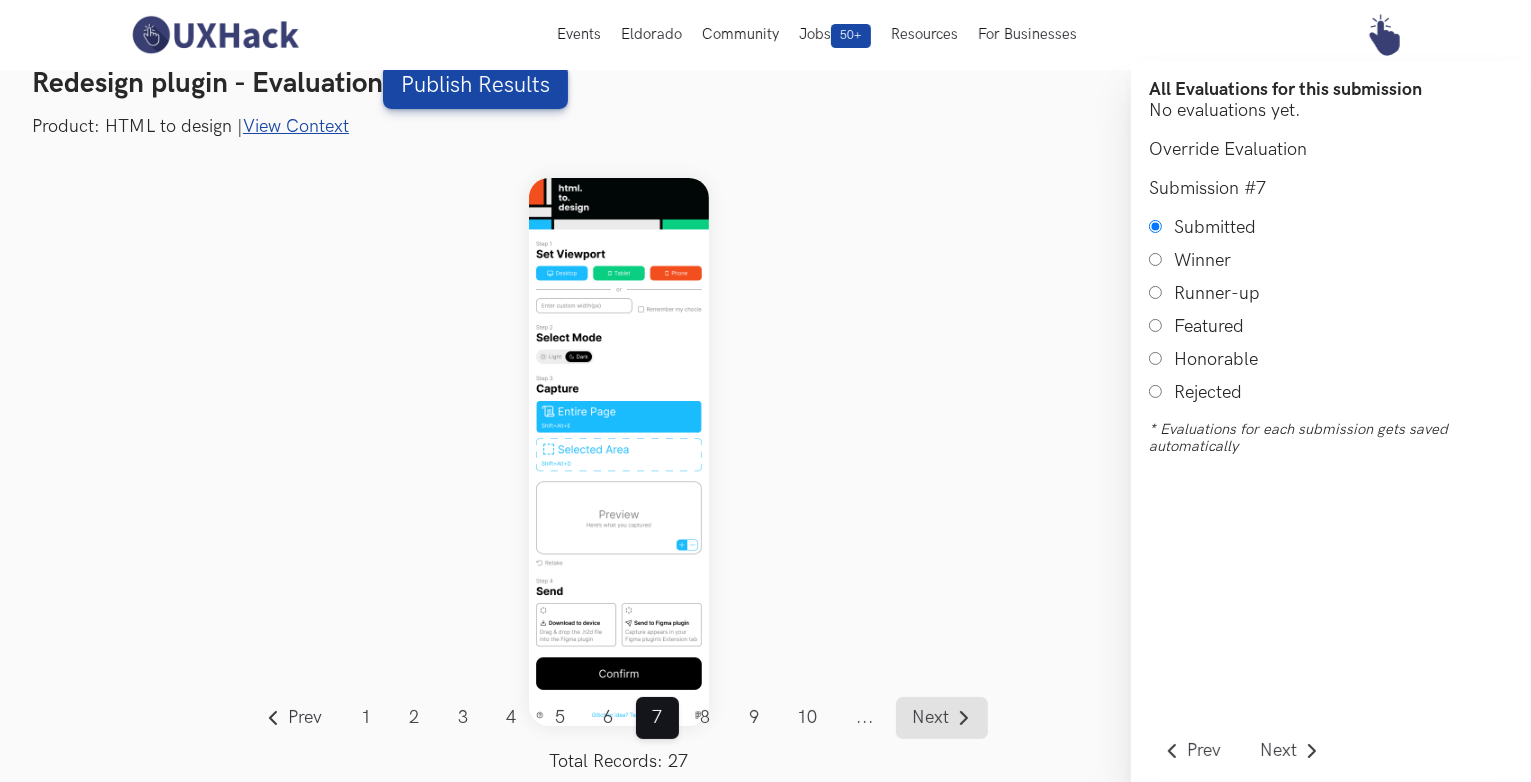 click on "Next" at bounding box center (931, 718) 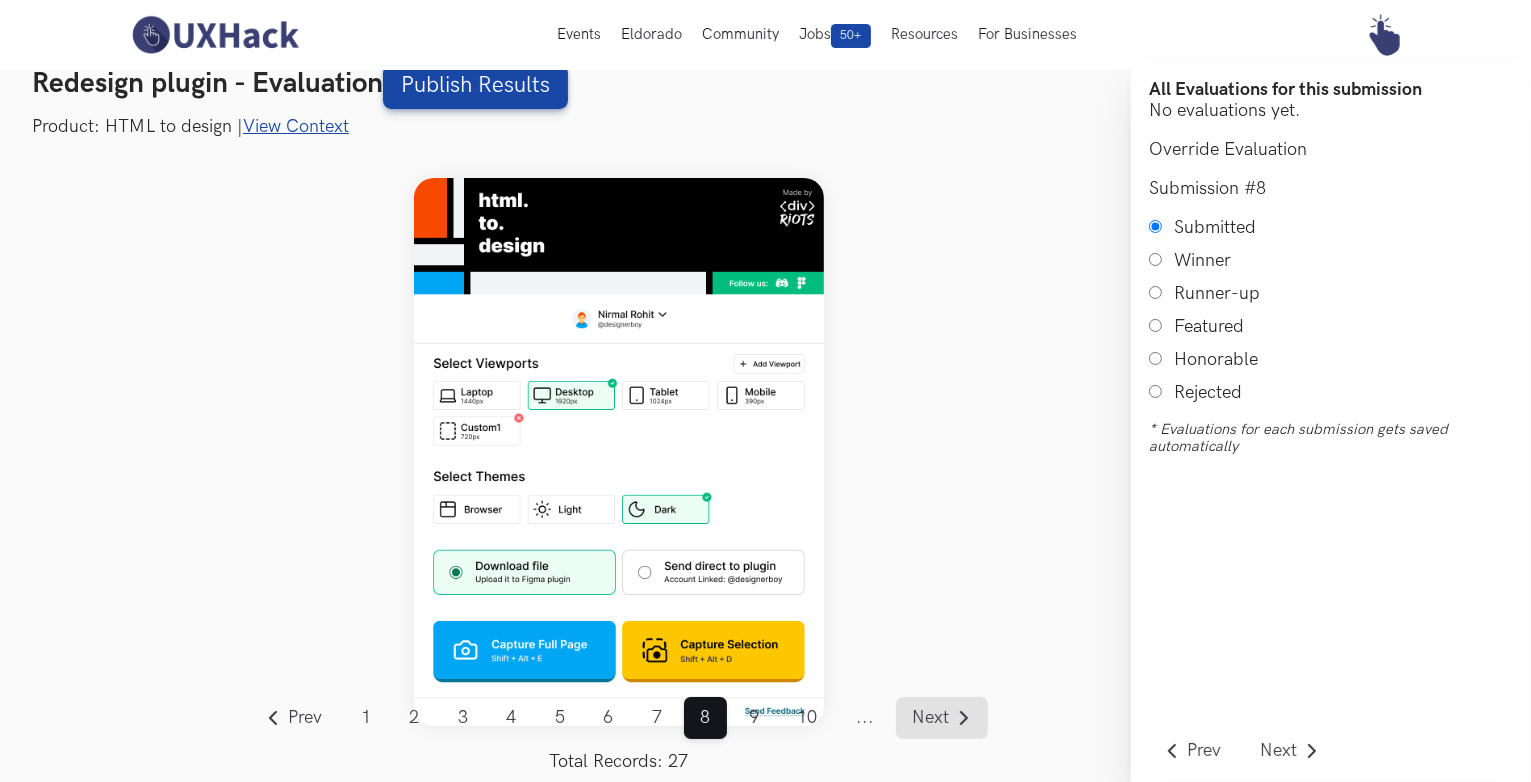 click on "Next" at bounding box center [931, 718] 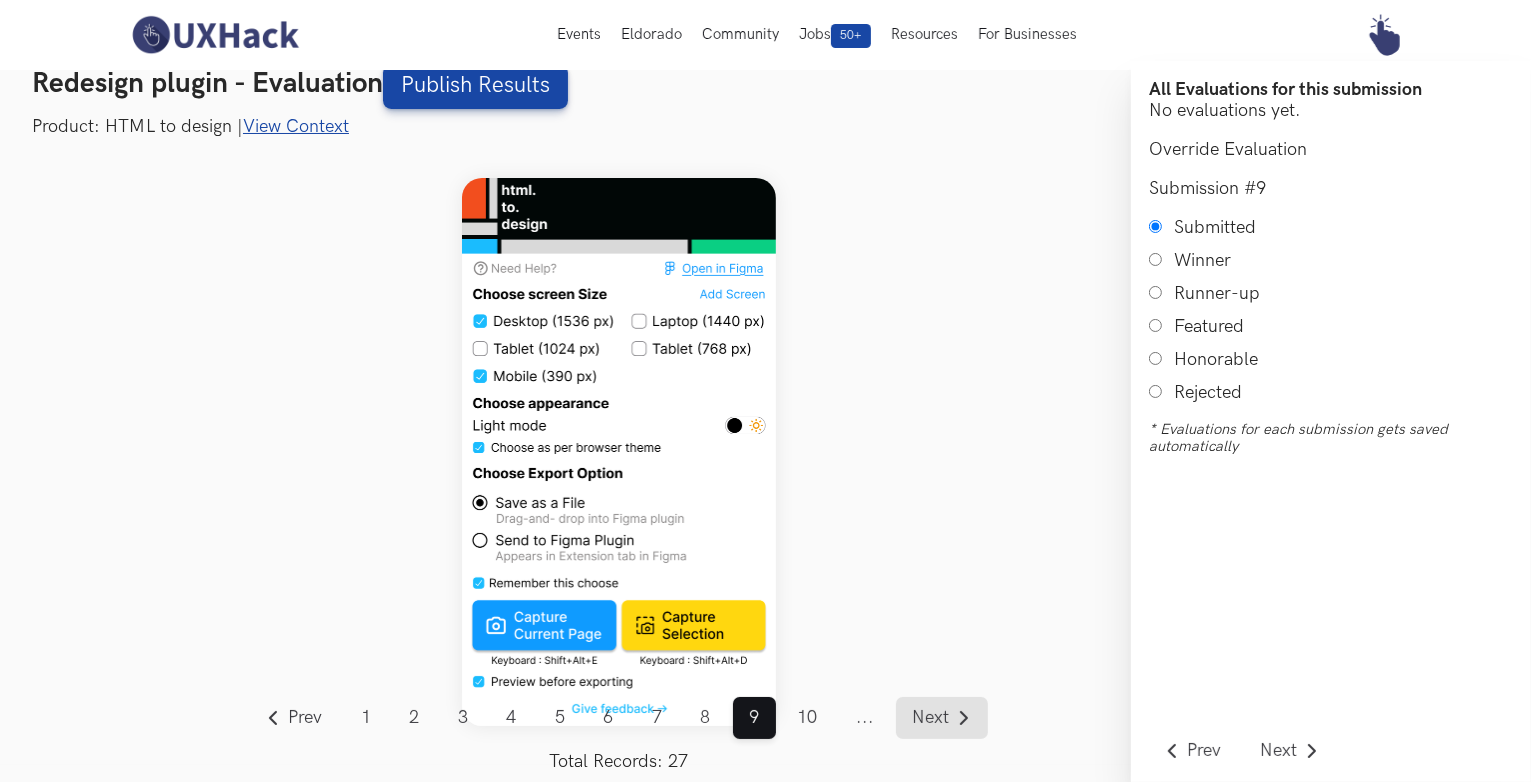 click on "Next" at bounding box center [931, 718] 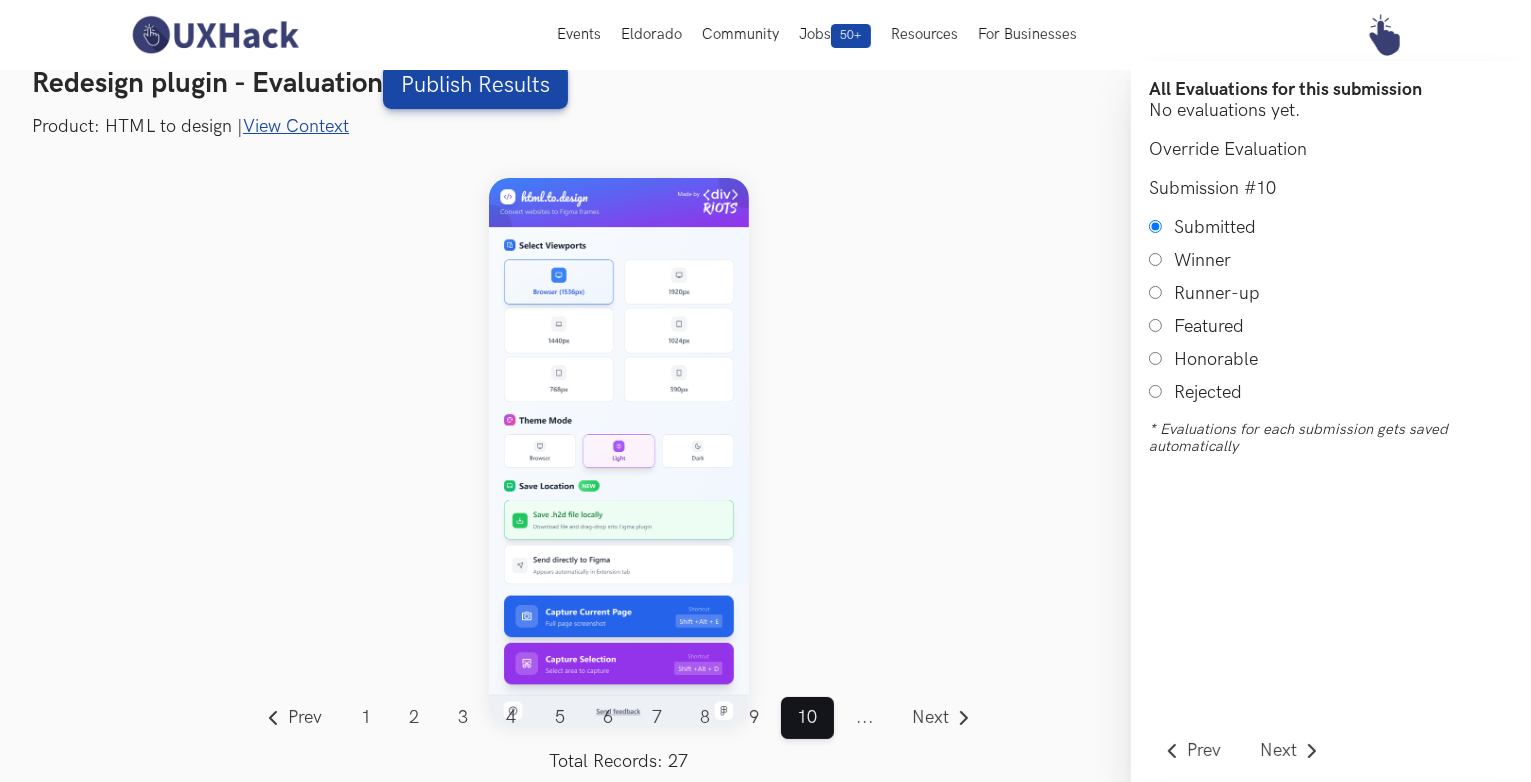 click on "..." at bounding box center [865, 718] 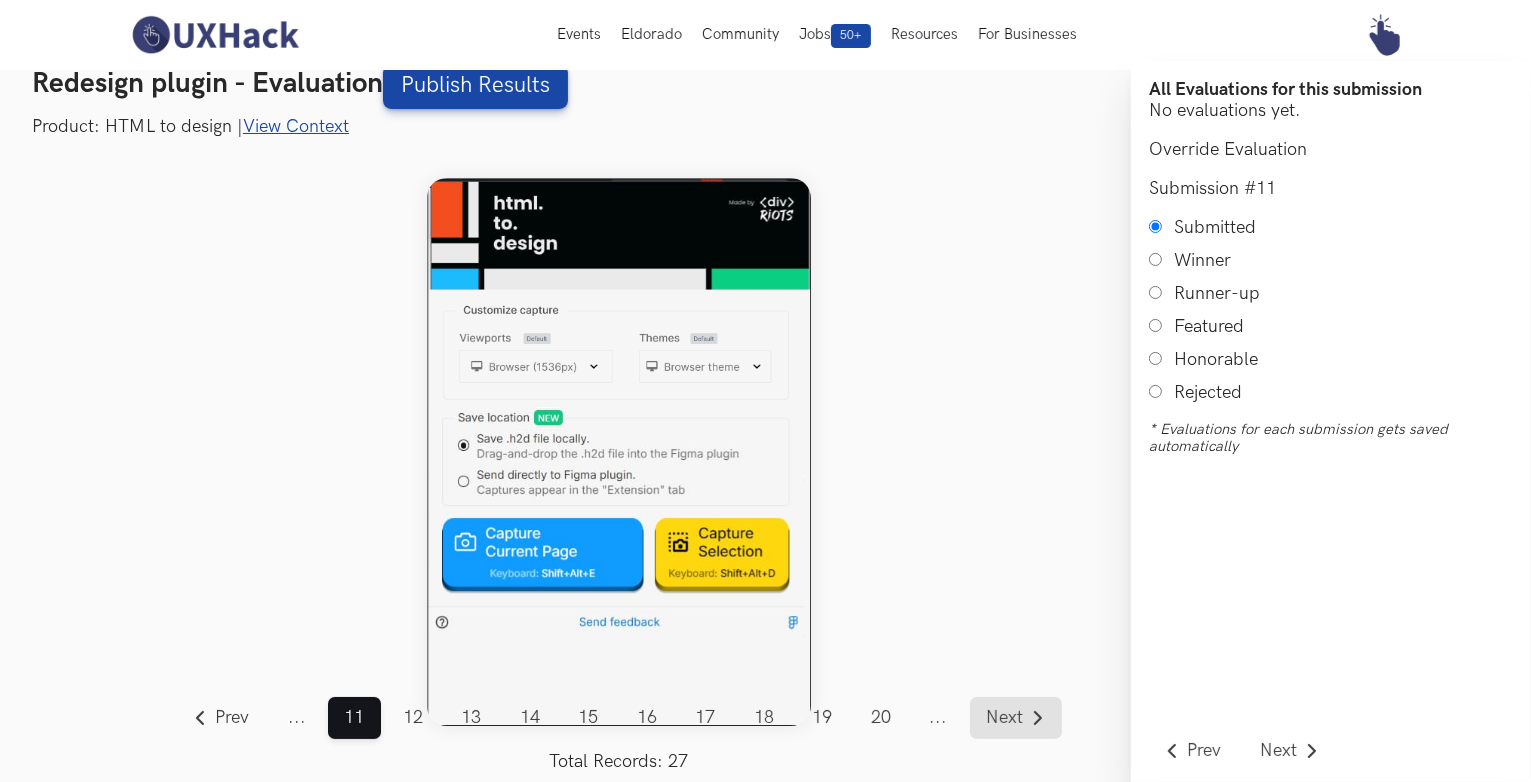 click on "Next" at bounding box center (1004, 718) 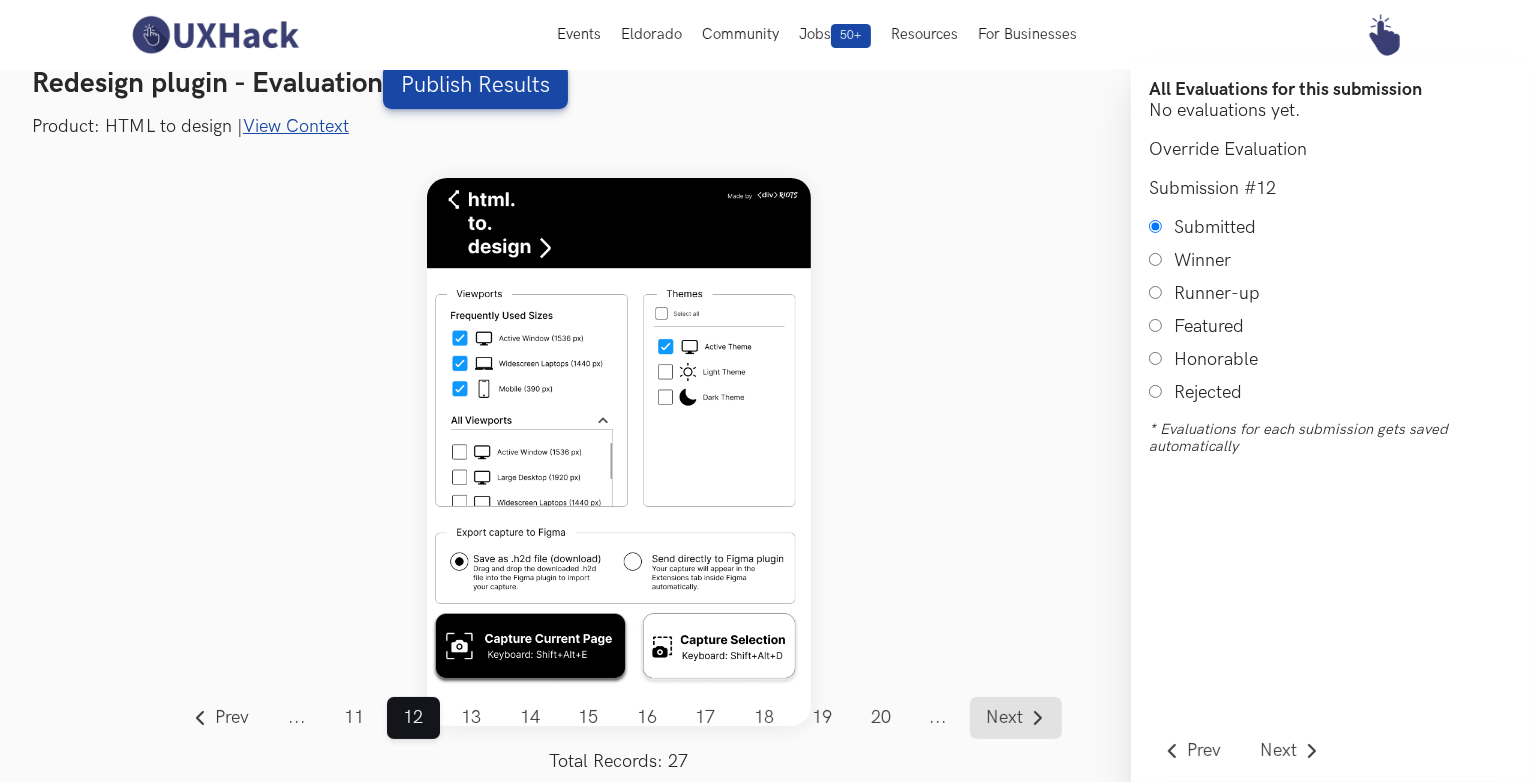 click on "Next" at bounding box center [1004, 718] 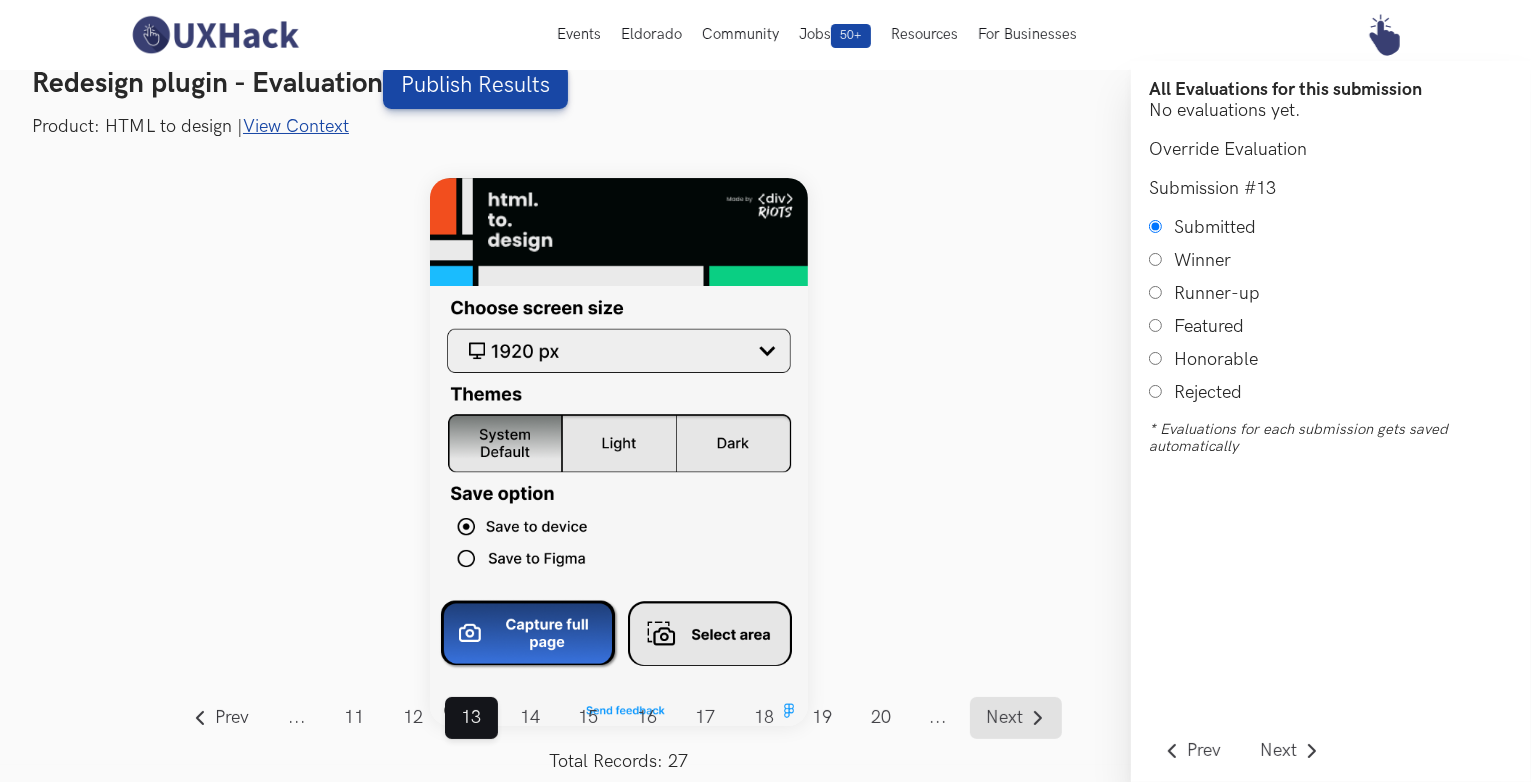 click on "Next" at bounding box center (1004, 718) 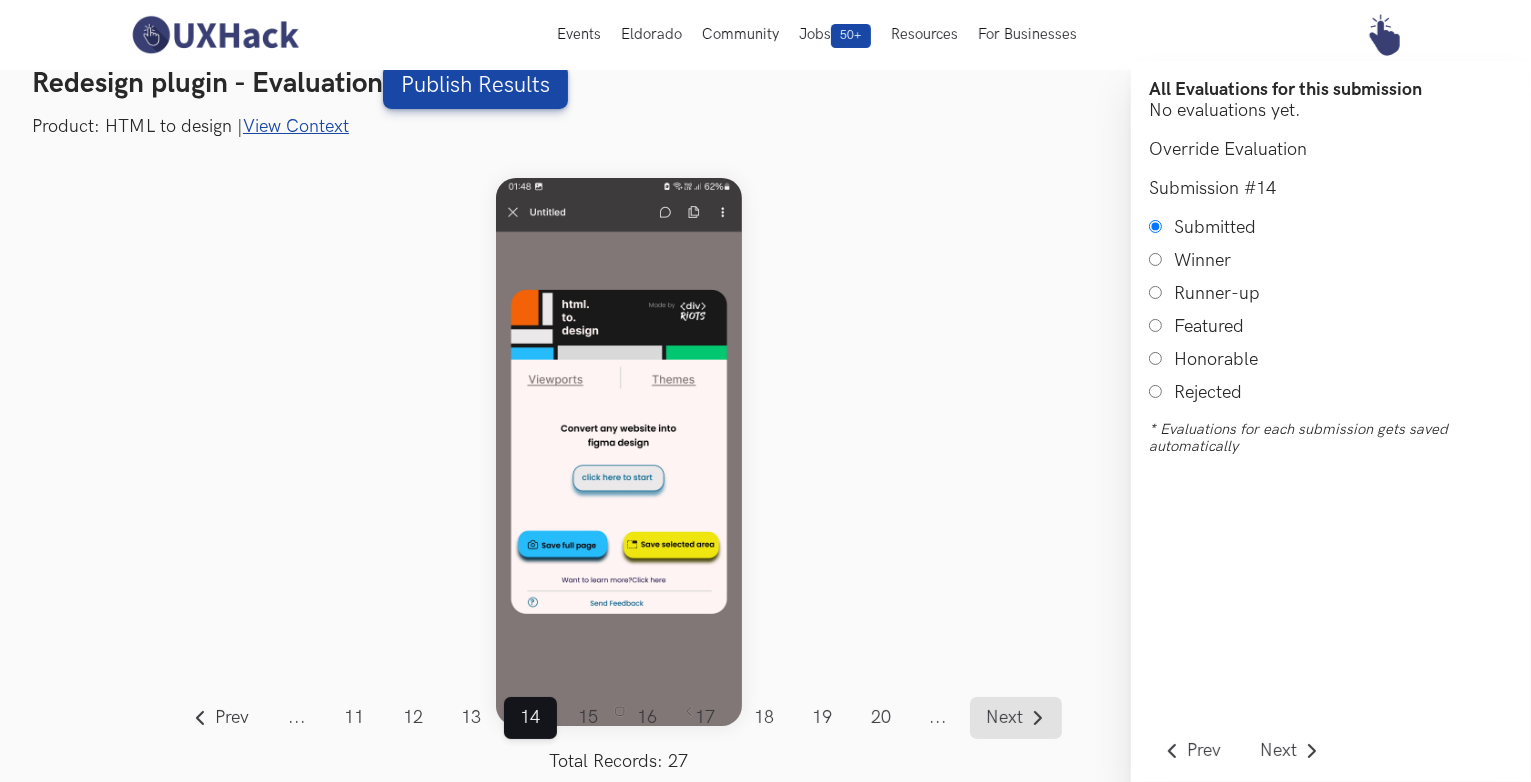 click on "Next" at bounding box center (1004, 718) 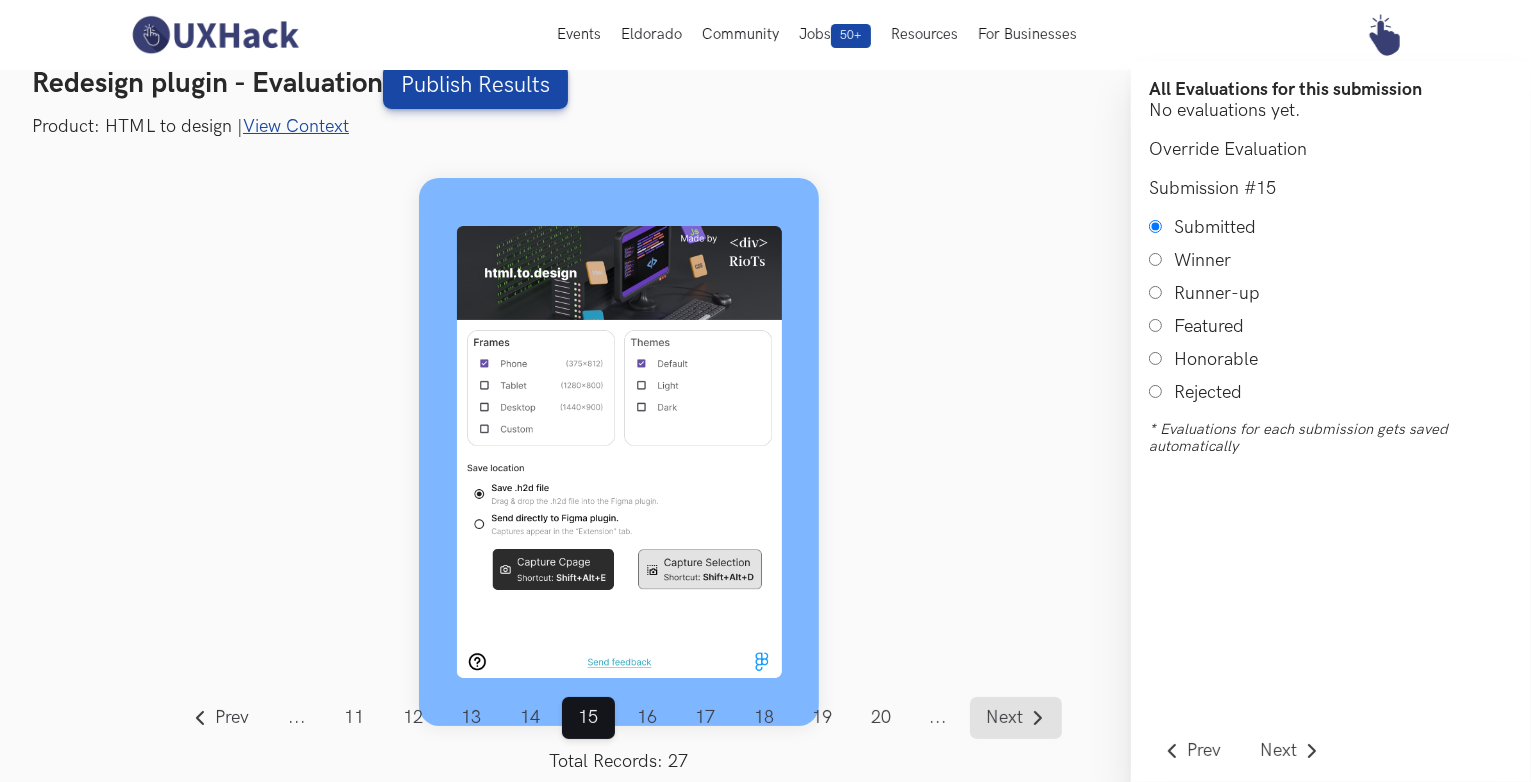 click on "Next" at bounding box center [1004, 718] 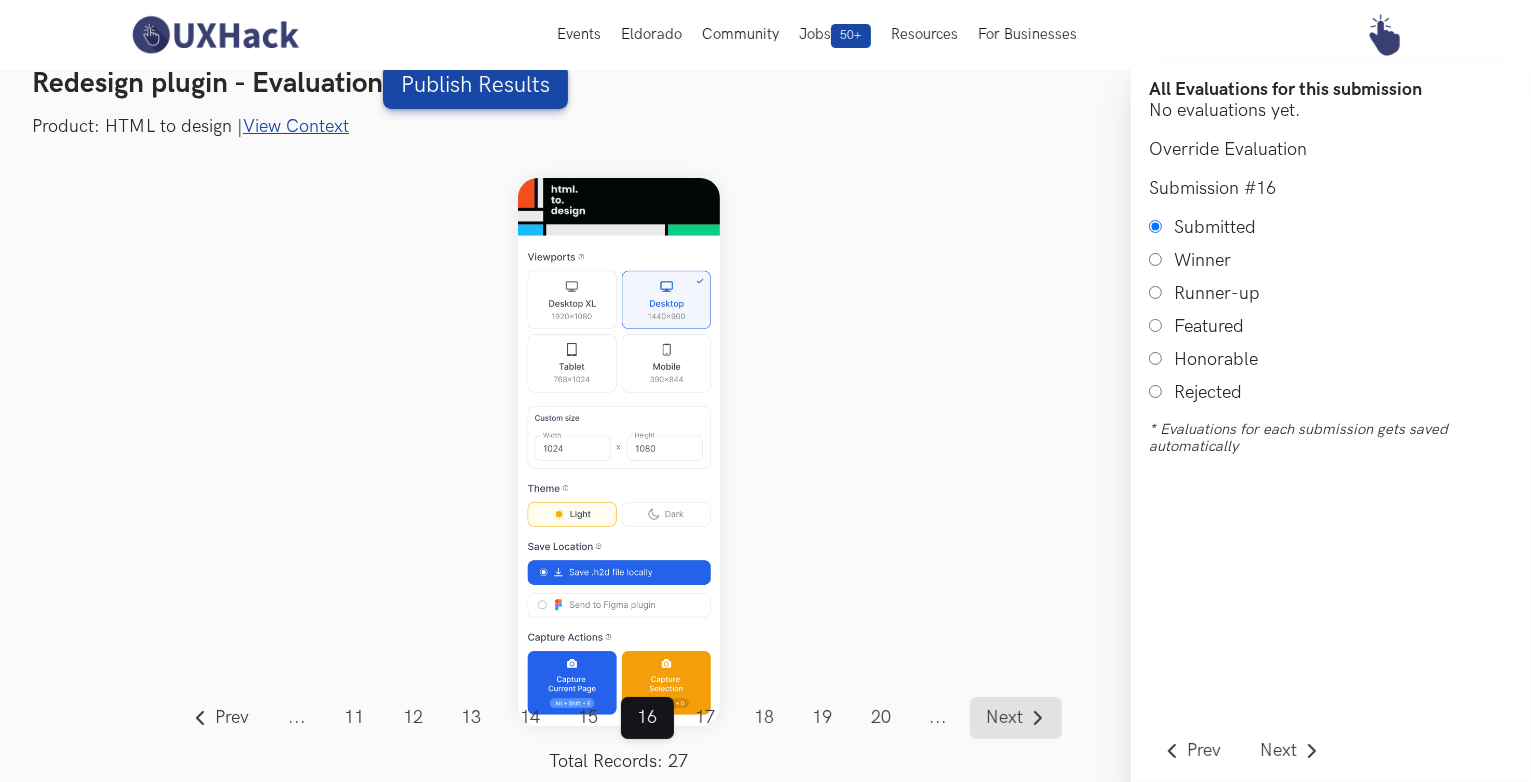 click on "Next" at bounding box center (1004, 718) 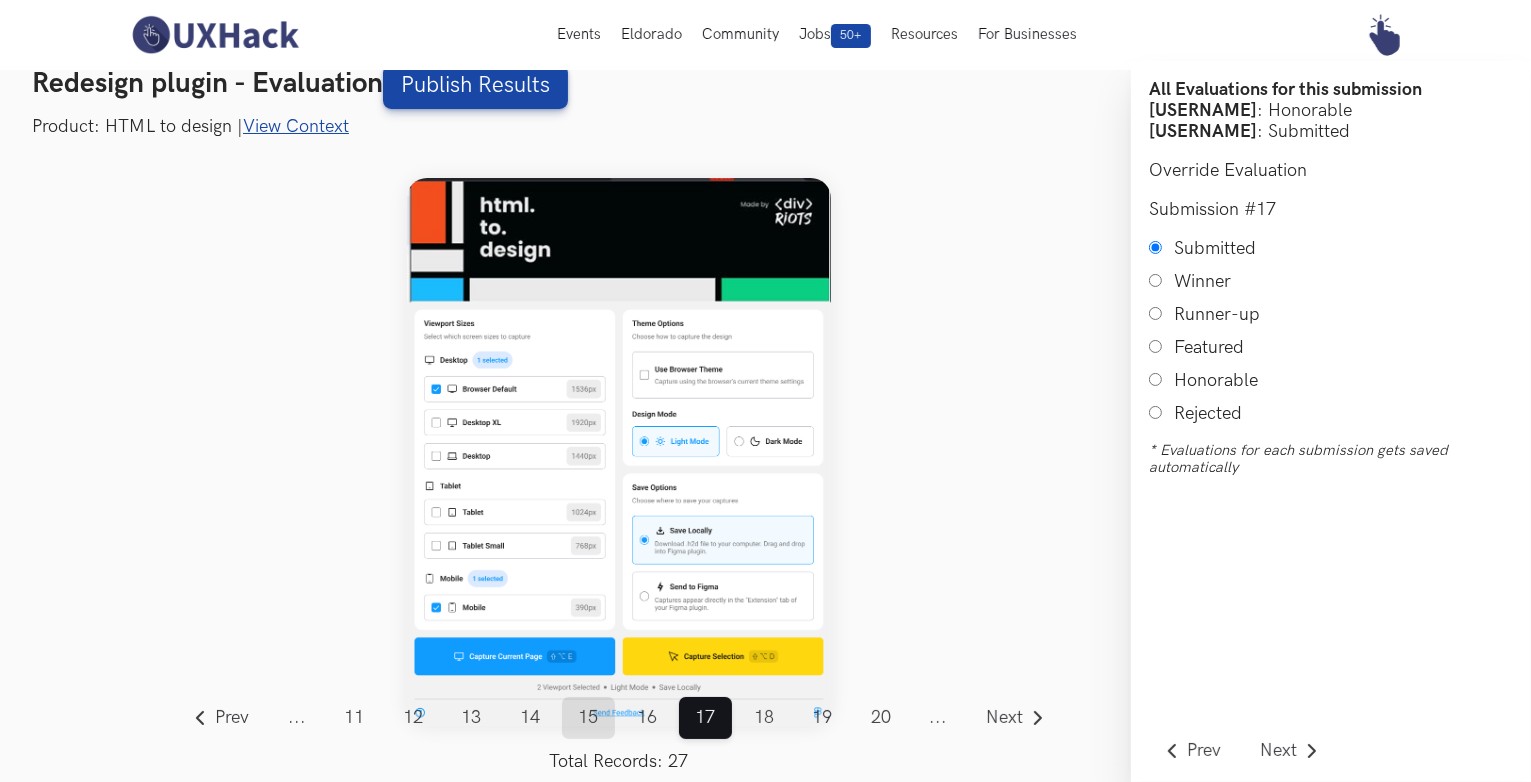 click on "15" at bounding box center [588, 718] 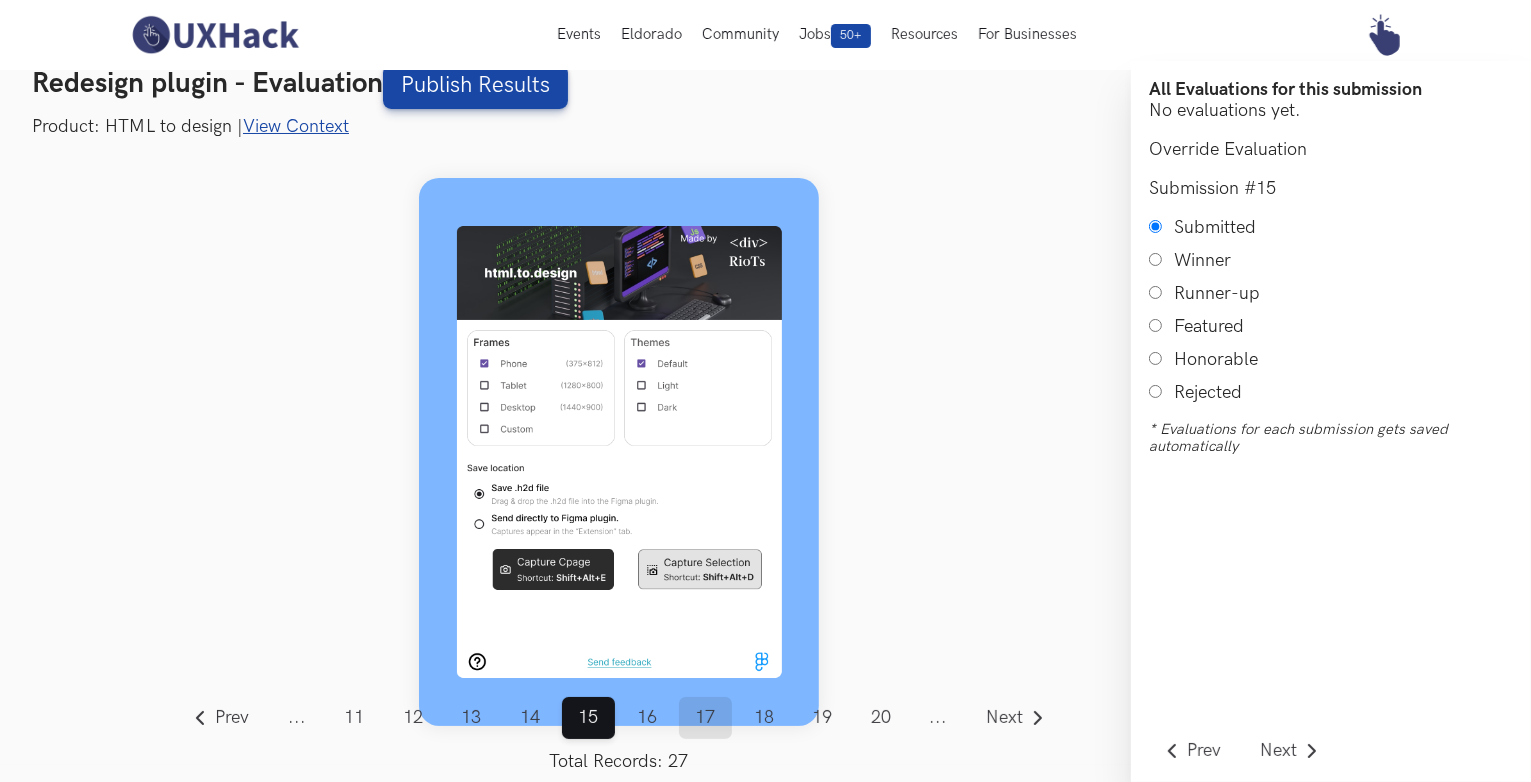 click on "17" at bounding box center [705, 718] 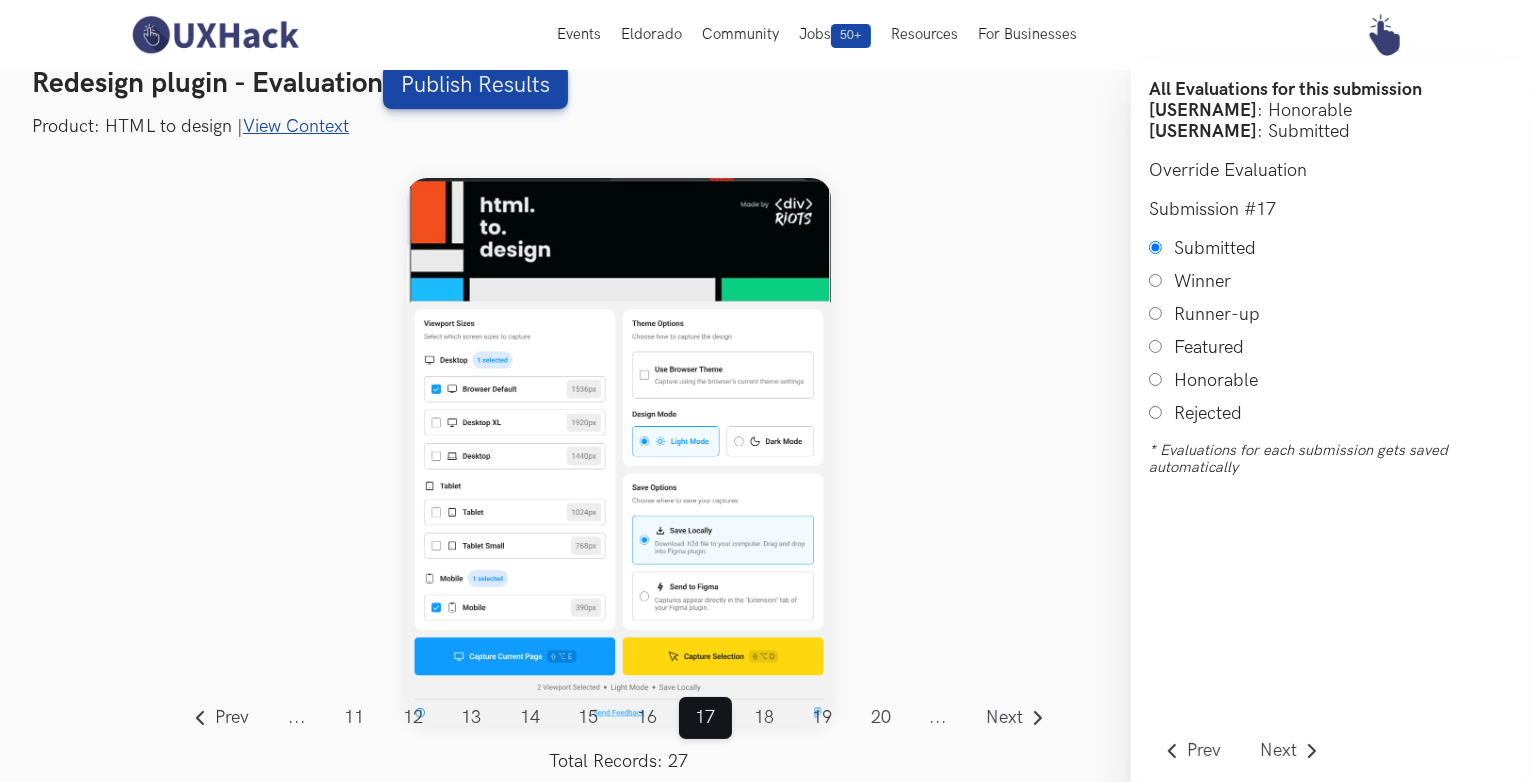 click on "Honorable" at bounding box center (1155, 379) 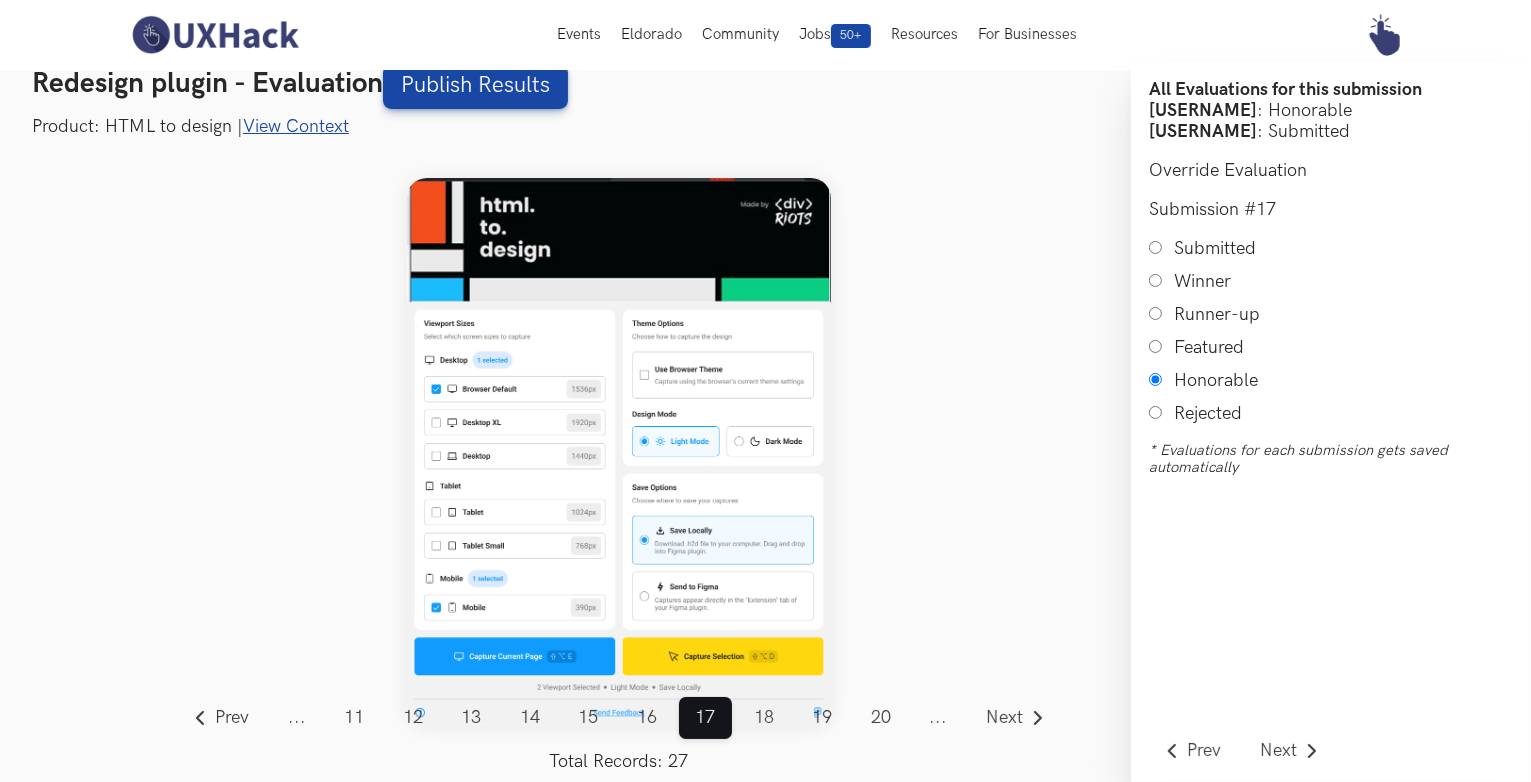 click on "..." at bounding box center (297, 718) 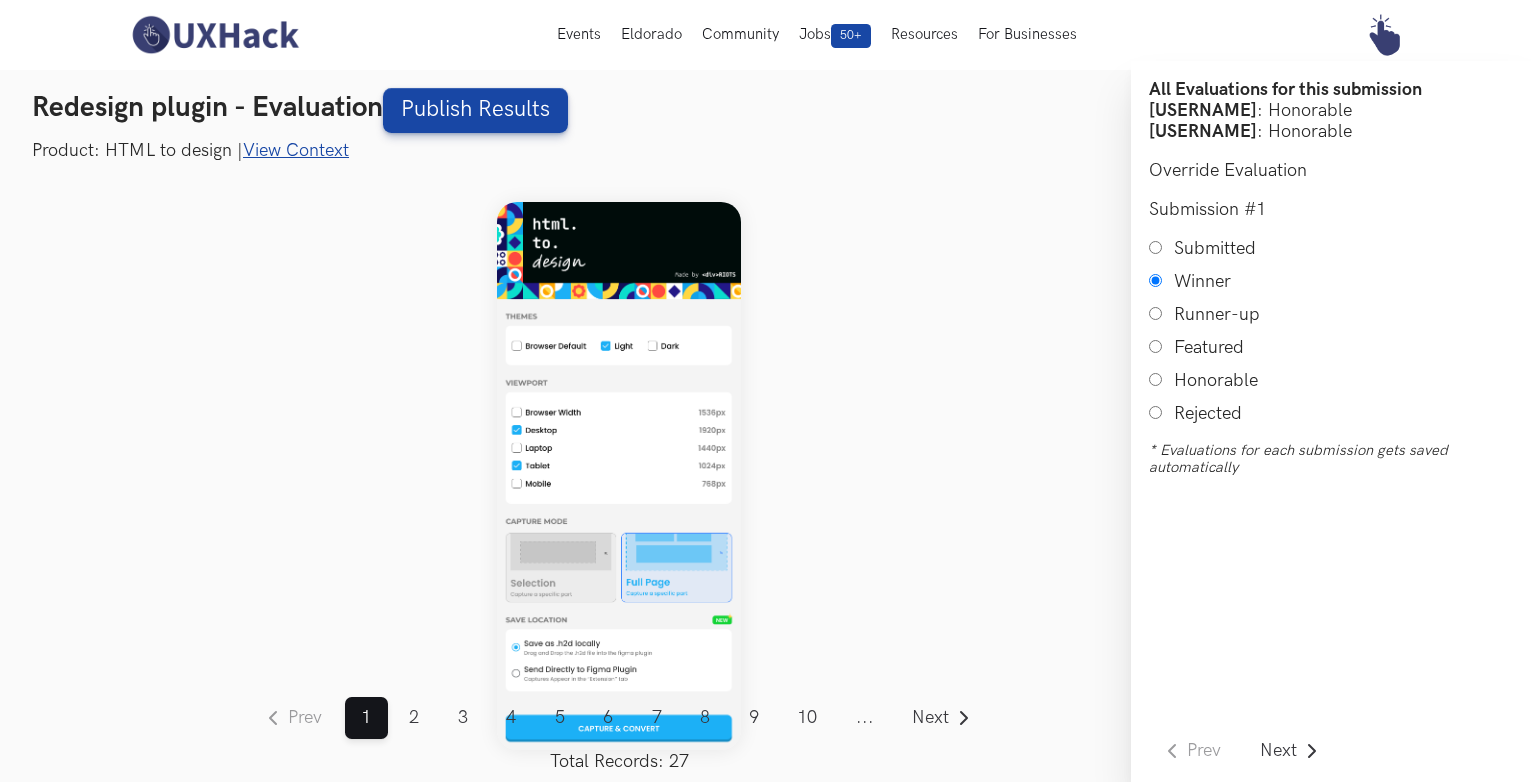 scroll, scrollTop: 0, scrollLeft: 0, axis: both 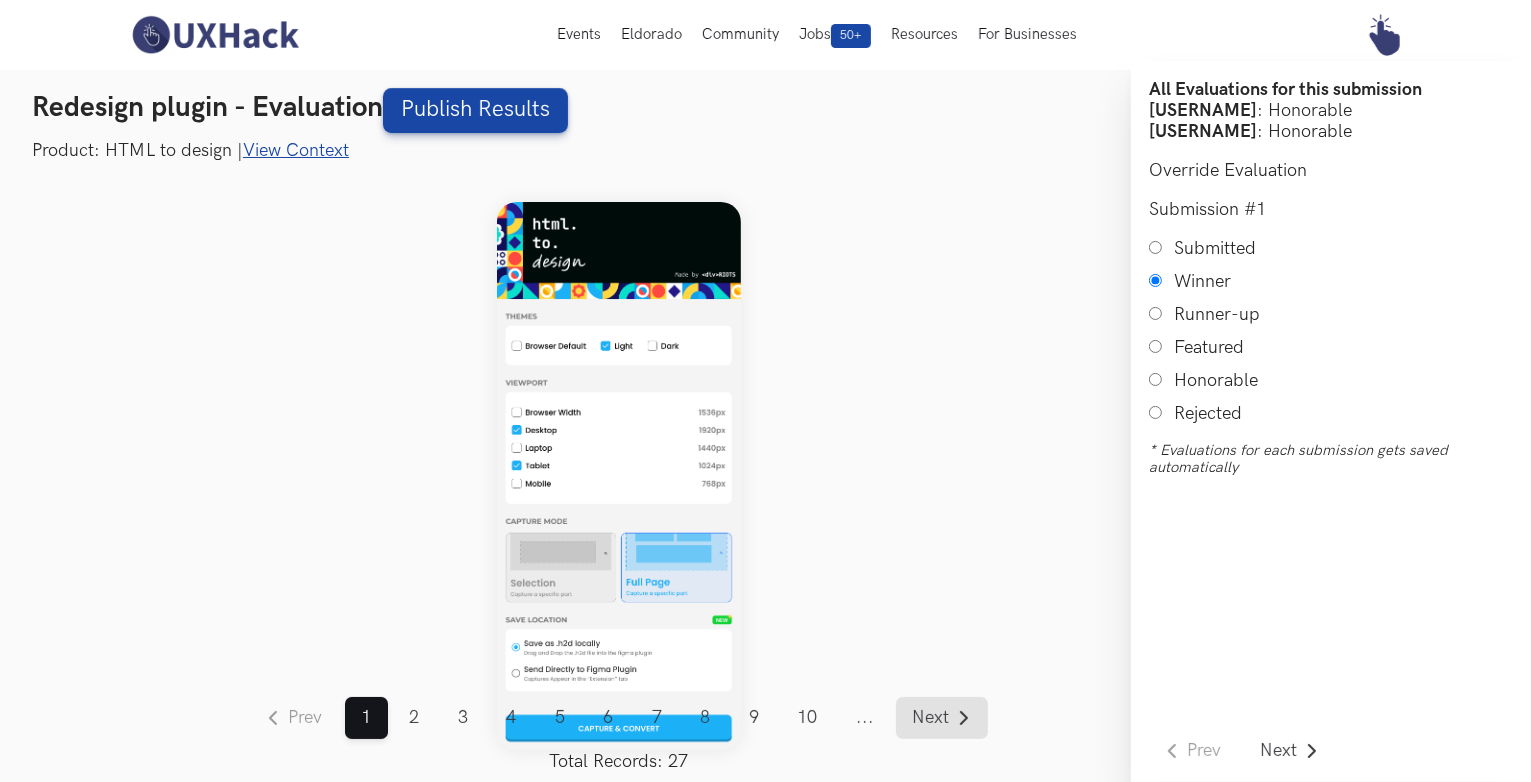 click on "Next" at bounding box center [931, 718] 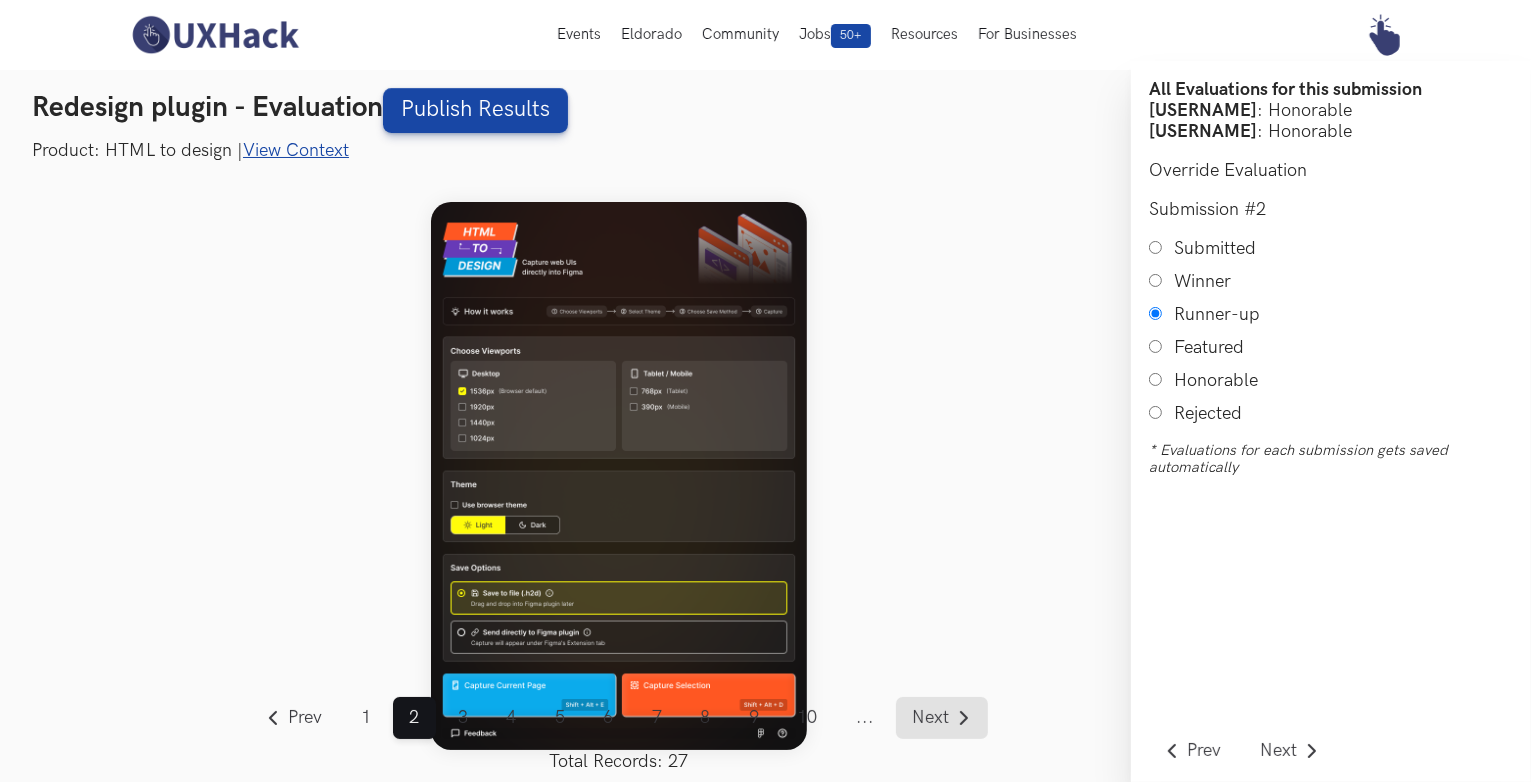 click on "Next" at bounding box center [931, 718] 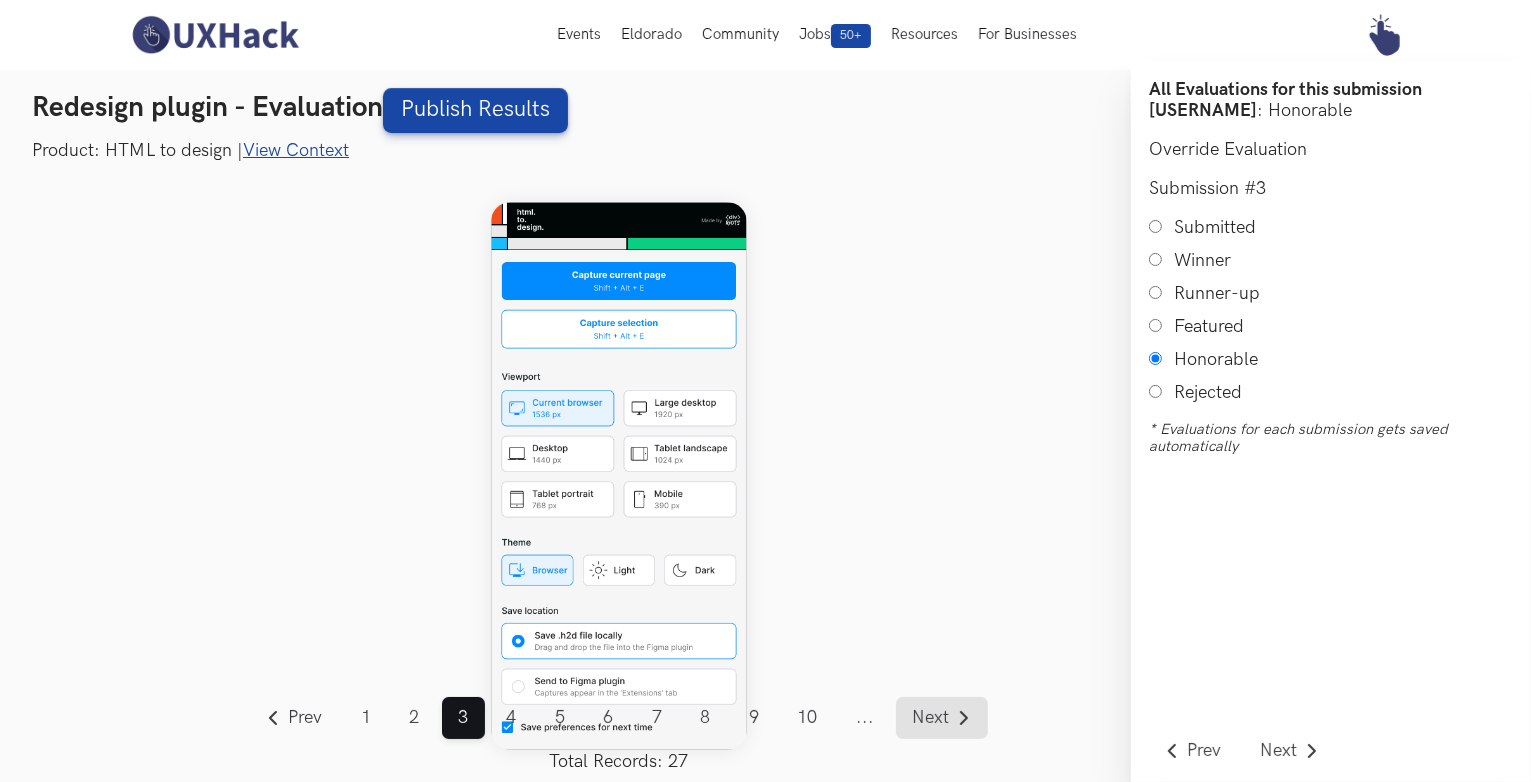 click on "Next" at bounding box center (931, 718) 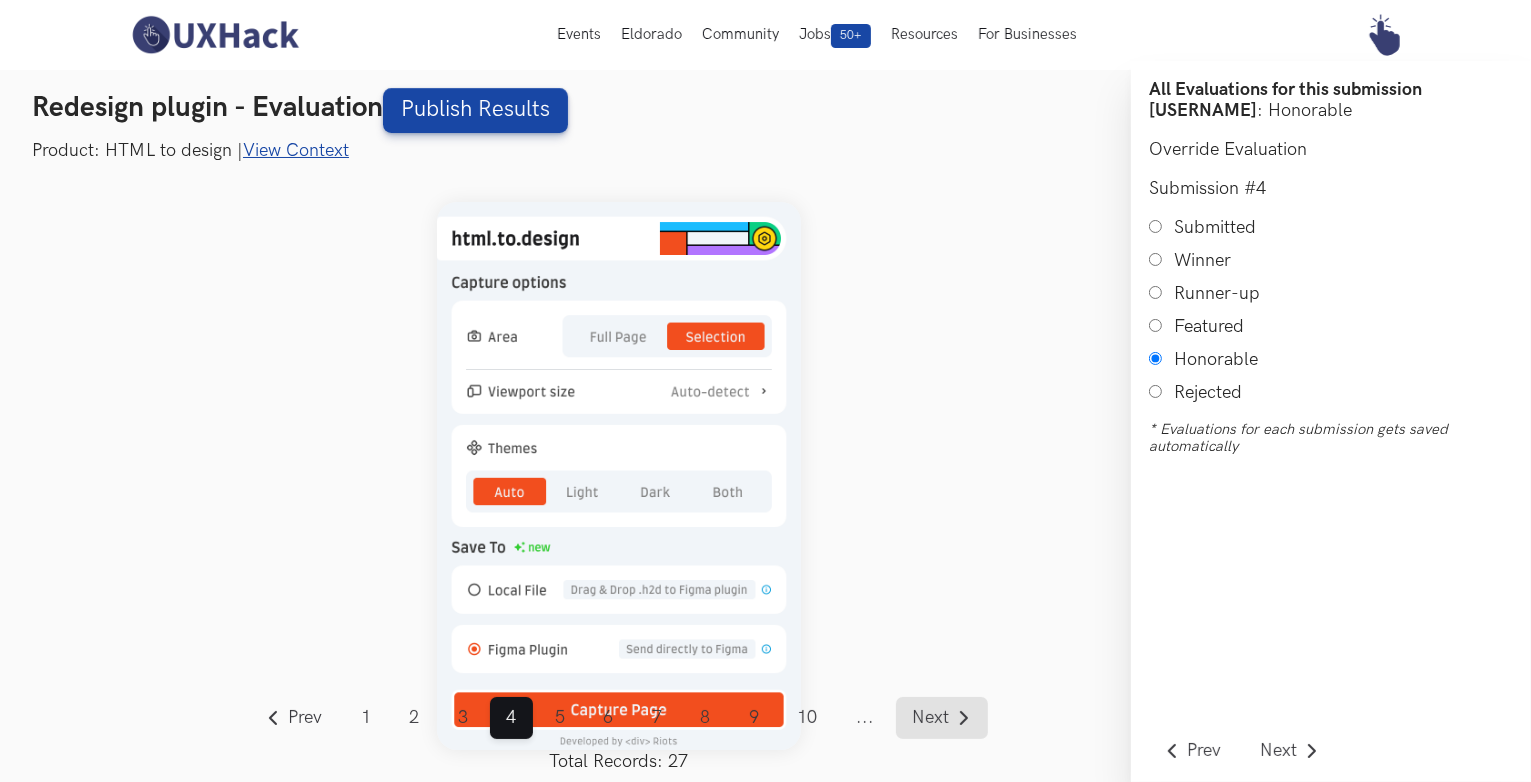 click on "Next" at bounding box center [931, 718] 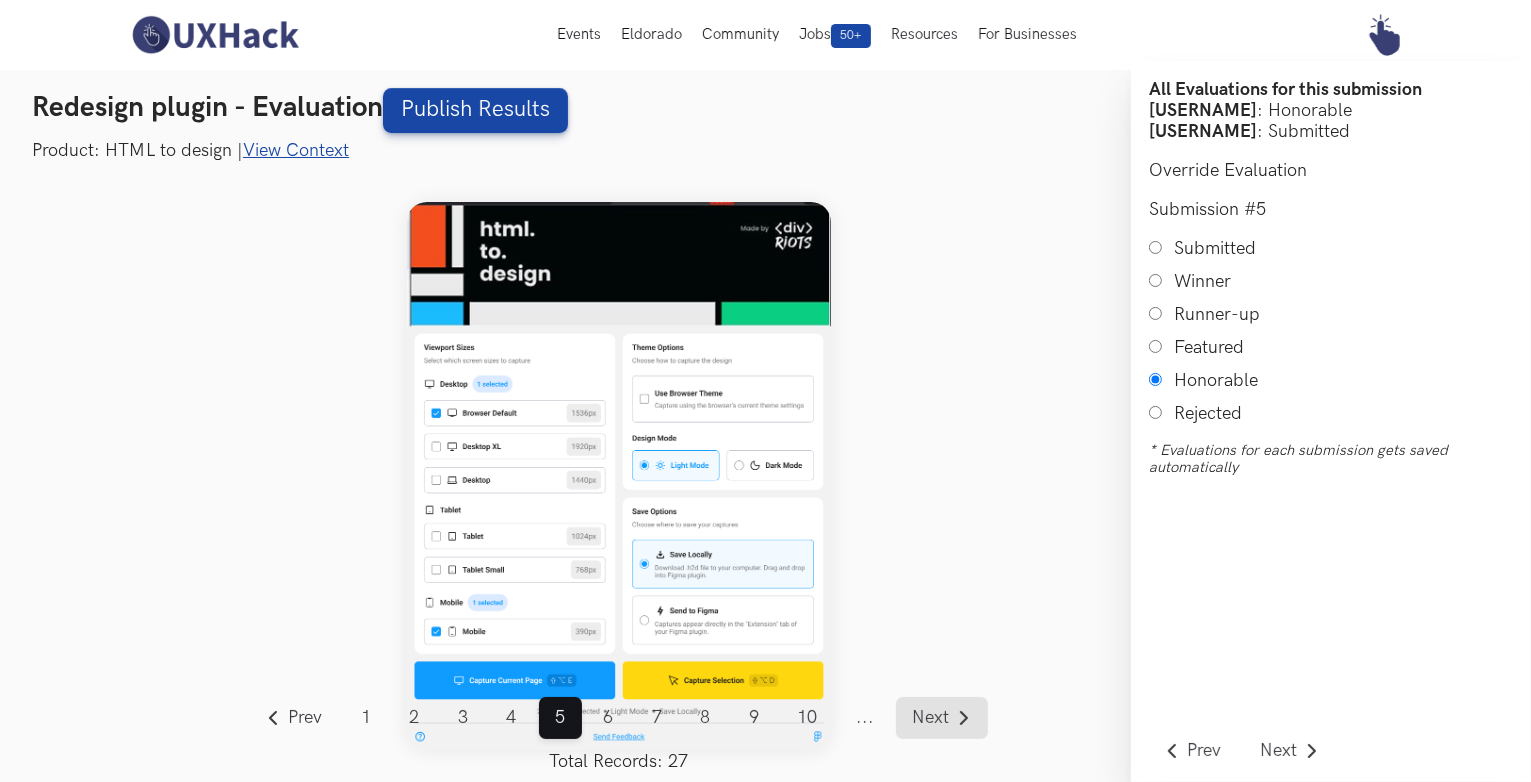 click on "Next" at bounding box center [931, 718] 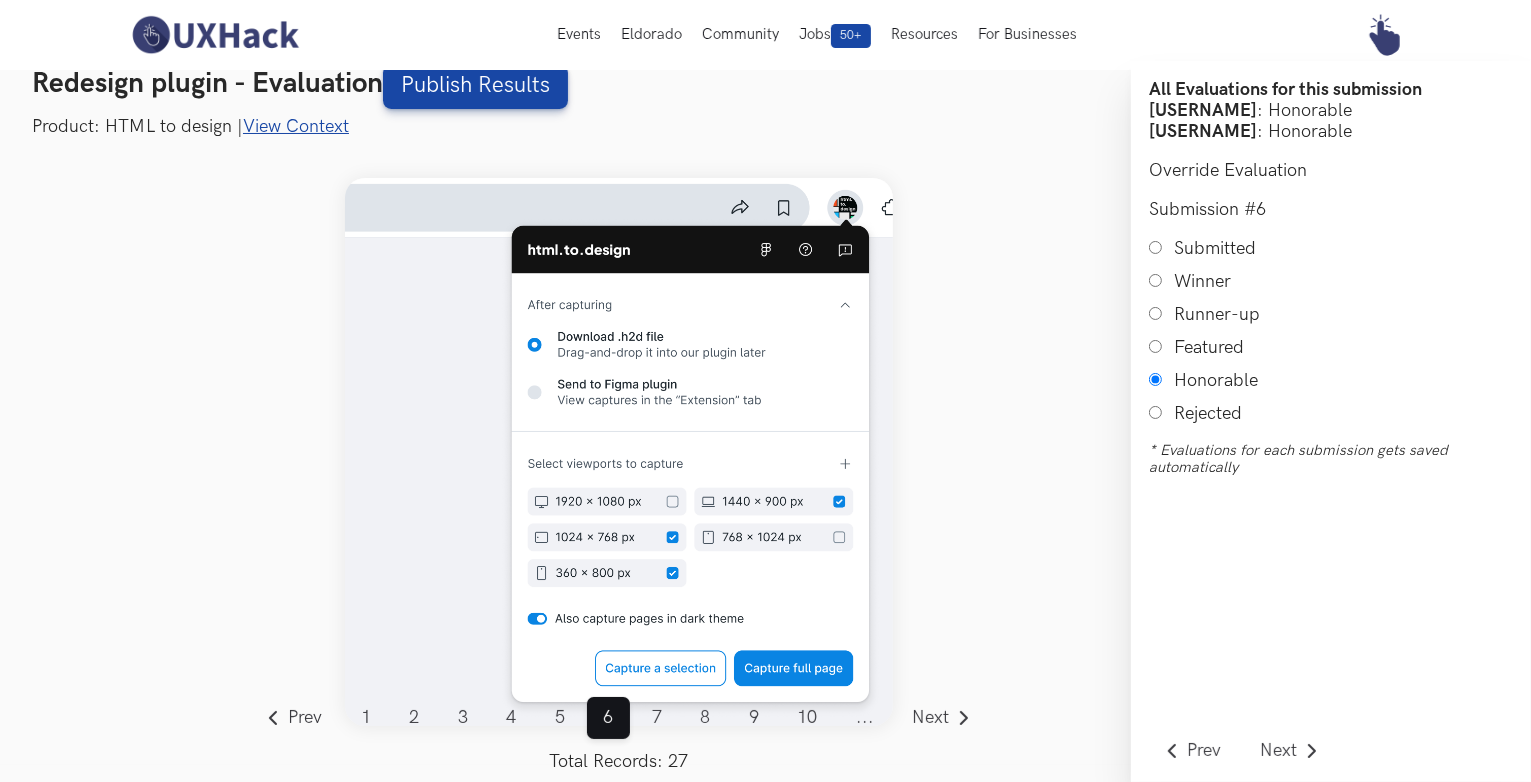 scroll, scrollTop: 0, scrollLeft: 0, axis: both 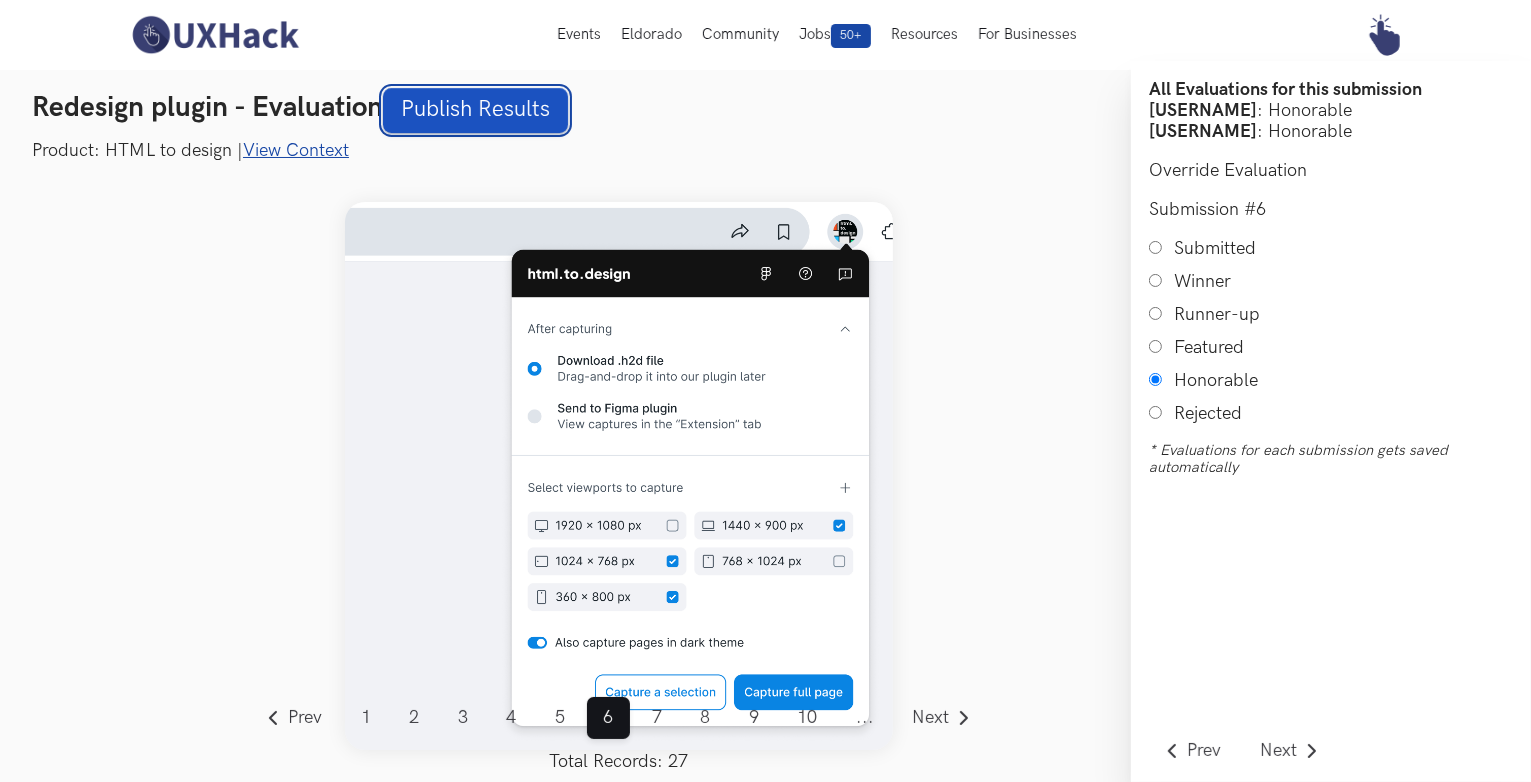 click on "Publish Results" at bounding box center (475, 110) 